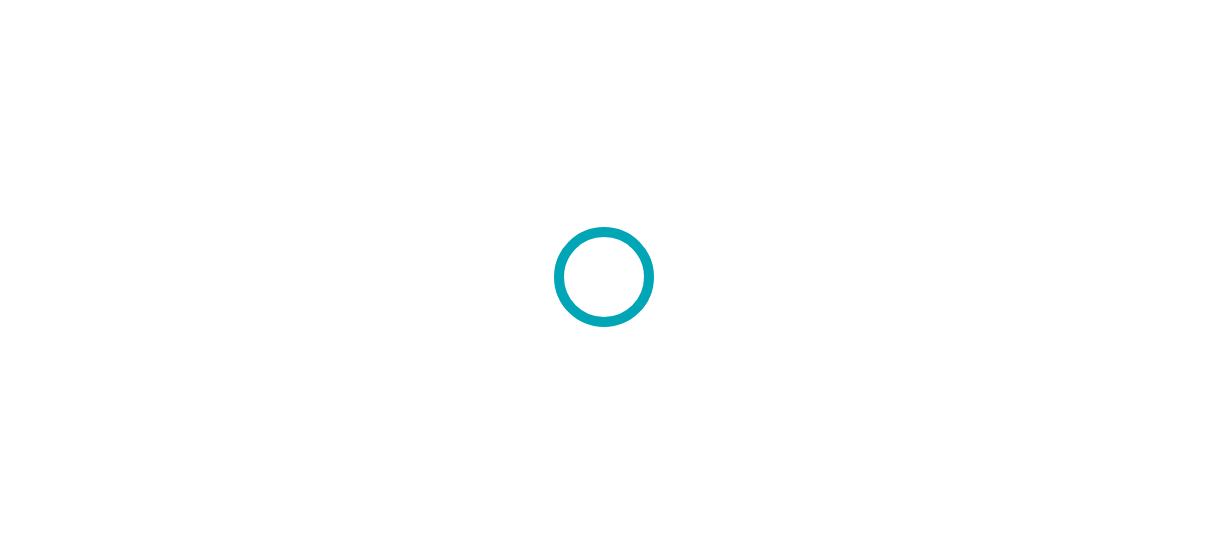 scroll, scrollTop: 0, scrollLeft: 0, axis: both 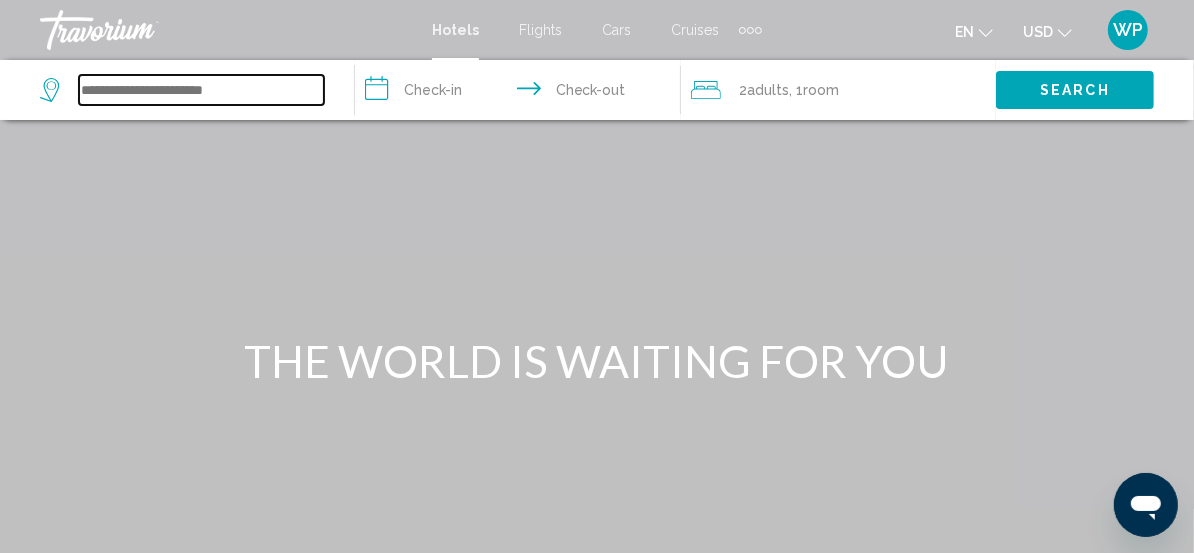 drag, startPoint x: 166, startPoint y: 94, endPoint x: 182, endPoint y: 97, distance: 16.27882 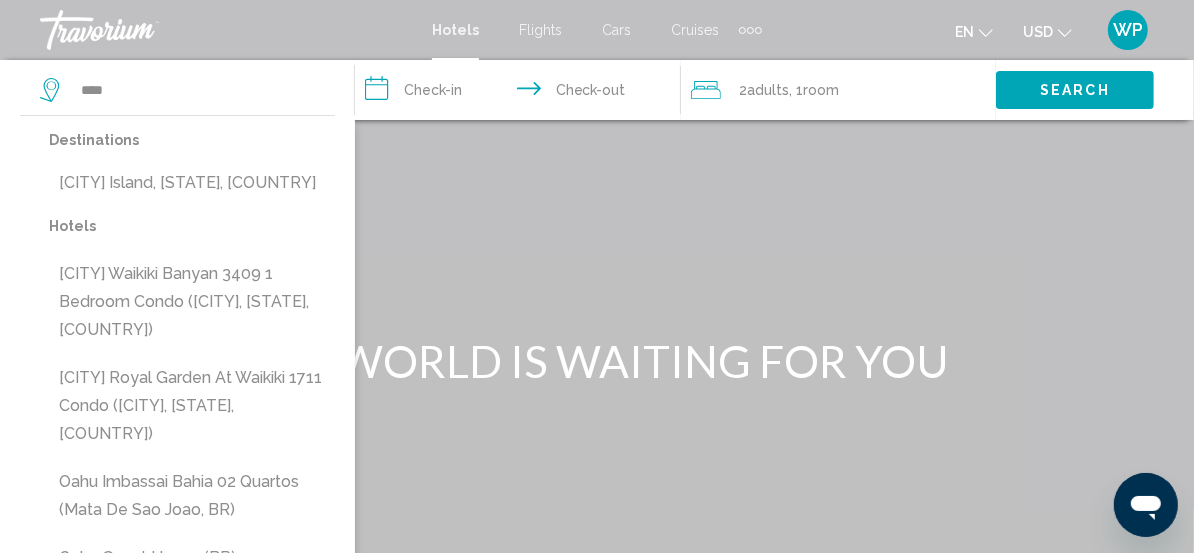 drag, startPoint x: 227, startPoint y: 186, endPoint x: 306, endPoint y: 137, distance: 92.96236 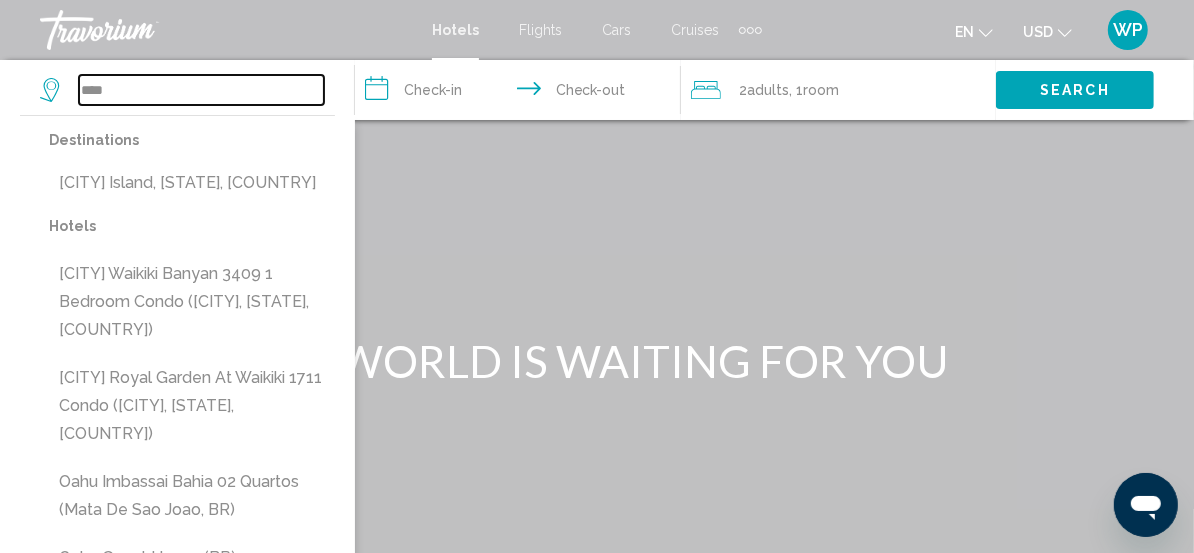 type on "**********" 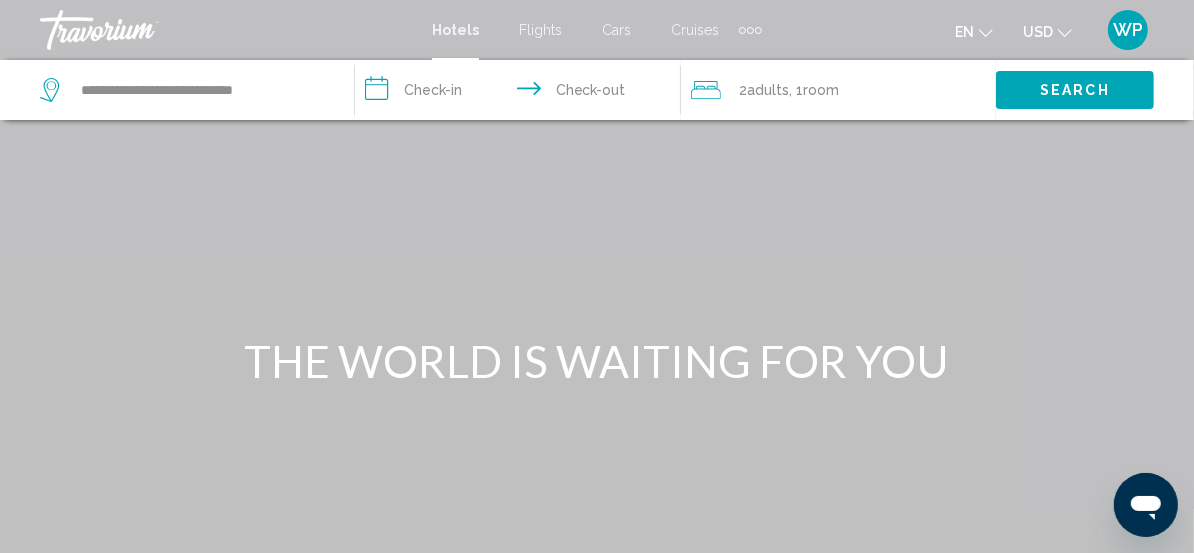 click on "**********" at bounding box center (521, 93) 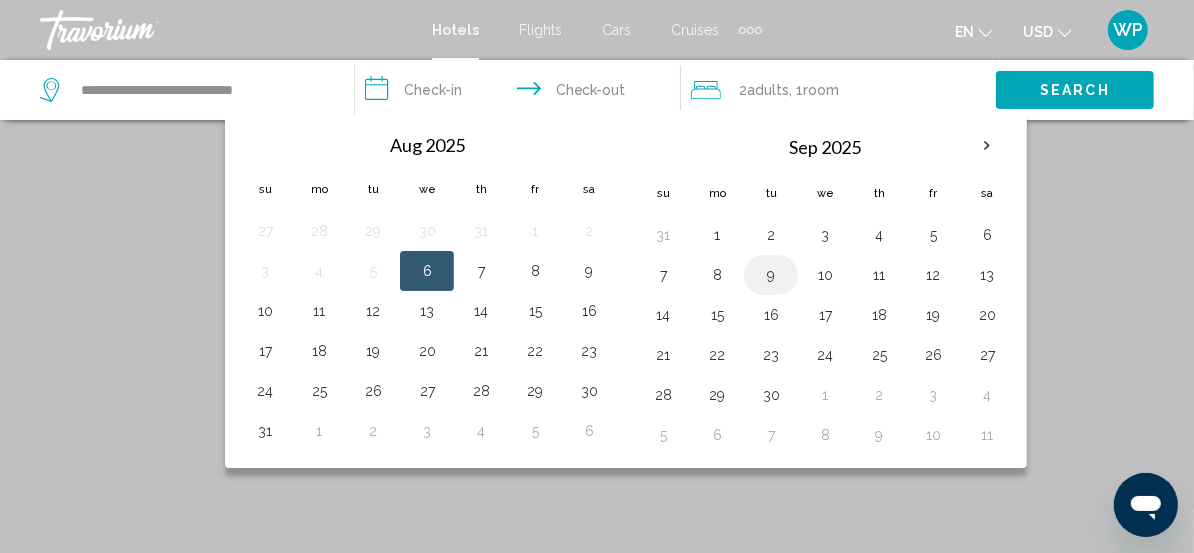 drag, startPoint x: 890, startPoint y: 273, endPoint x: 907, endPoint y: 280, distance: 18.384777 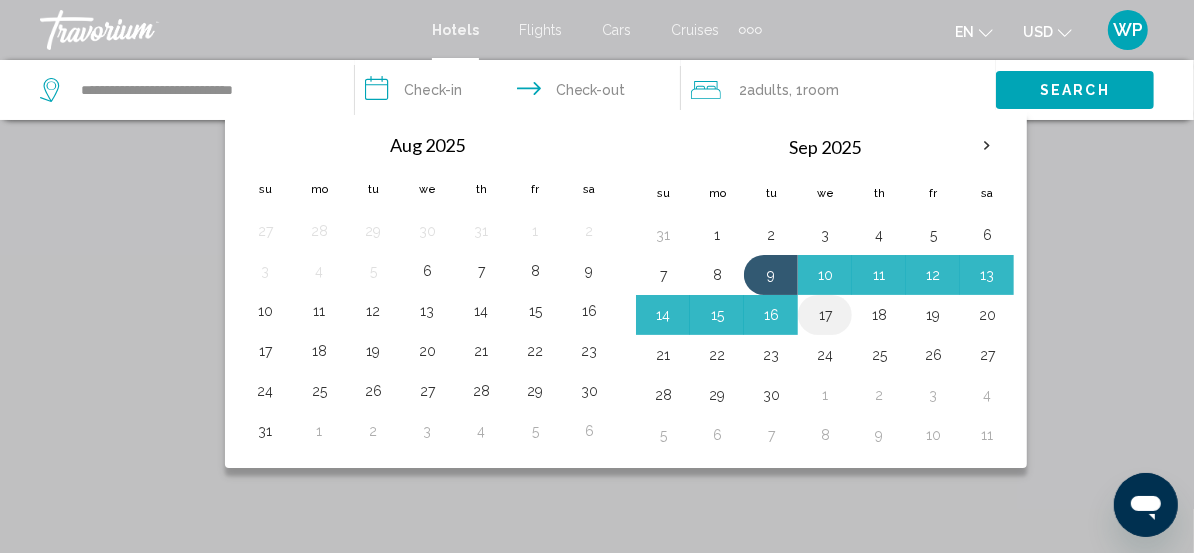 click on "17" at bounding box center (825, 315) 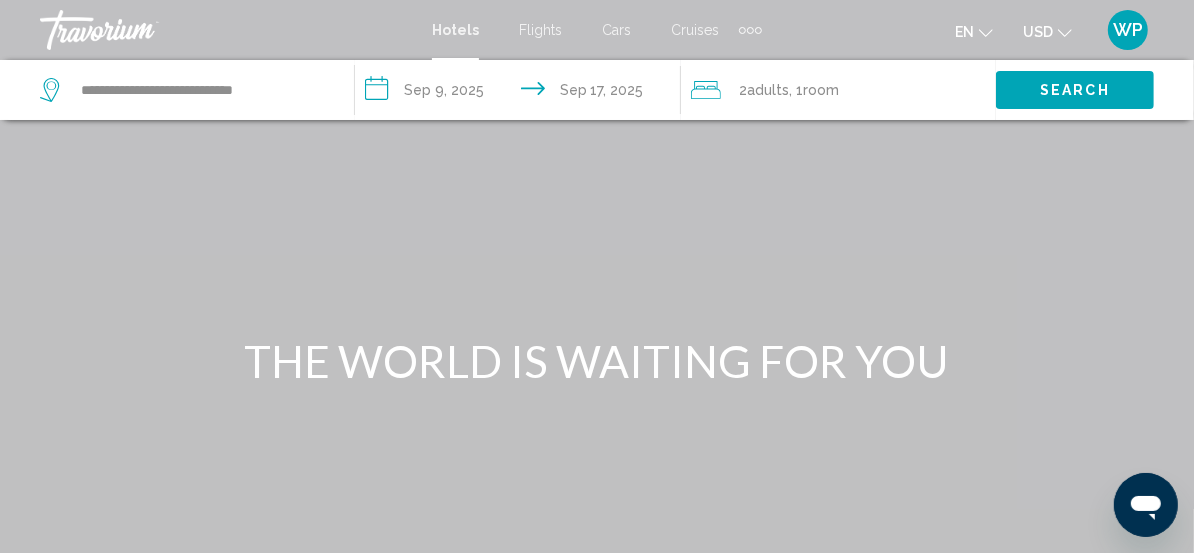 click on ", 1  Room rooms" 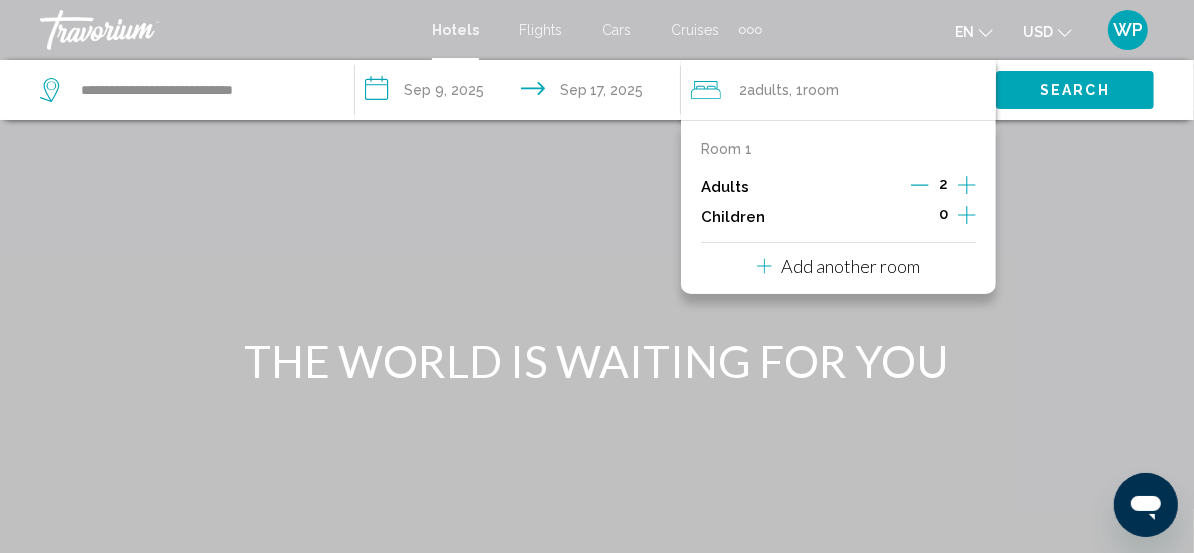 click on "Search" at bounding box center (1075, 89) 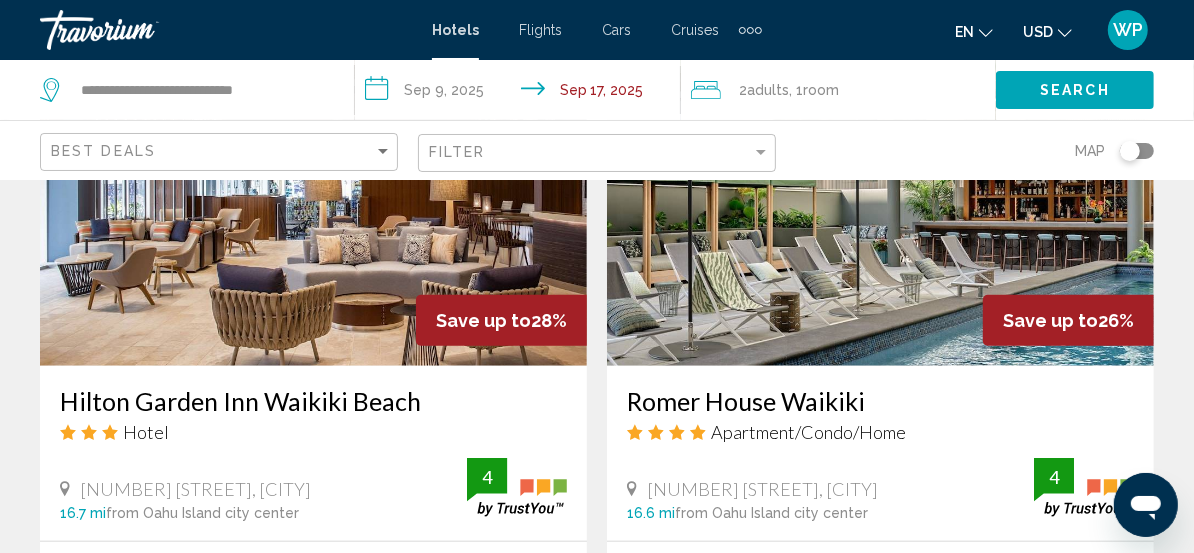 scroll, scrollTop: 909, scrollLeft: 0, axis: vertical 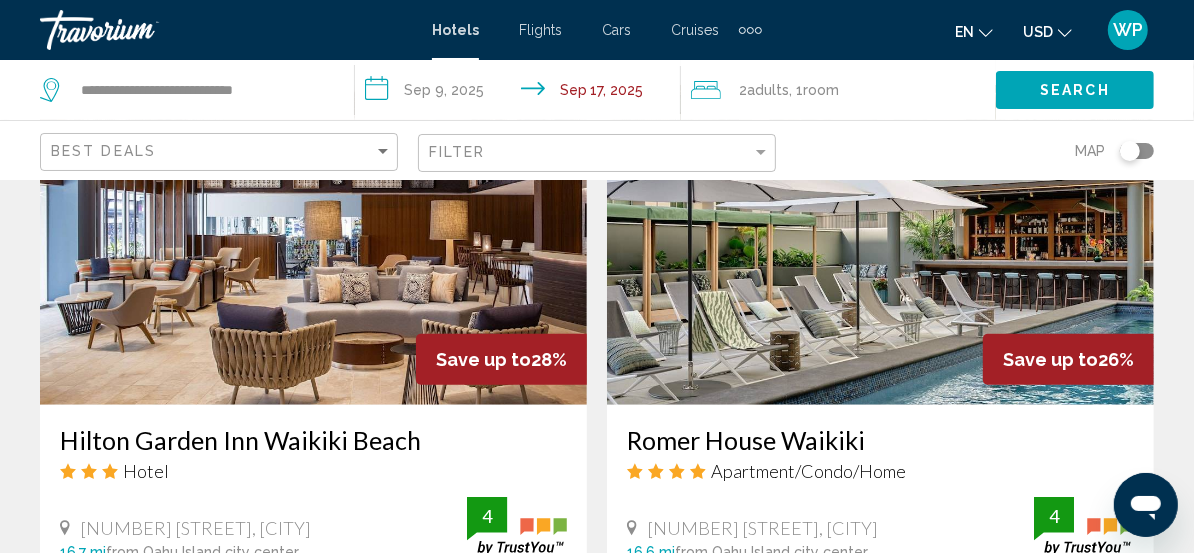click on ", 1  Room rooms" 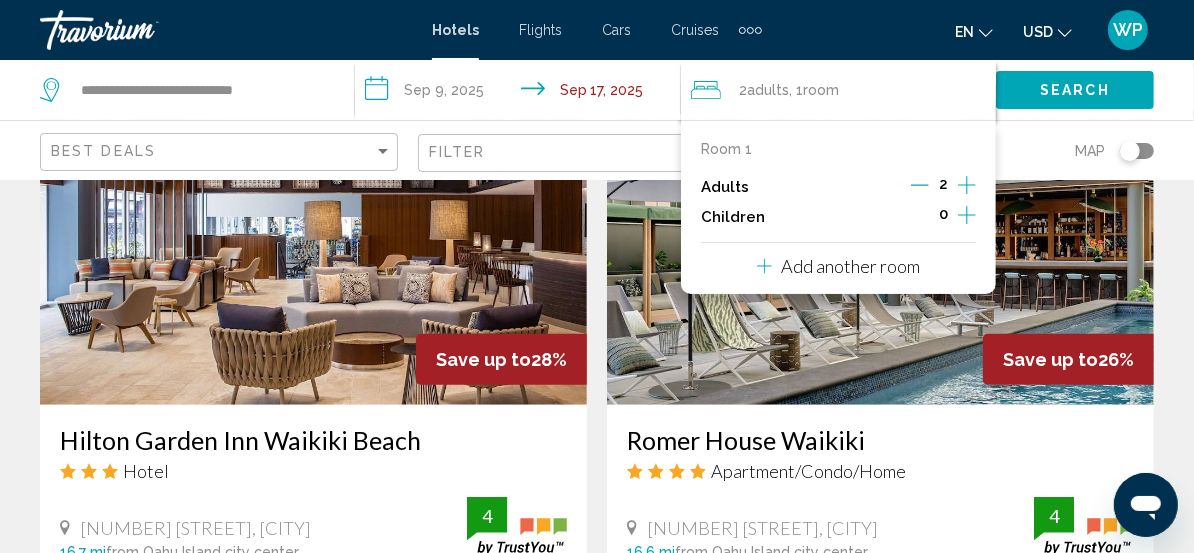 click 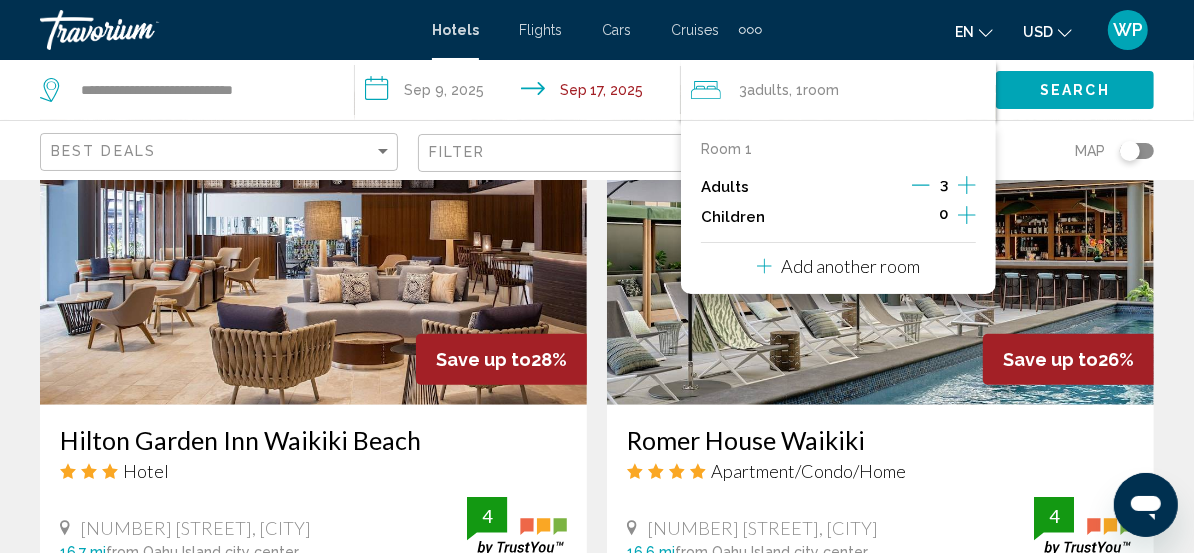 click 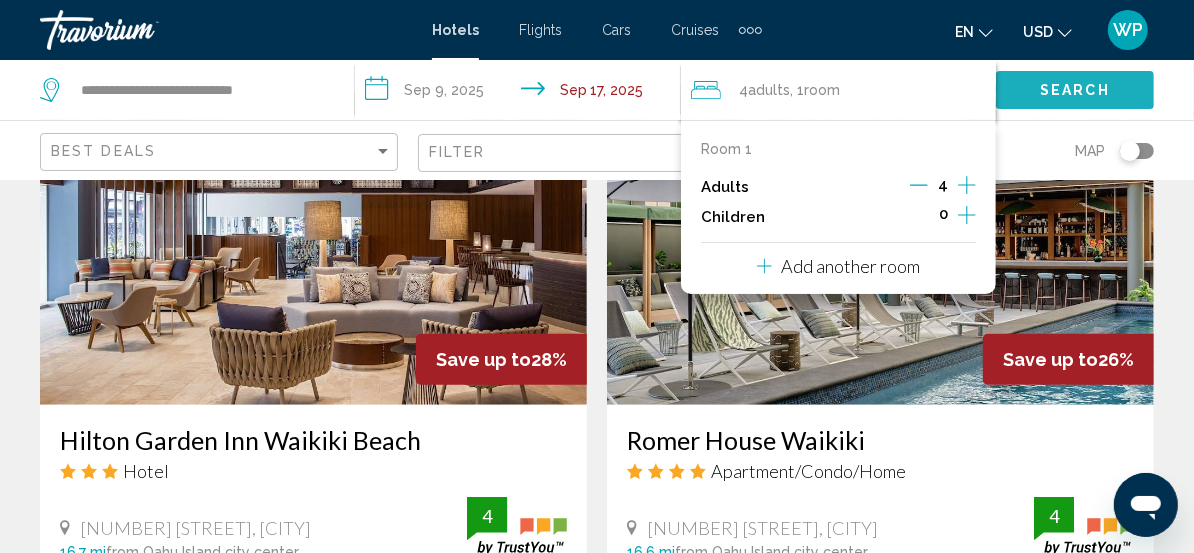 click on "Search" 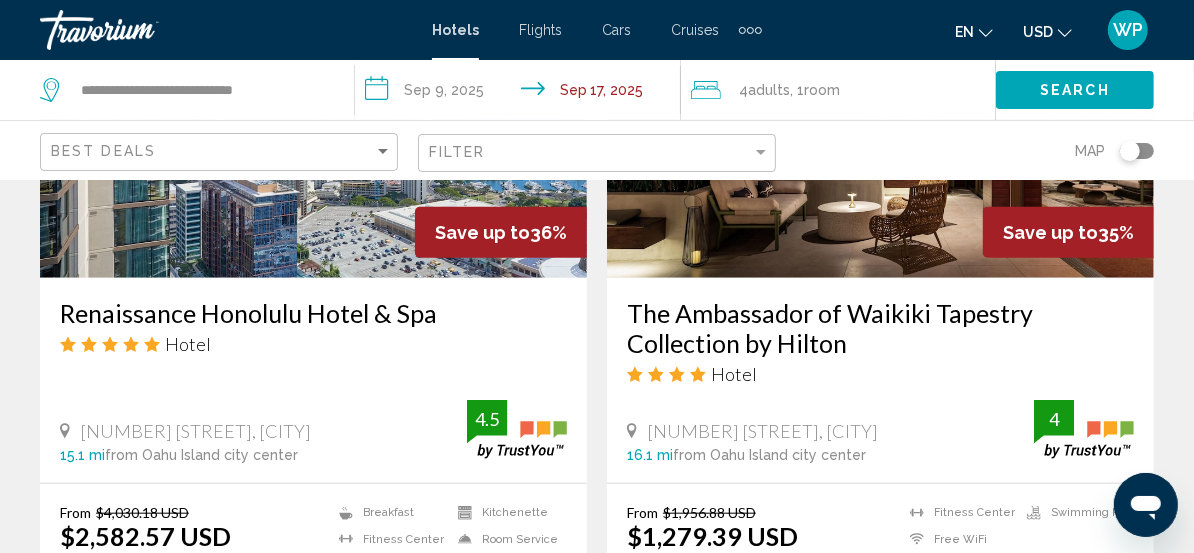 scroll, scrollTop: 909, scrollLeft: 0, axis: vertical 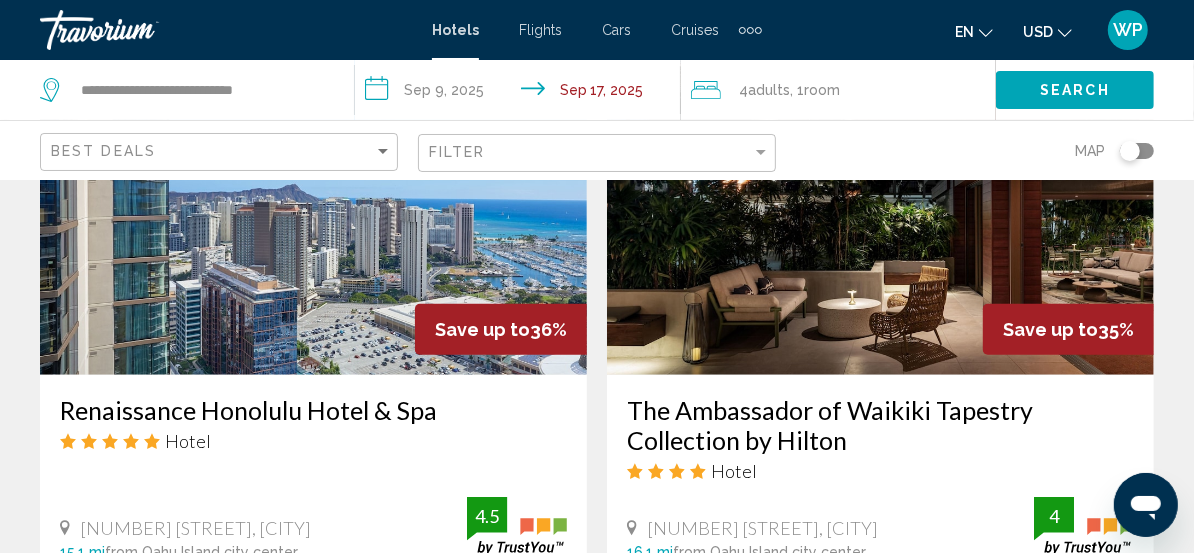 click at bounding box center (880, 215) 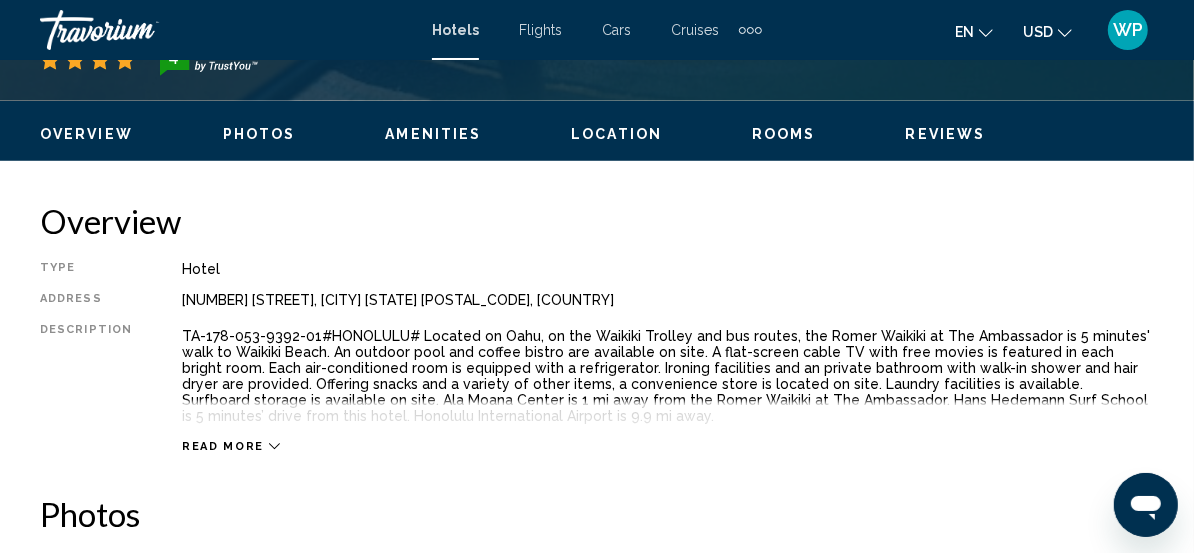 scroll, scrollTop: 258, scrollLeft: 0, axis: vertical 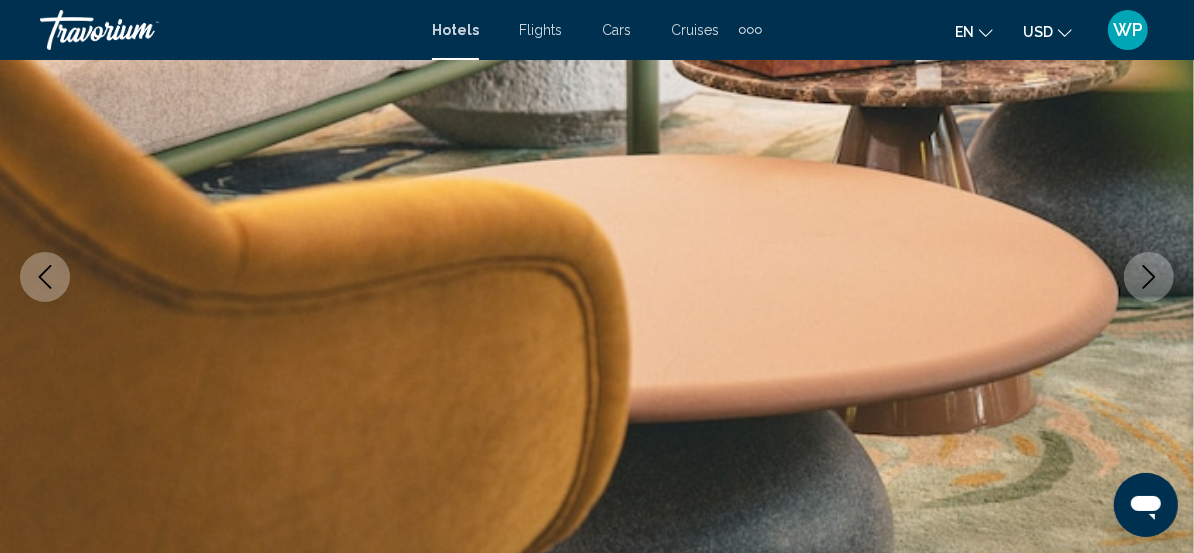 click 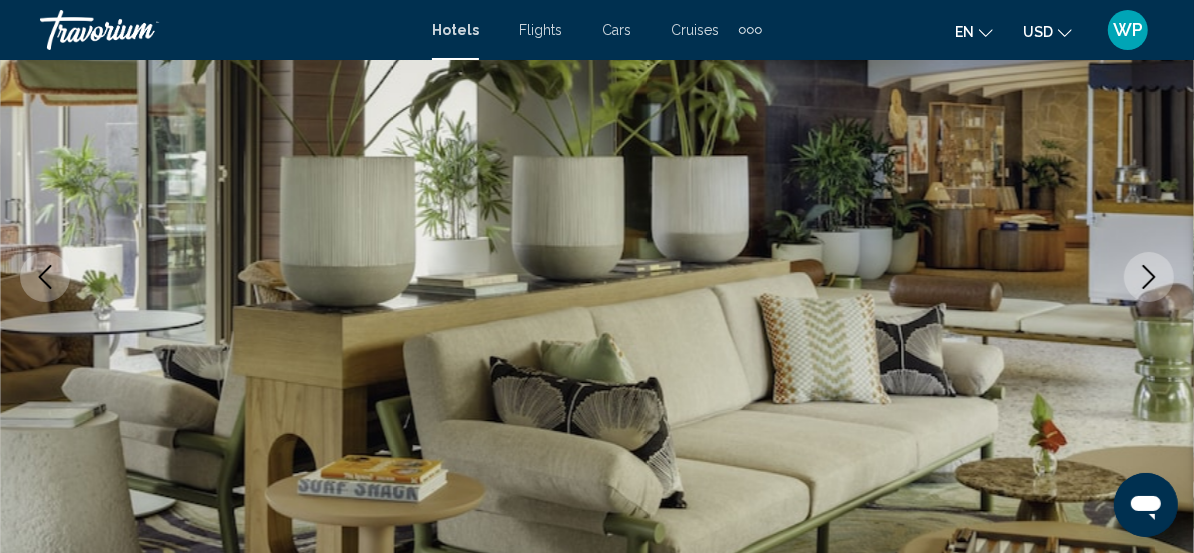 click 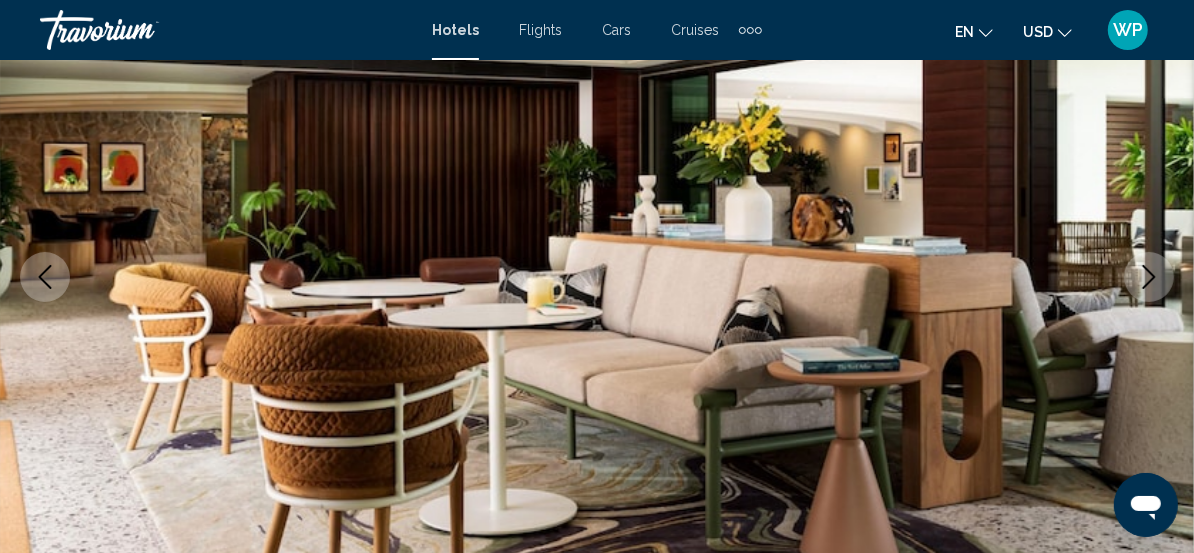 click 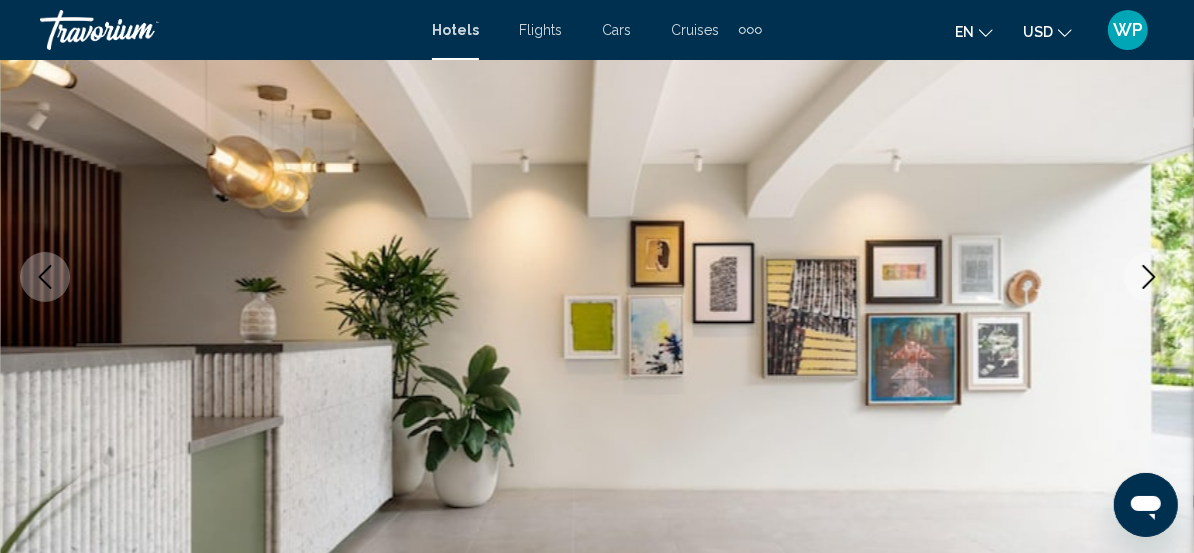 click 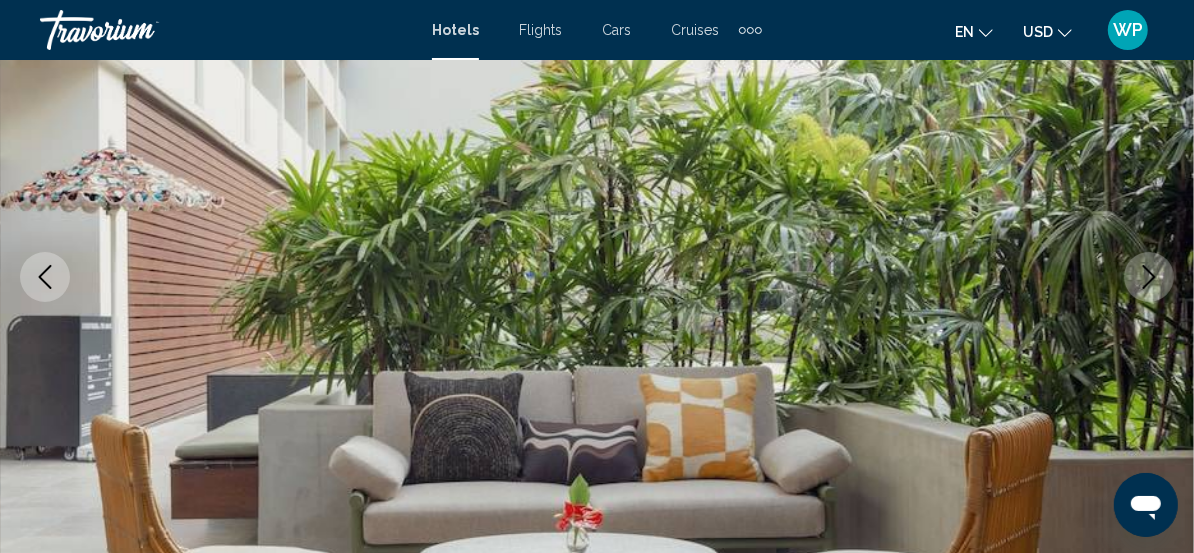click 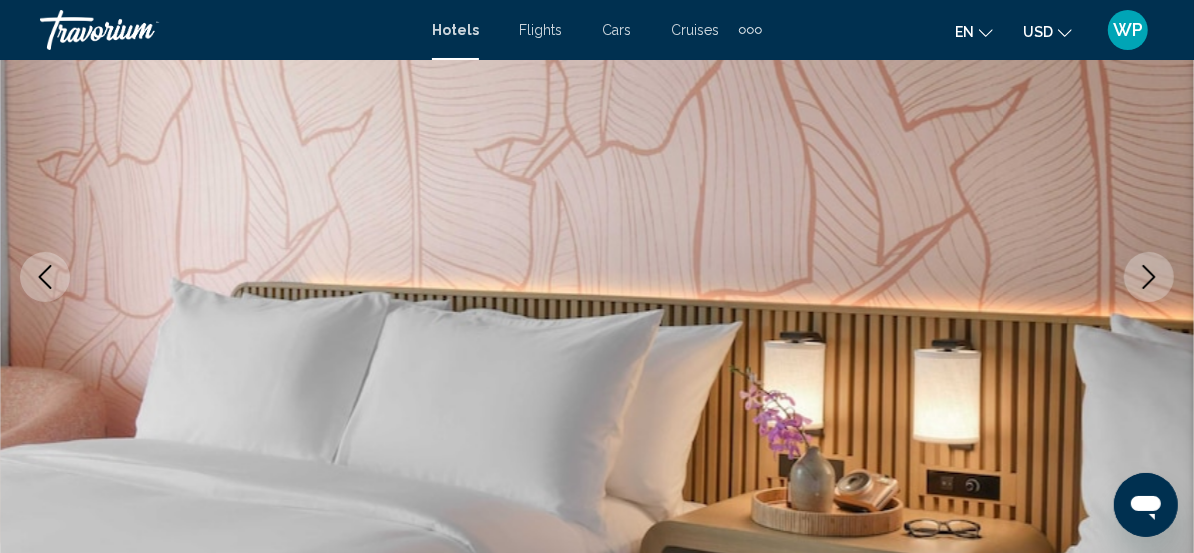 click 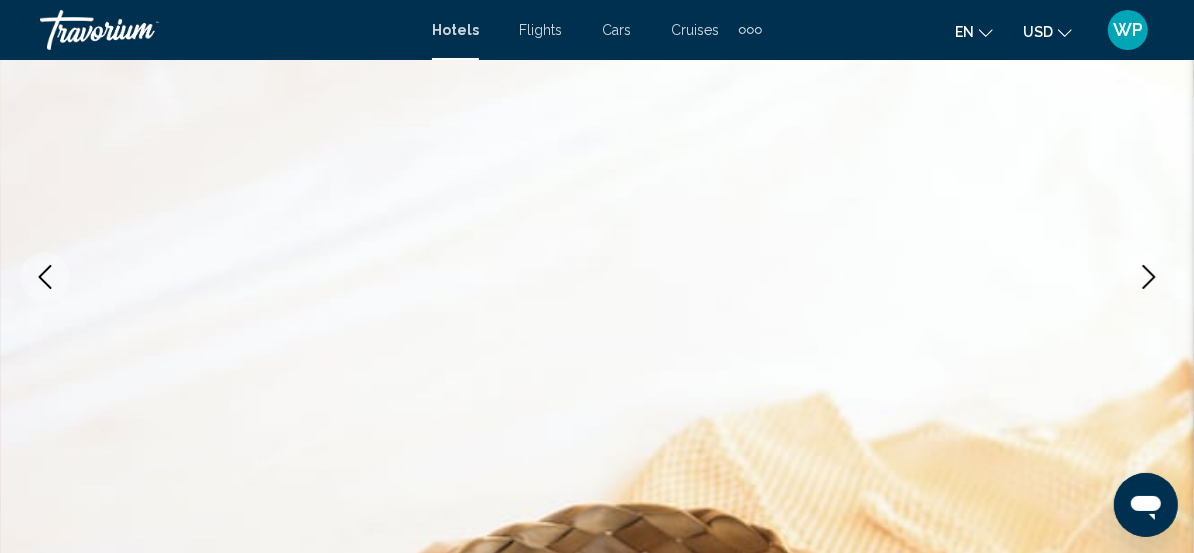 click 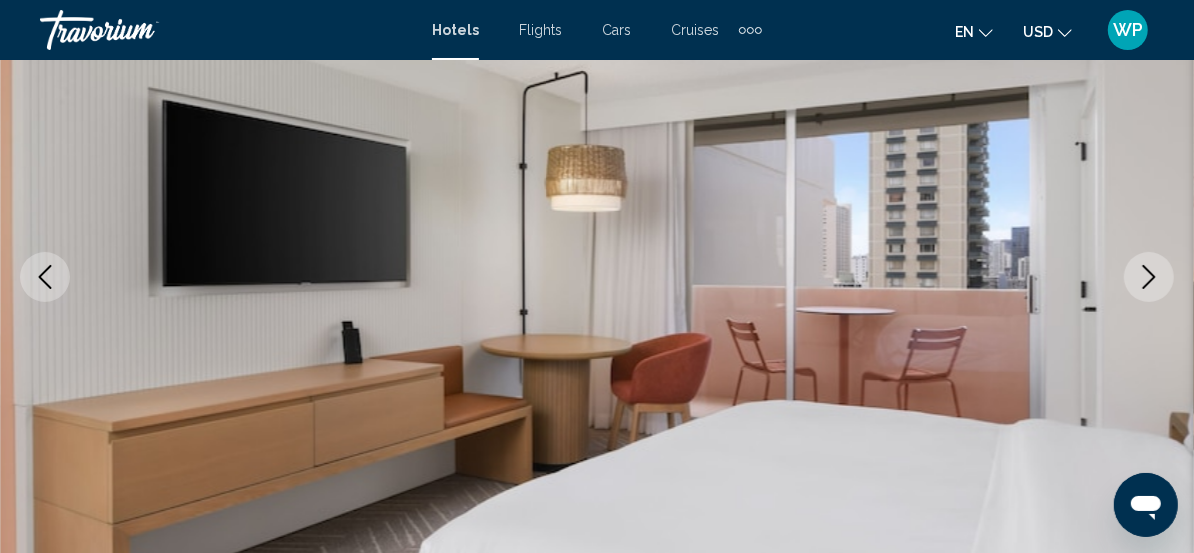 click 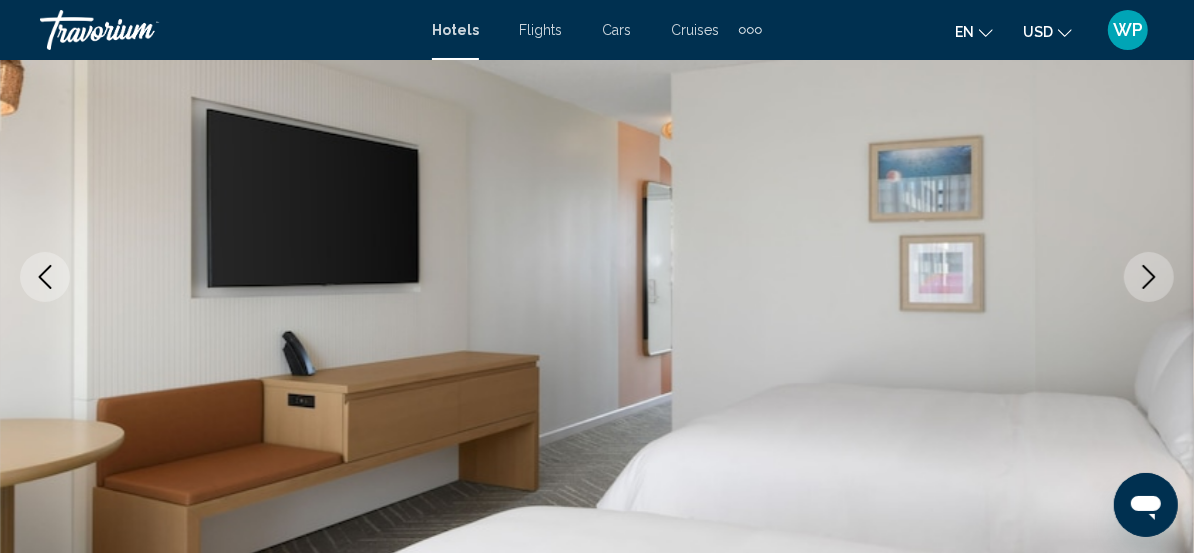 click 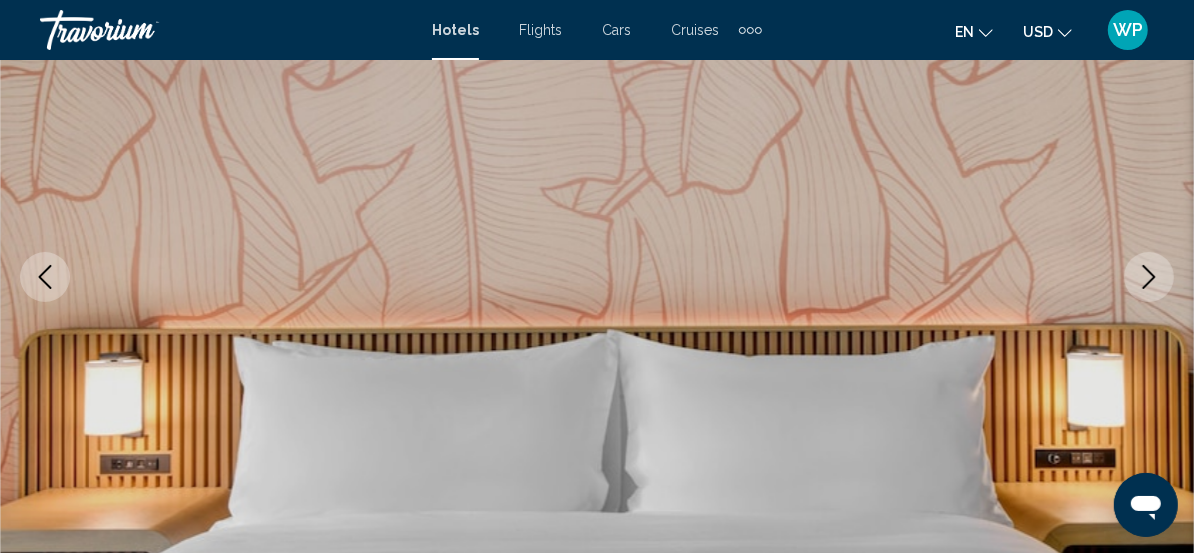 click 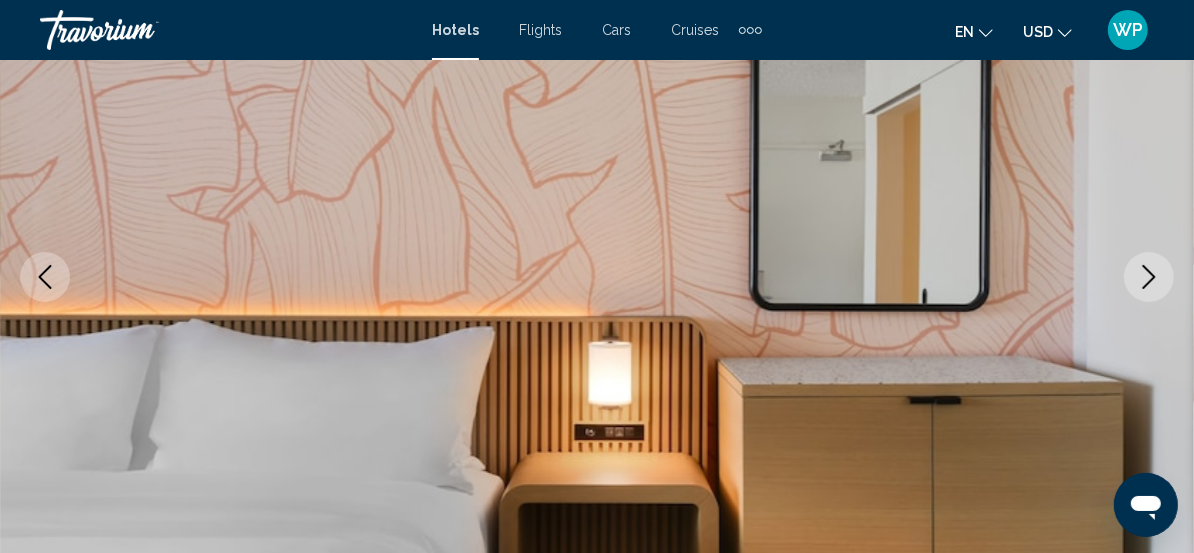 click 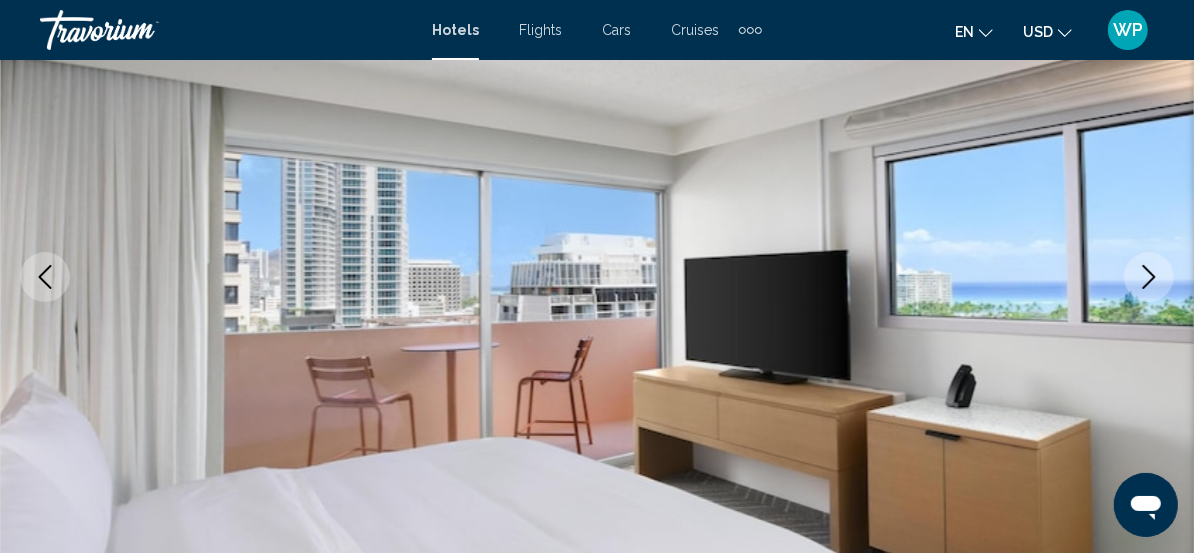 click 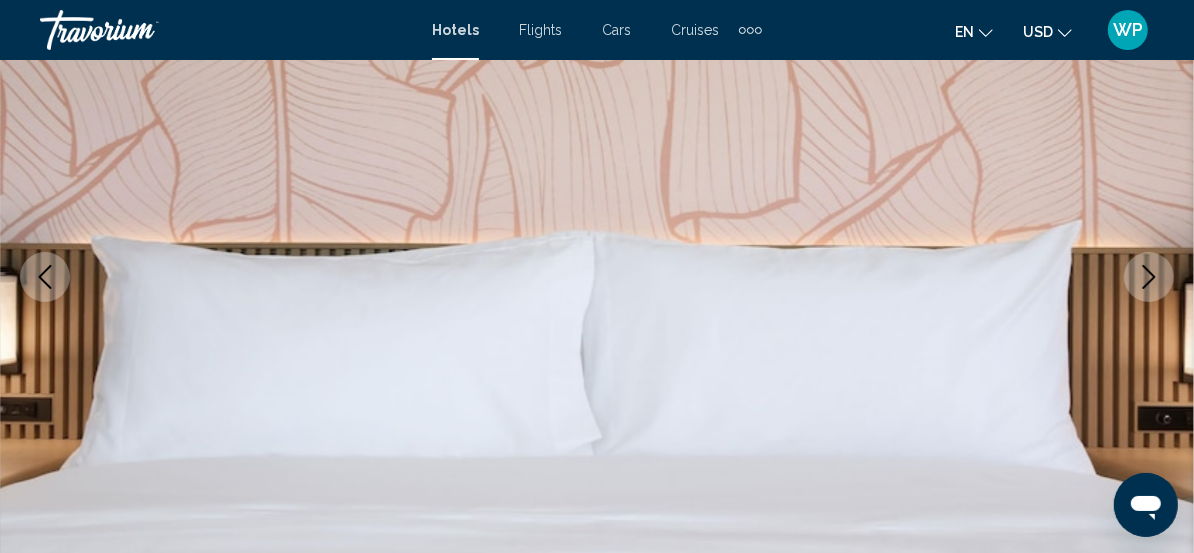 click 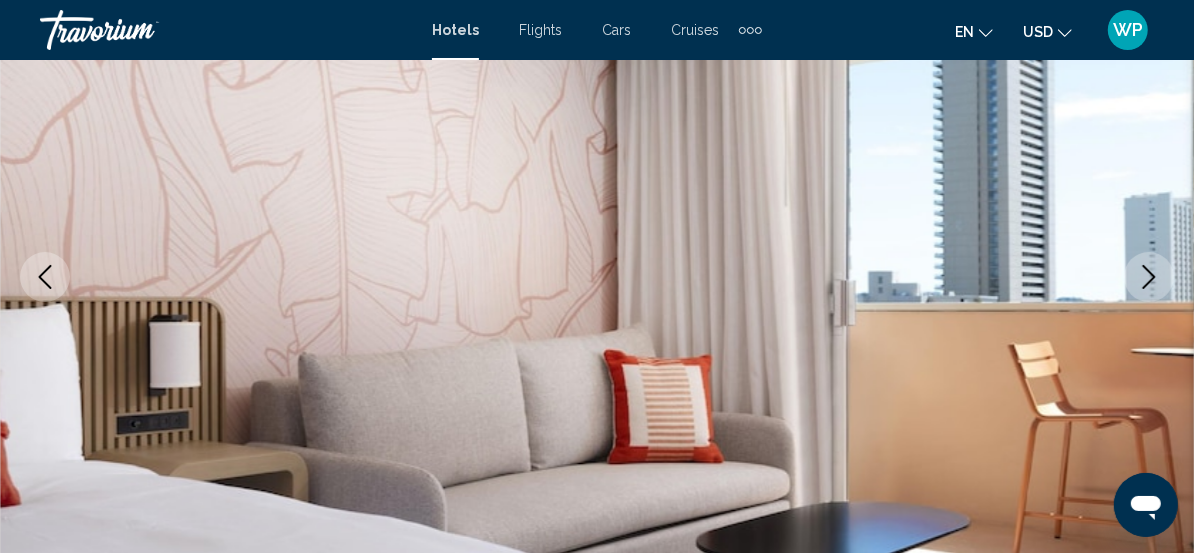 click 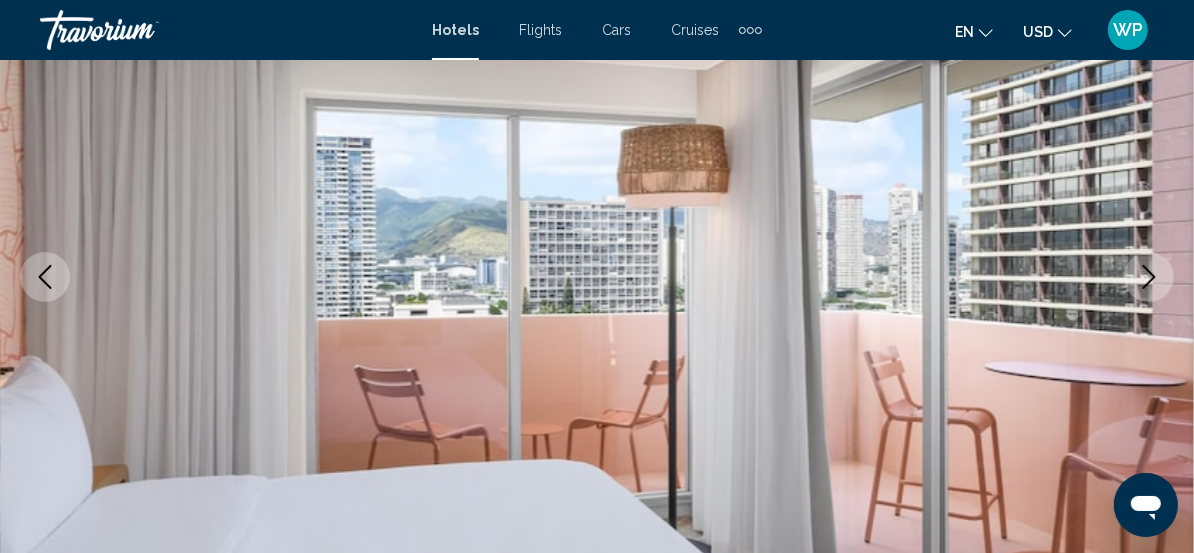 click 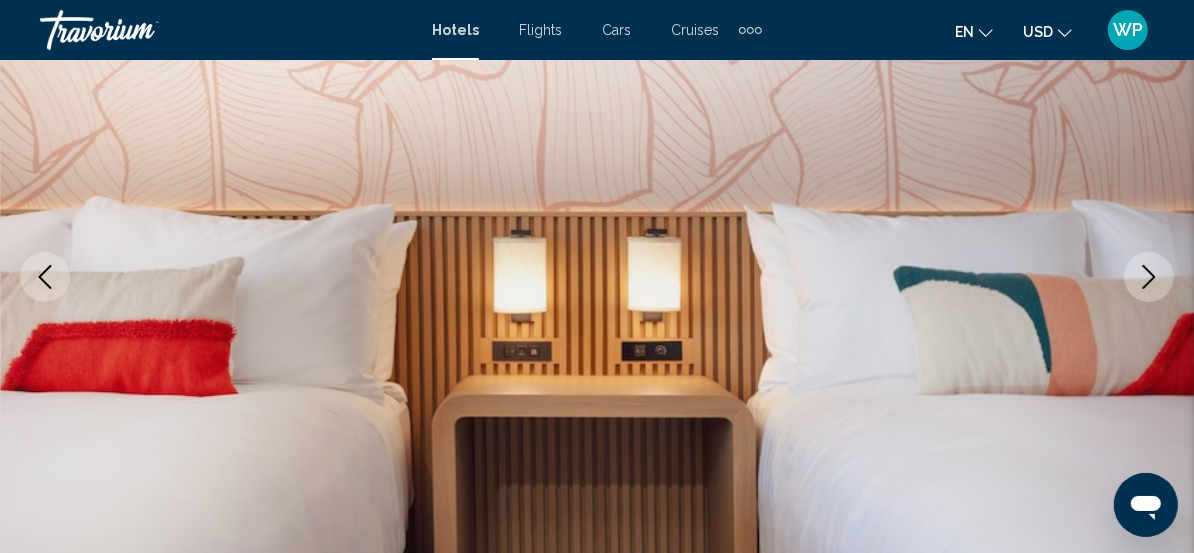 click 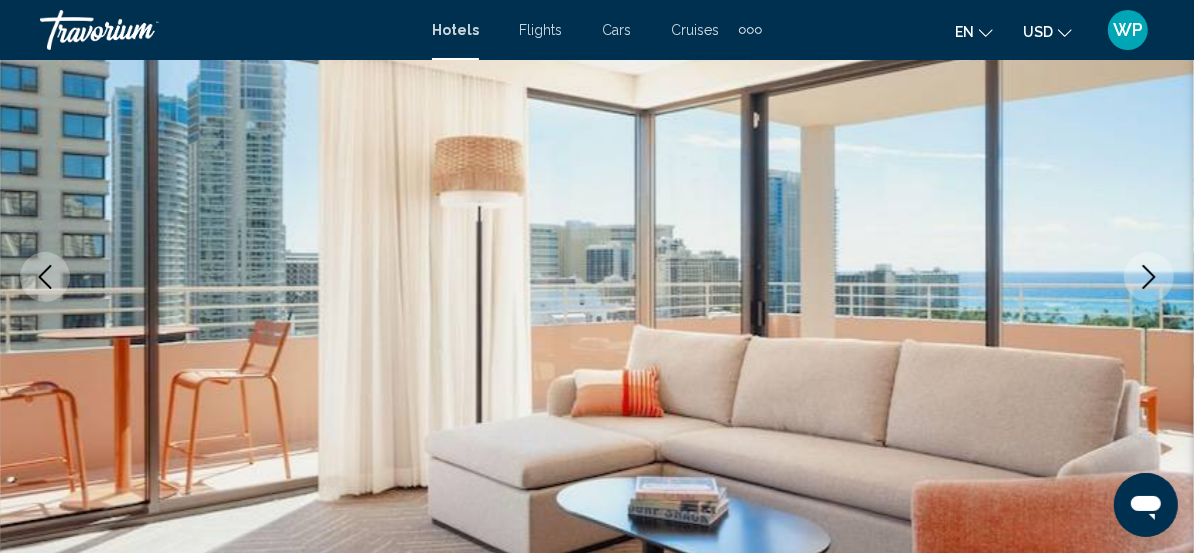 click 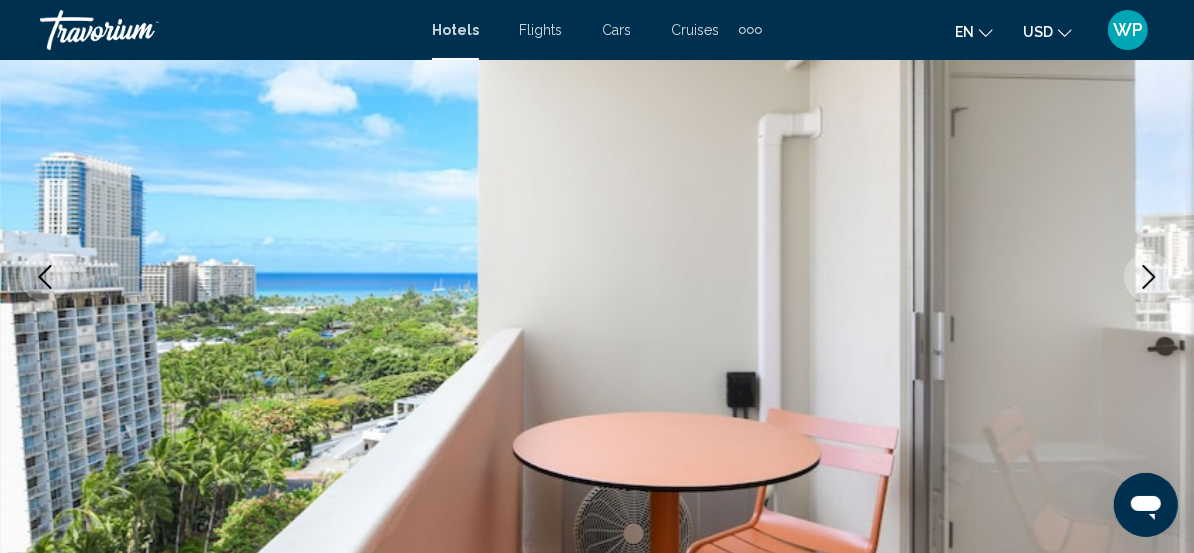 click 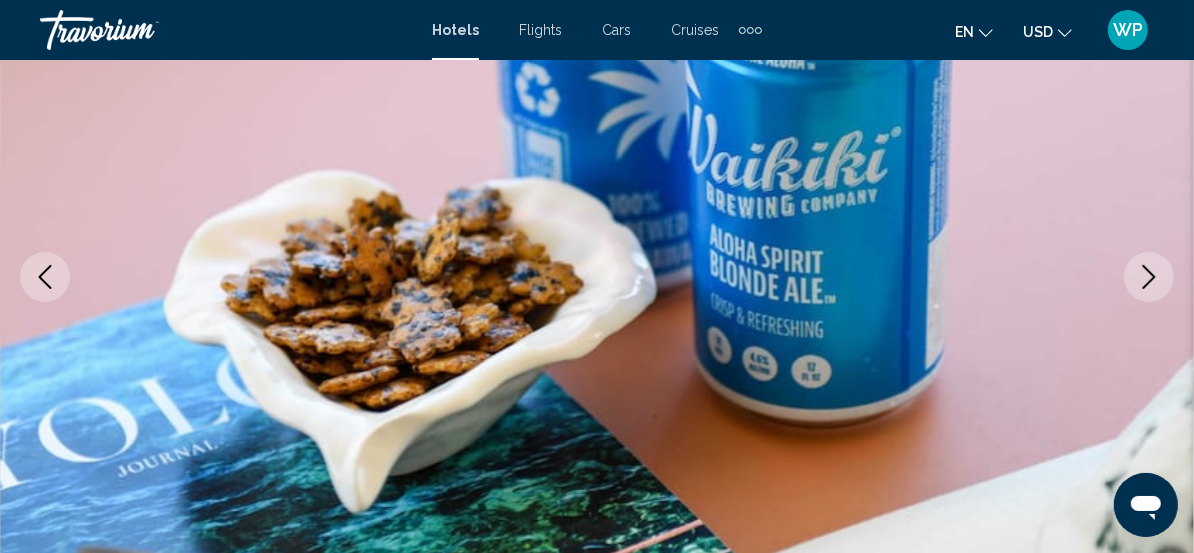 click 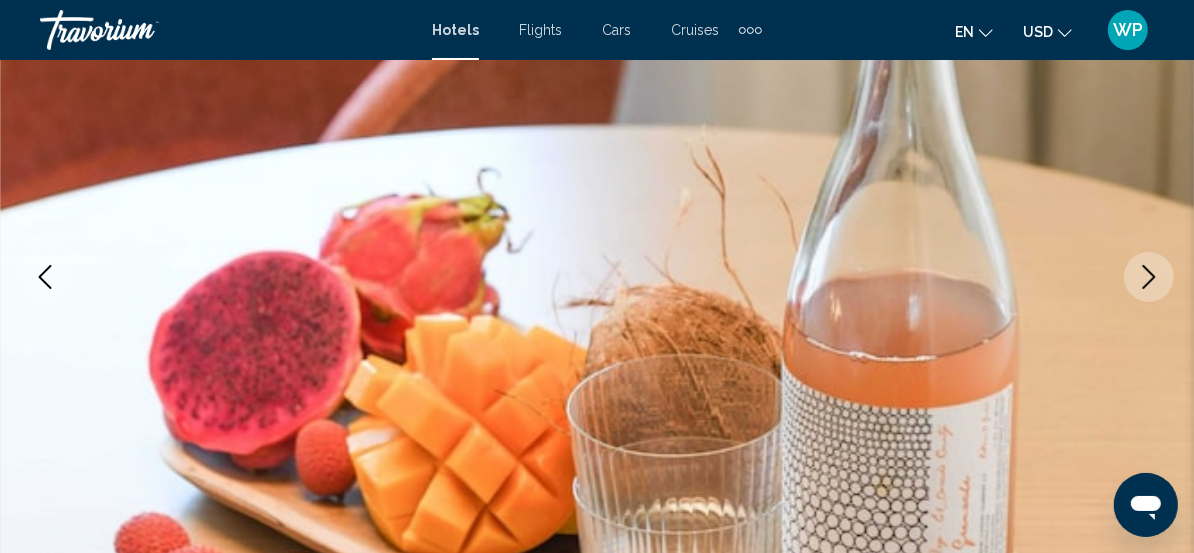 click 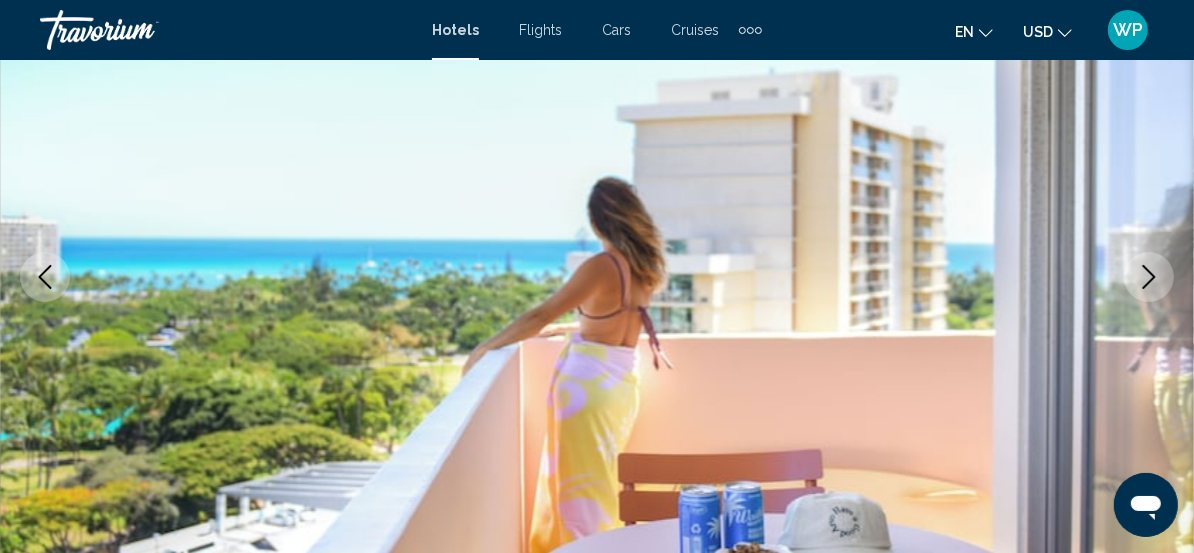 click 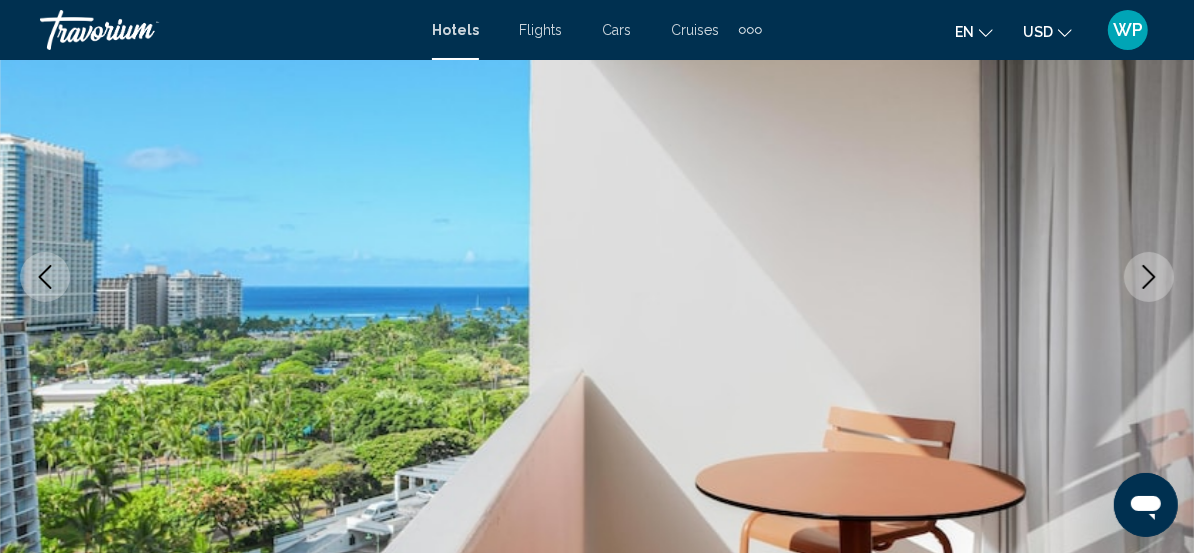 click 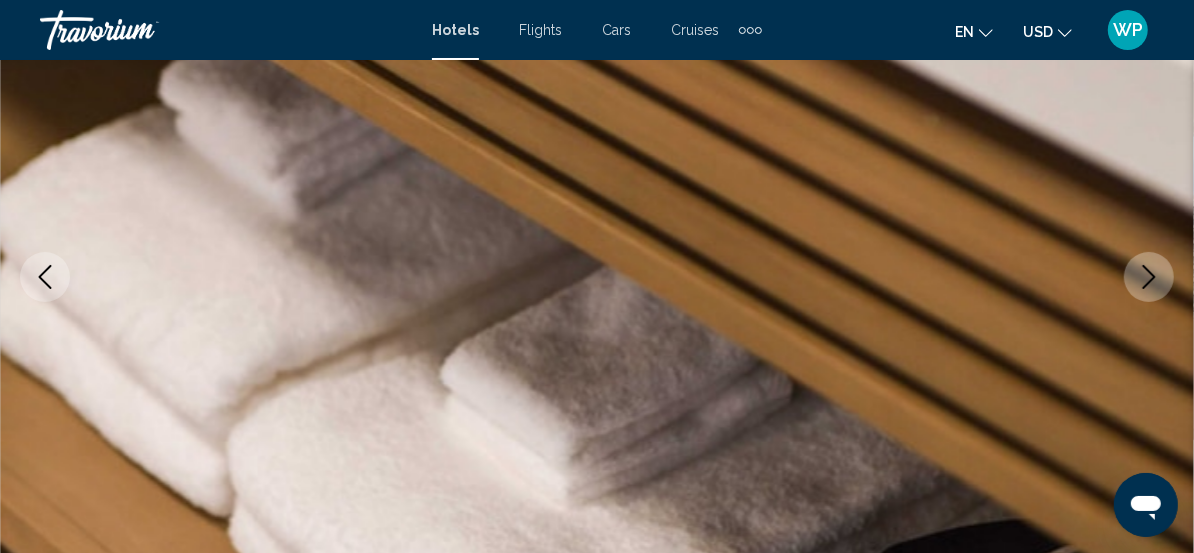 click 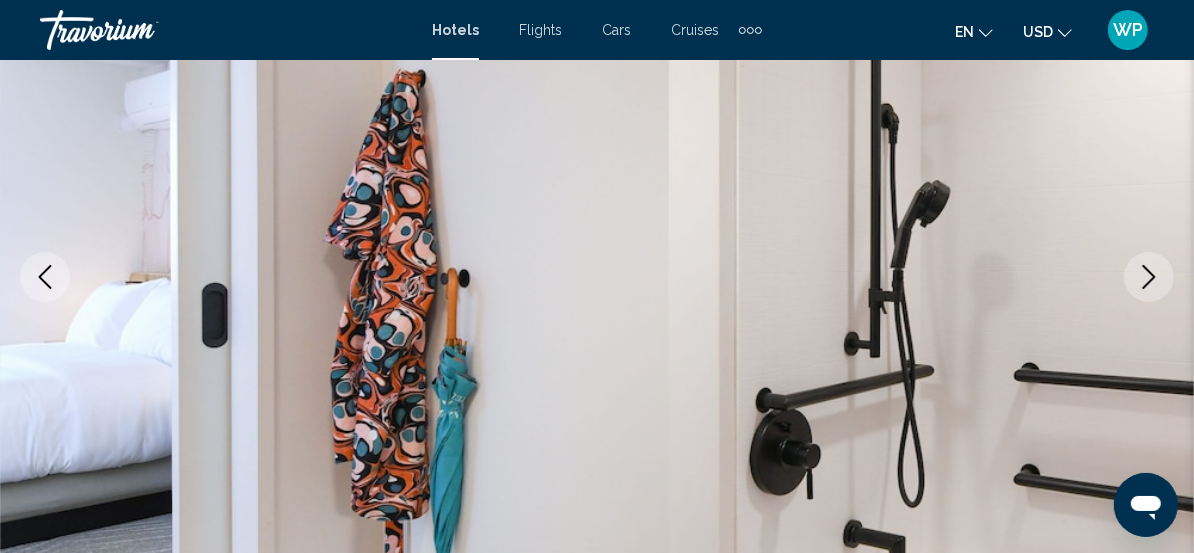 click 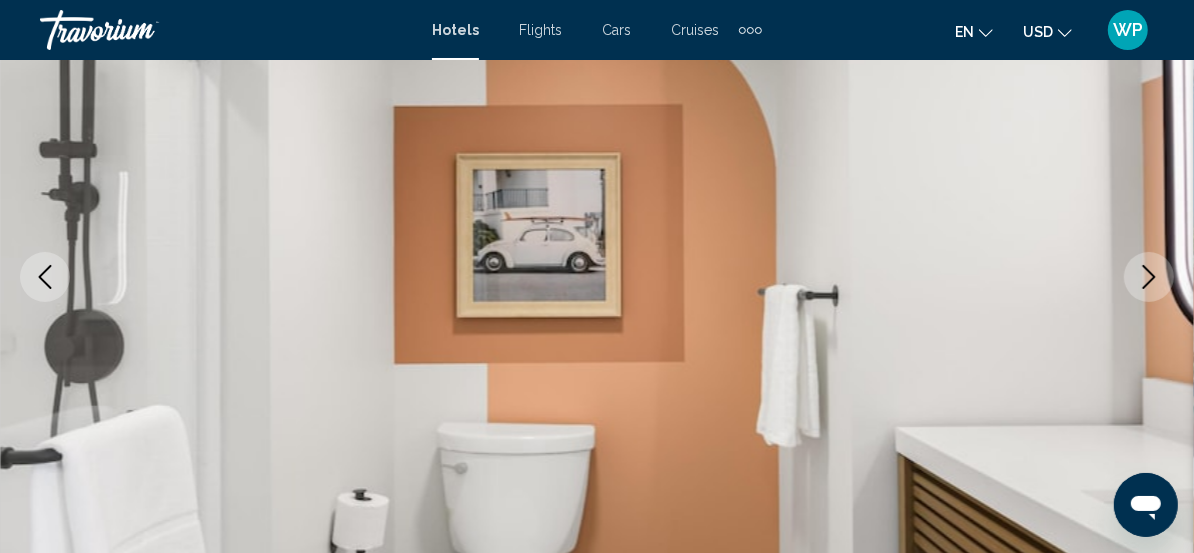 click 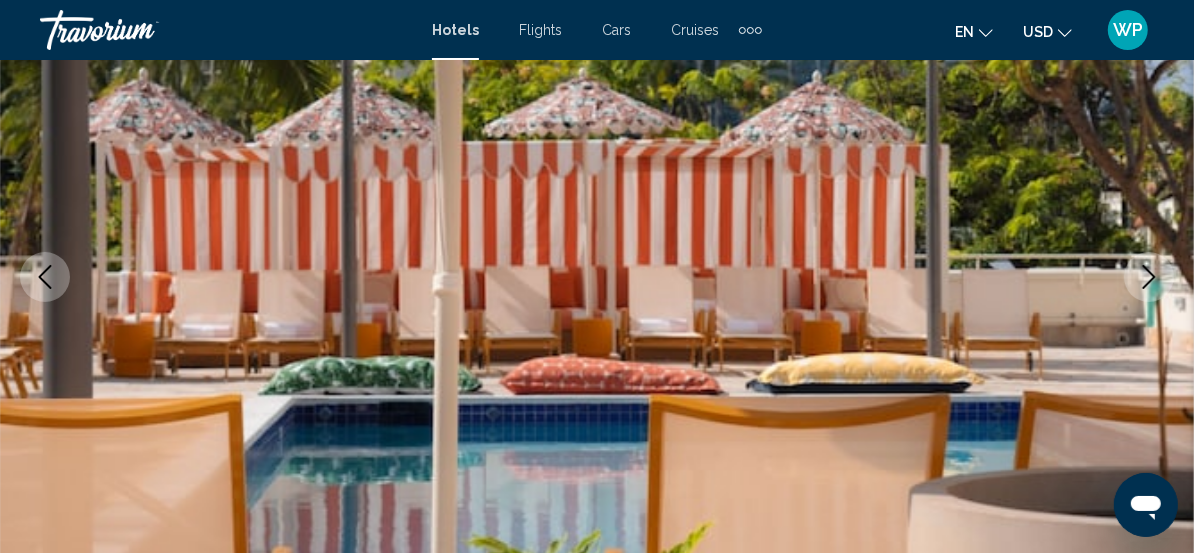click 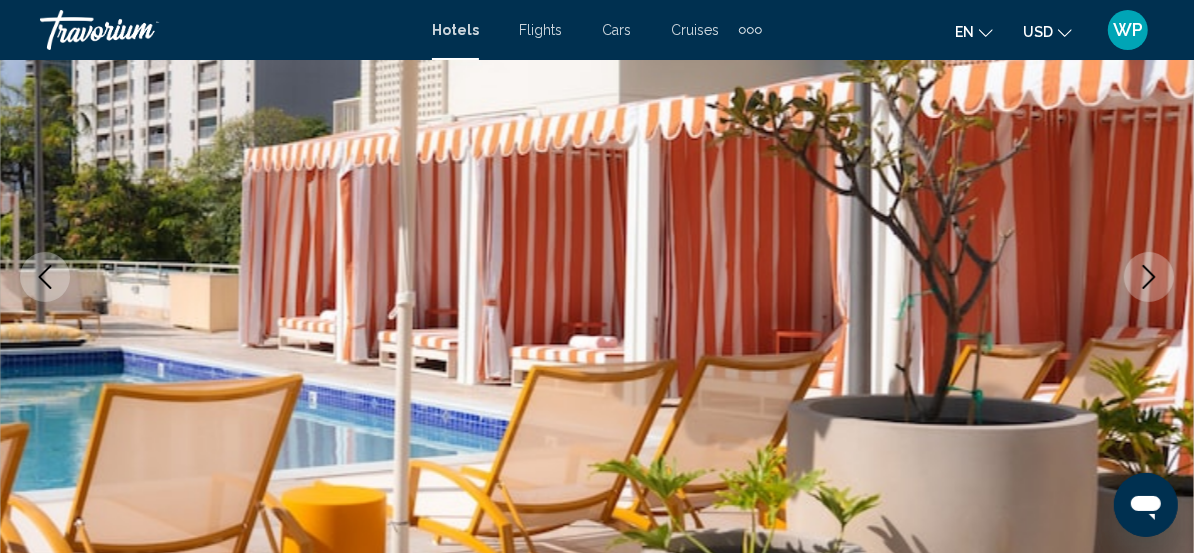 click 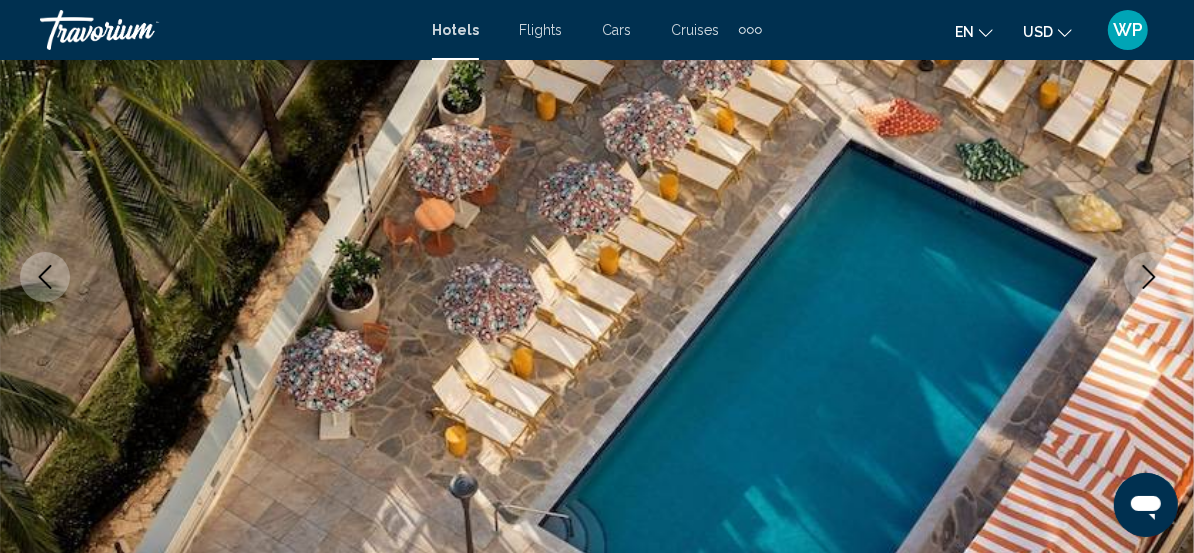 click 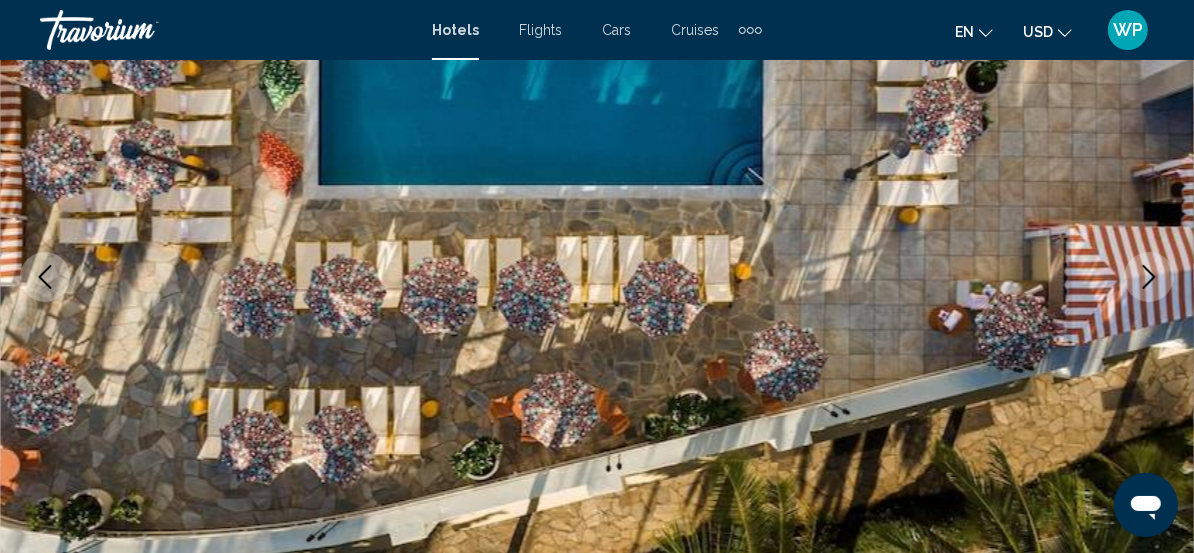 click 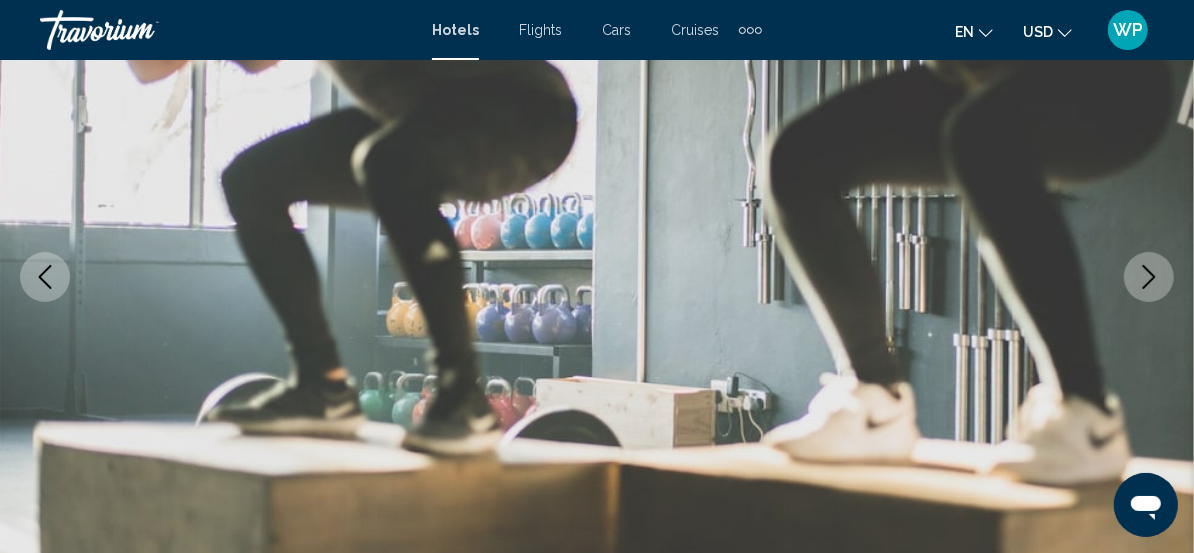 click 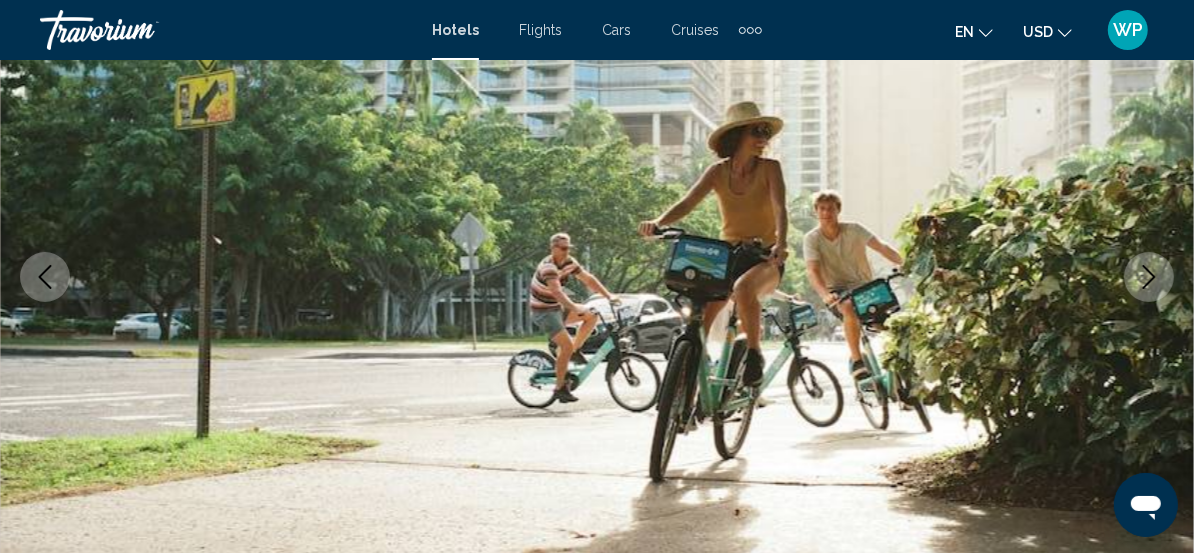 click 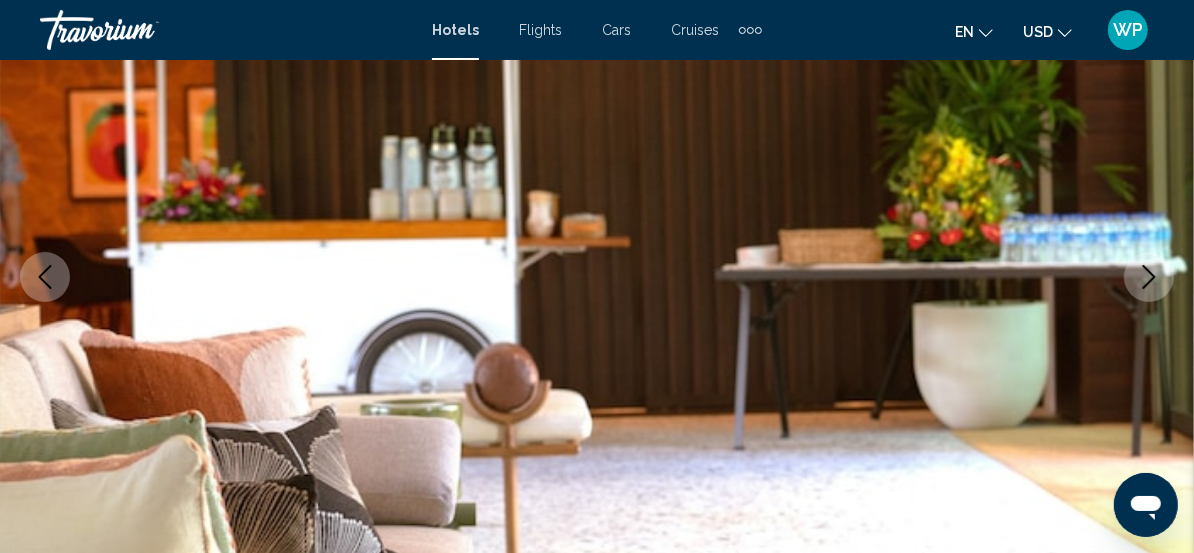 click 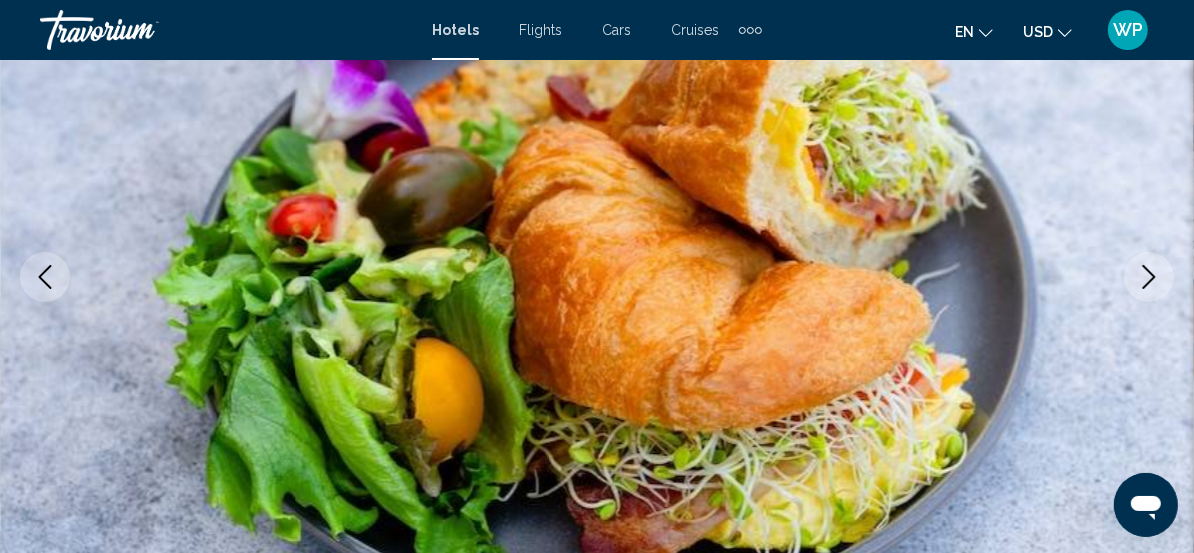 click 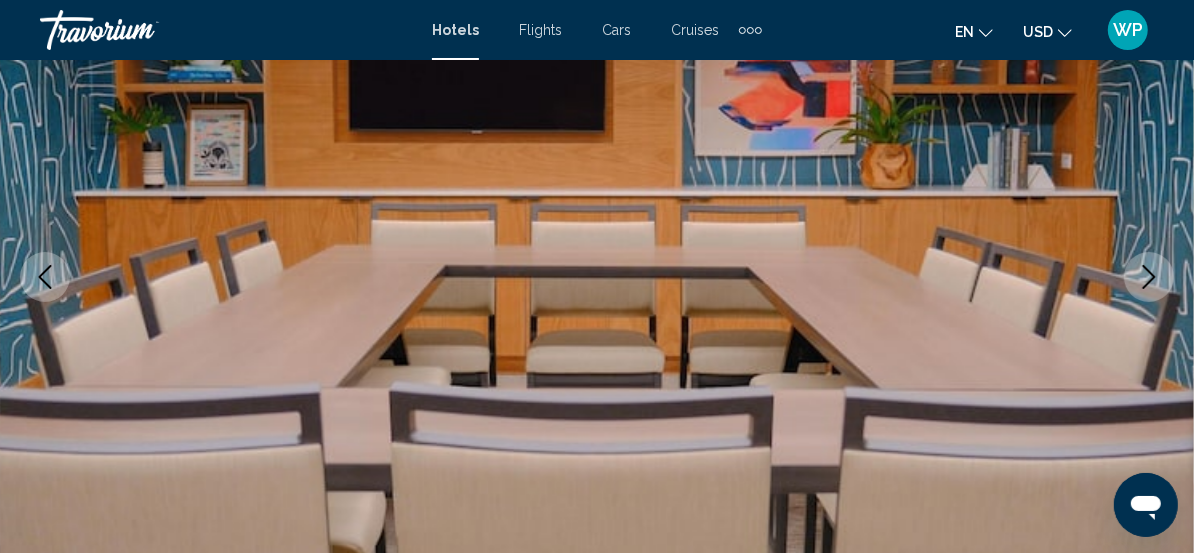 click 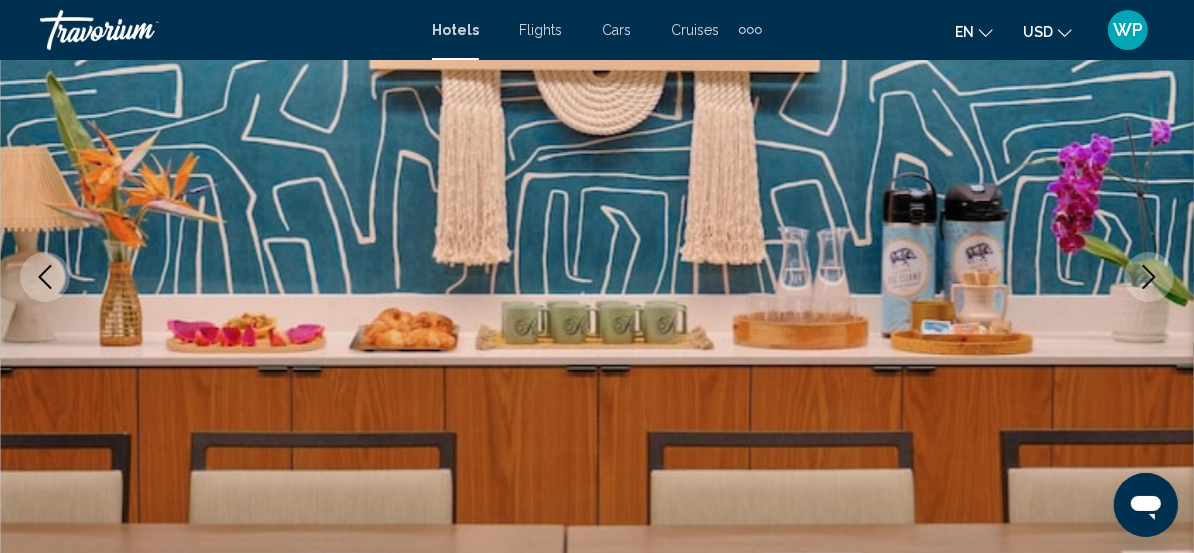 click 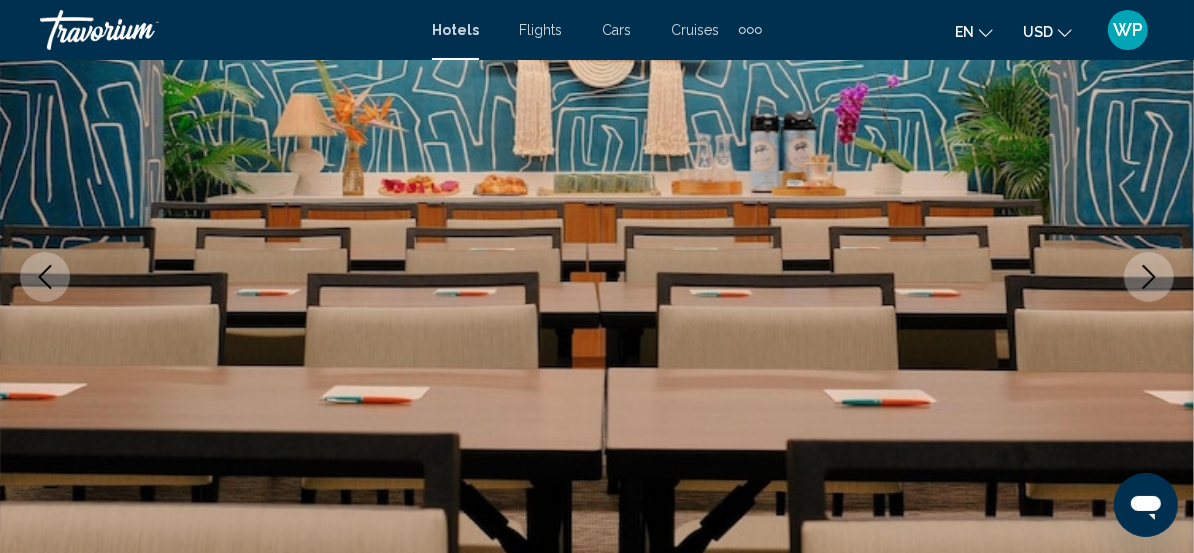 click 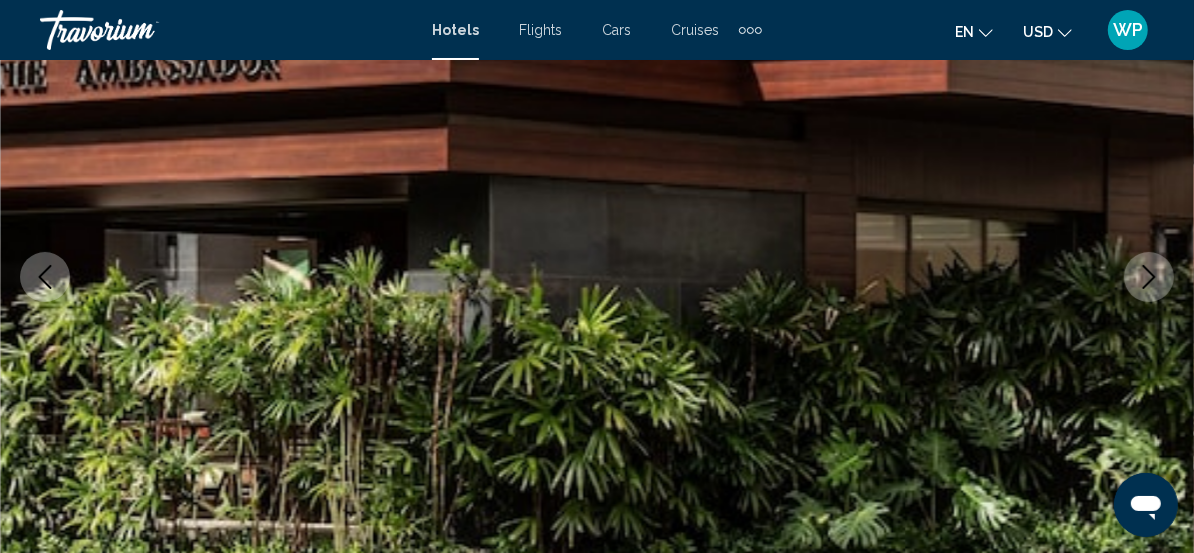 click 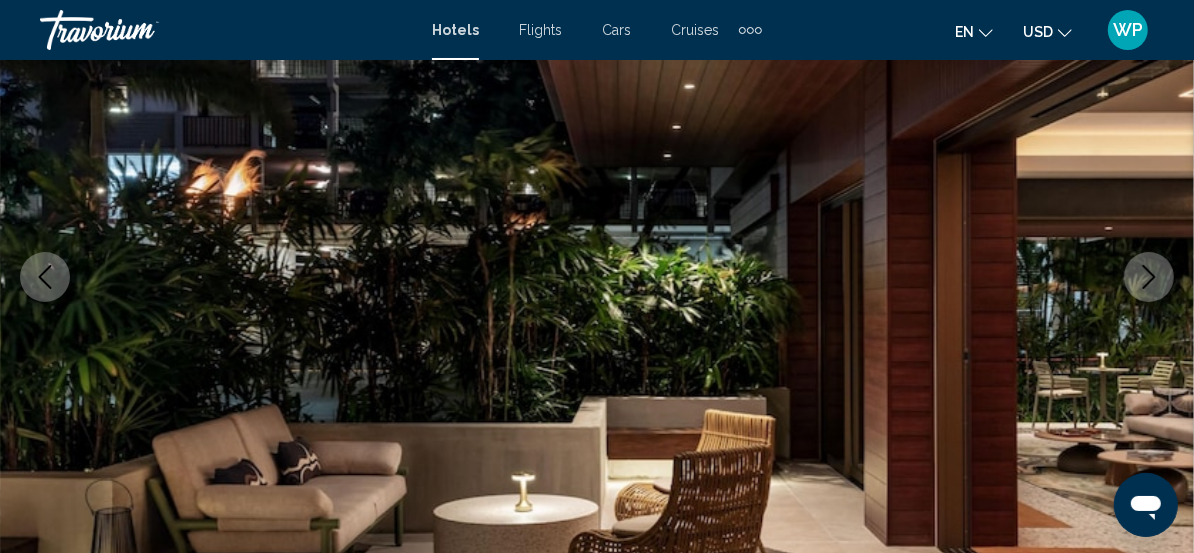 click 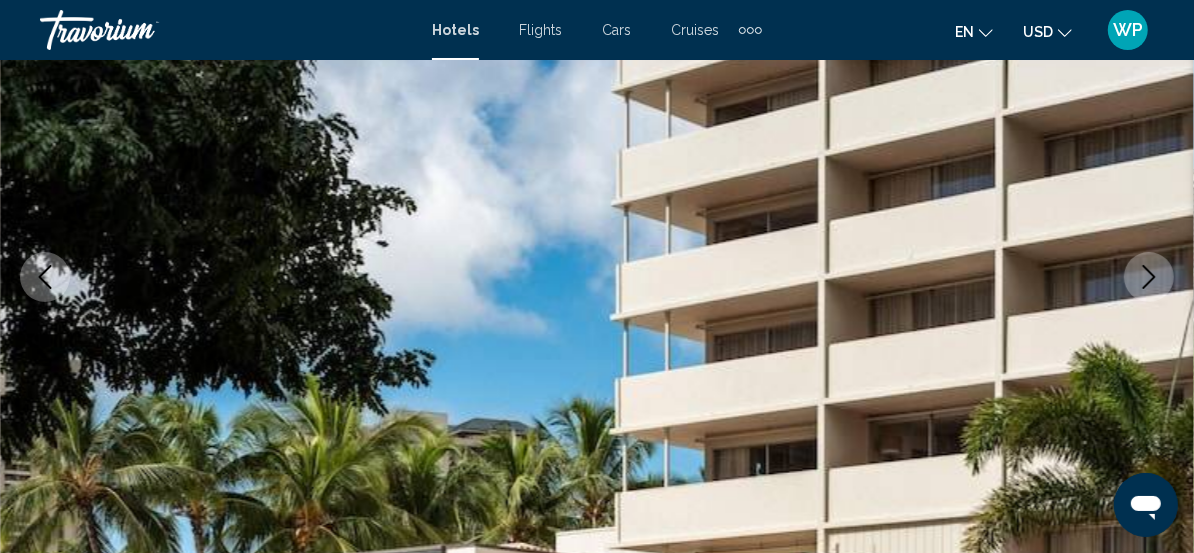 click 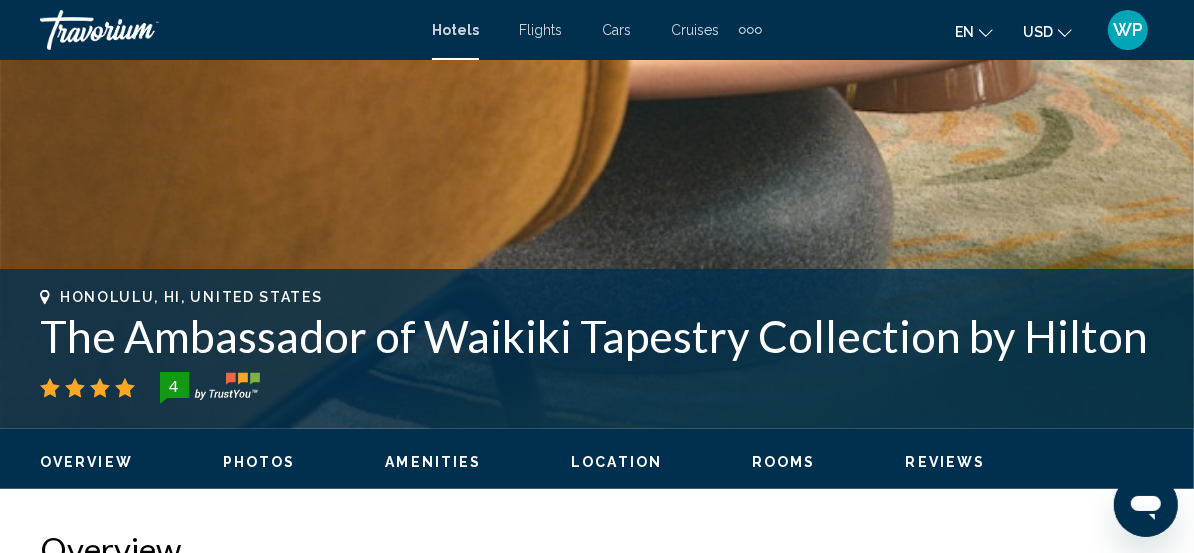 scroll, scrollTop: 713, scrollLeft: 0, axis: vertical 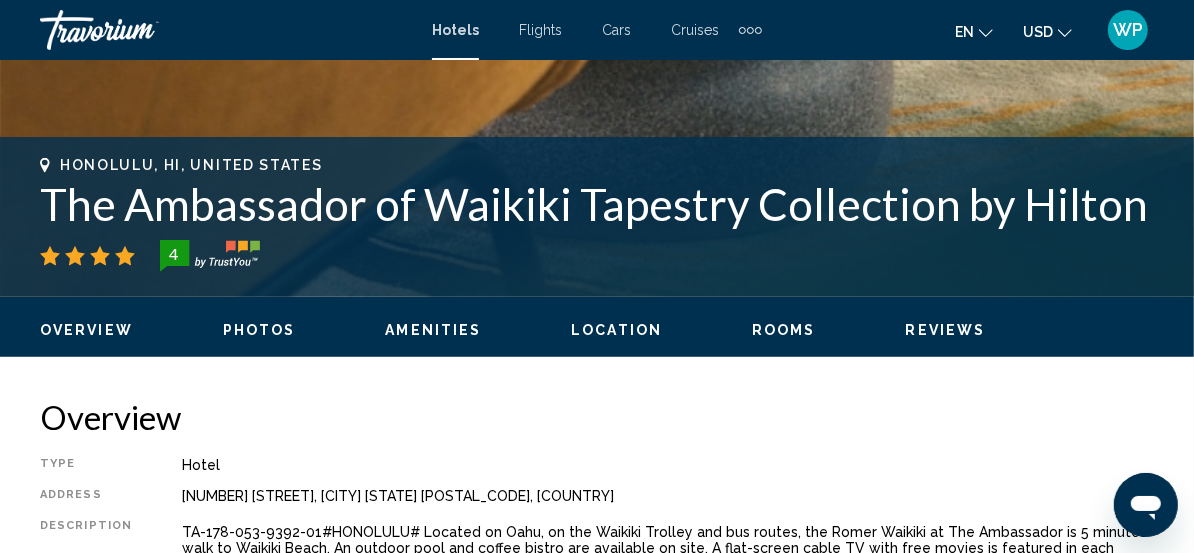 click on "Rooms" at bounding box center [784, 330] 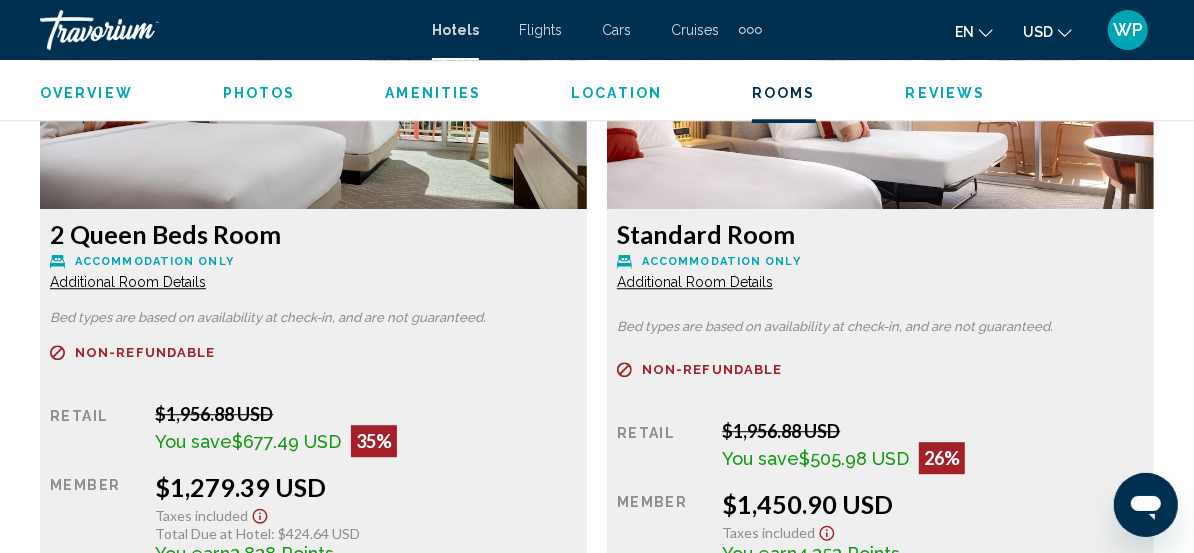 scroll, scrollTop: 3109, scrollLeft: 0, axis: vertical 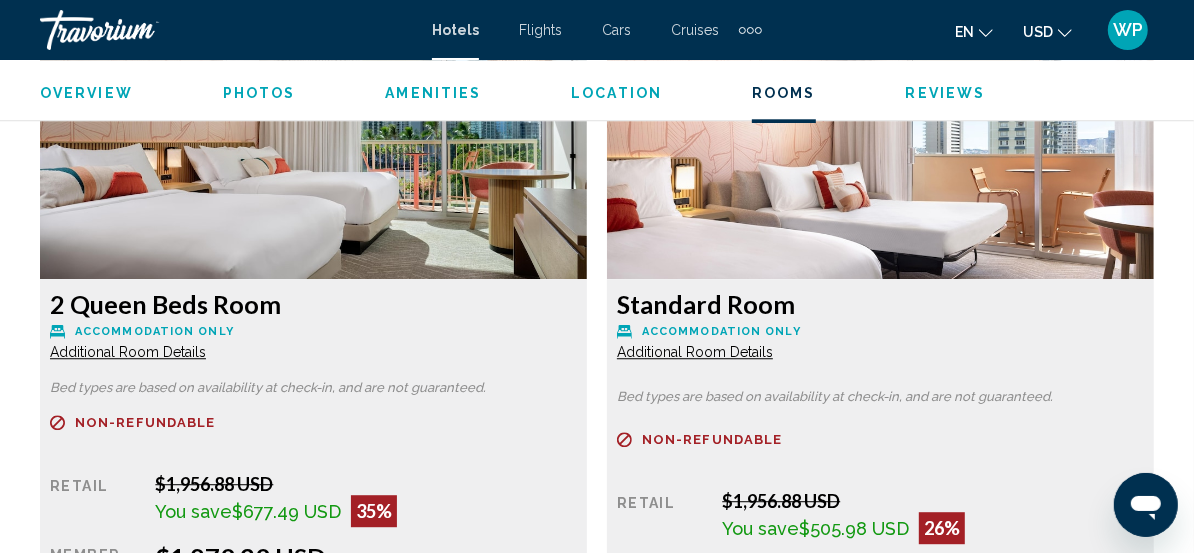click on "Additional Room Details" at bounding box center (128, 352) 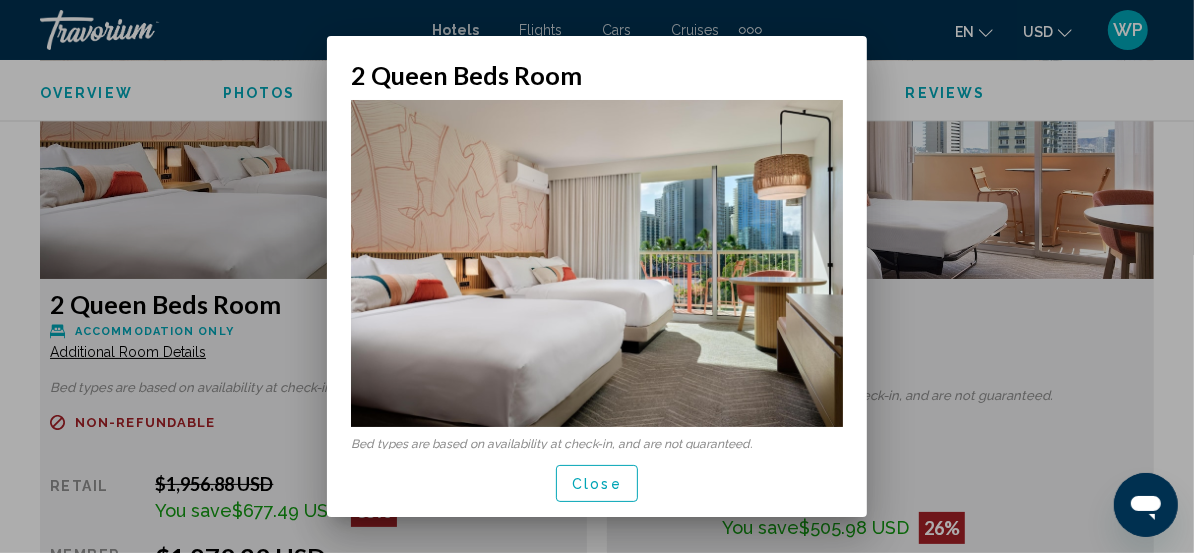 scroll, scrollTop: 0, scrollLeft: 0, axis: both 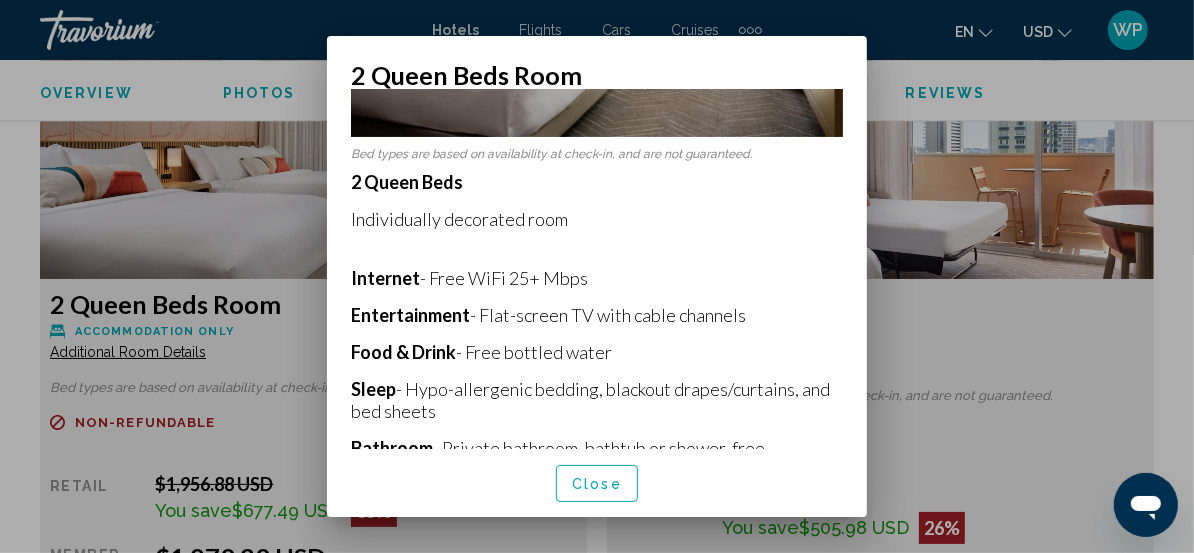 click on "Close" at bounding box center (597, 484) 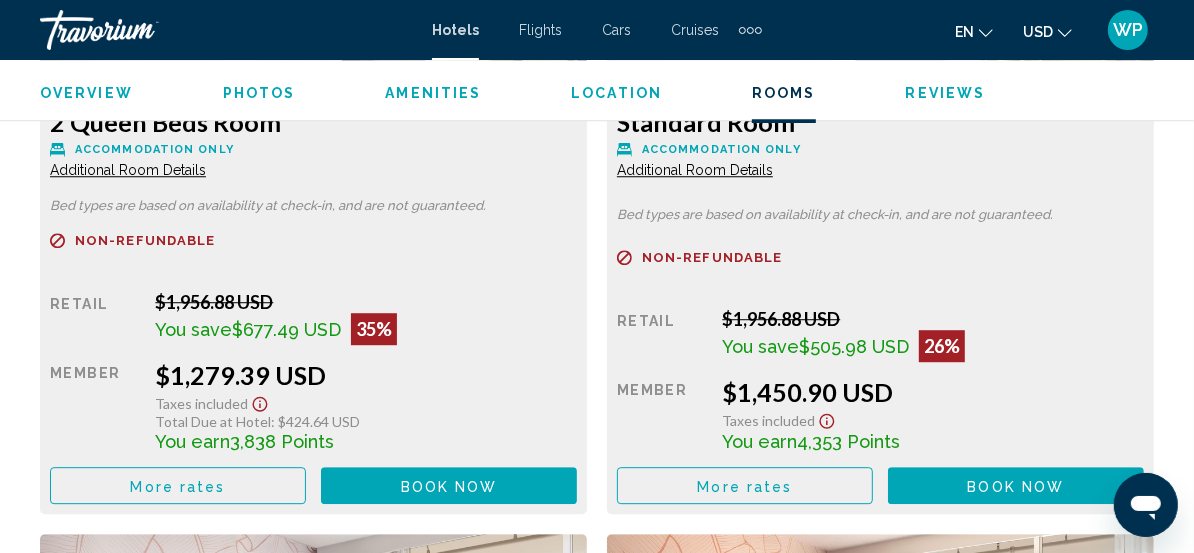 scroll, scrollTop: 3473, scrollLeft: 0, axis: vertical 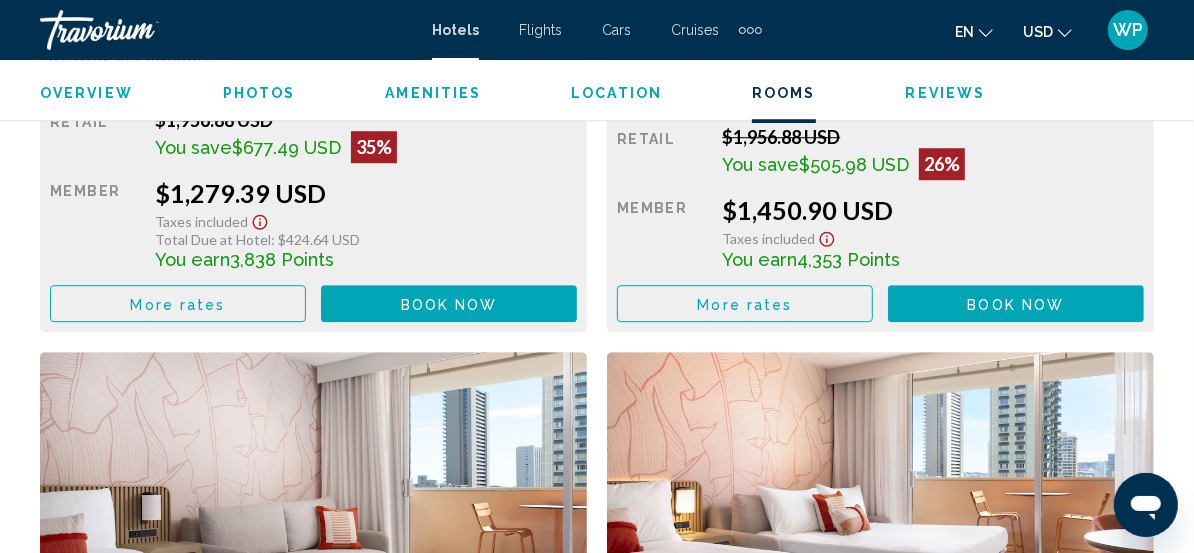 click on "Book now" at bounding box center [449, 304] 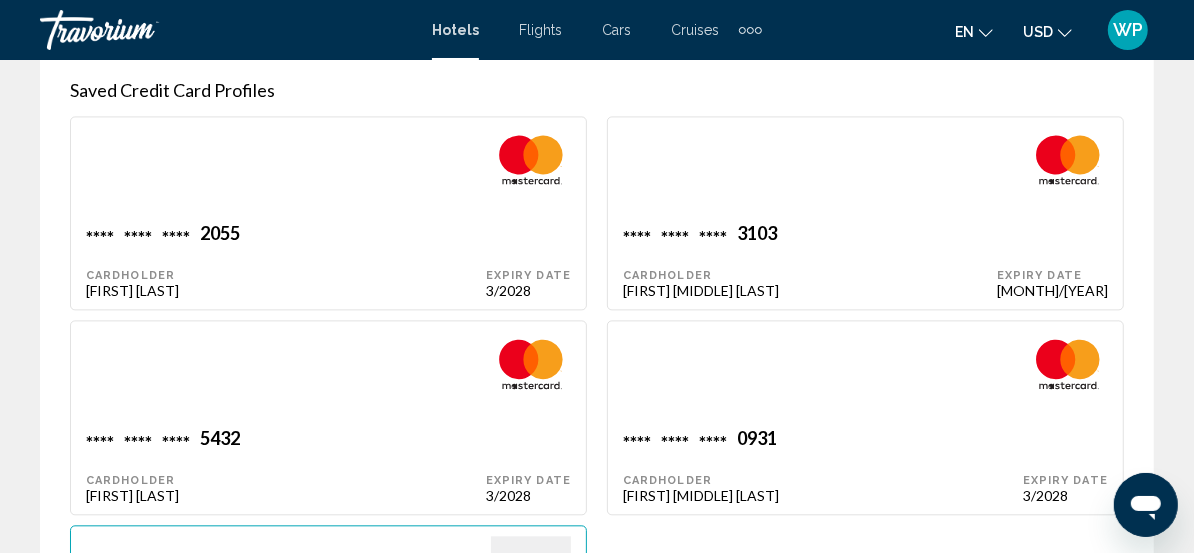 scroll, scrollTop: 2454, scrollLeft: 0, axis: vertical 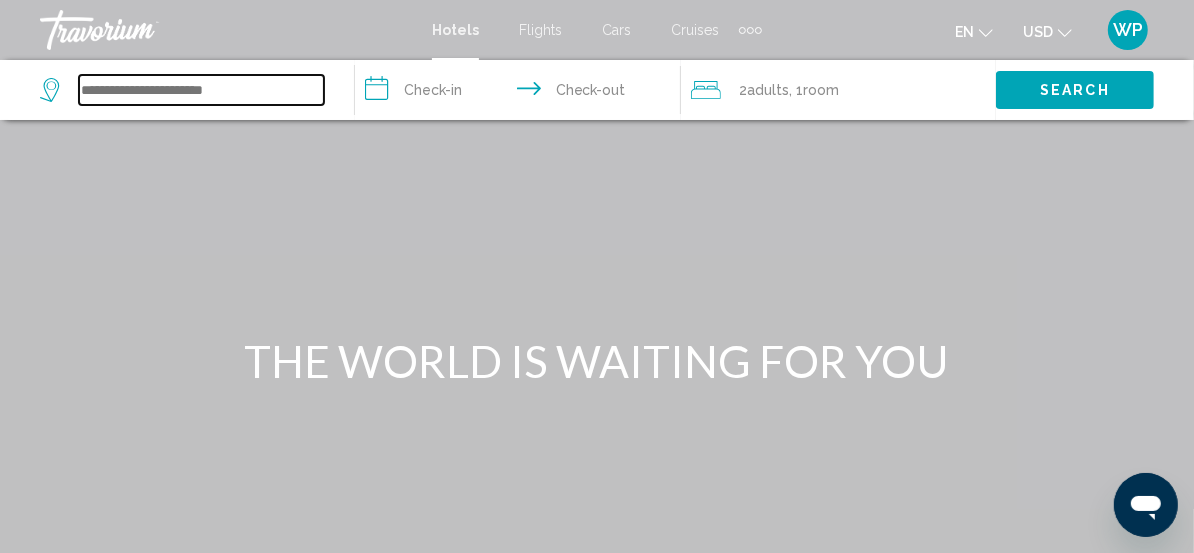 click at bounding box center [201, 90] 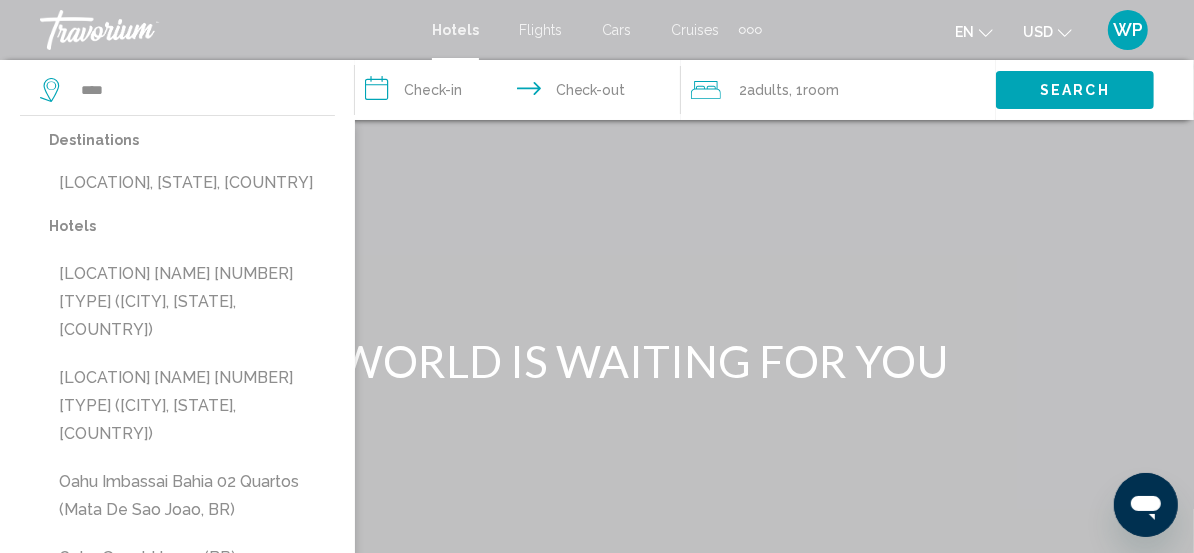 drag, startPoint x: 162, startPoint y: 189, endPoint x: 271, endPoint y: 169, distance: 110.81967 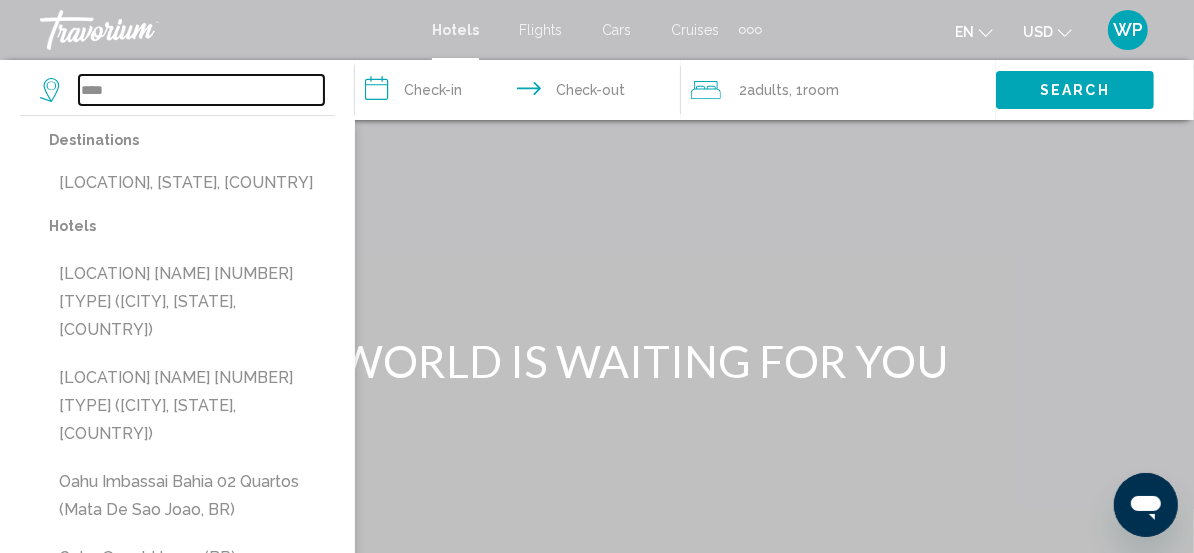 type on "**********" 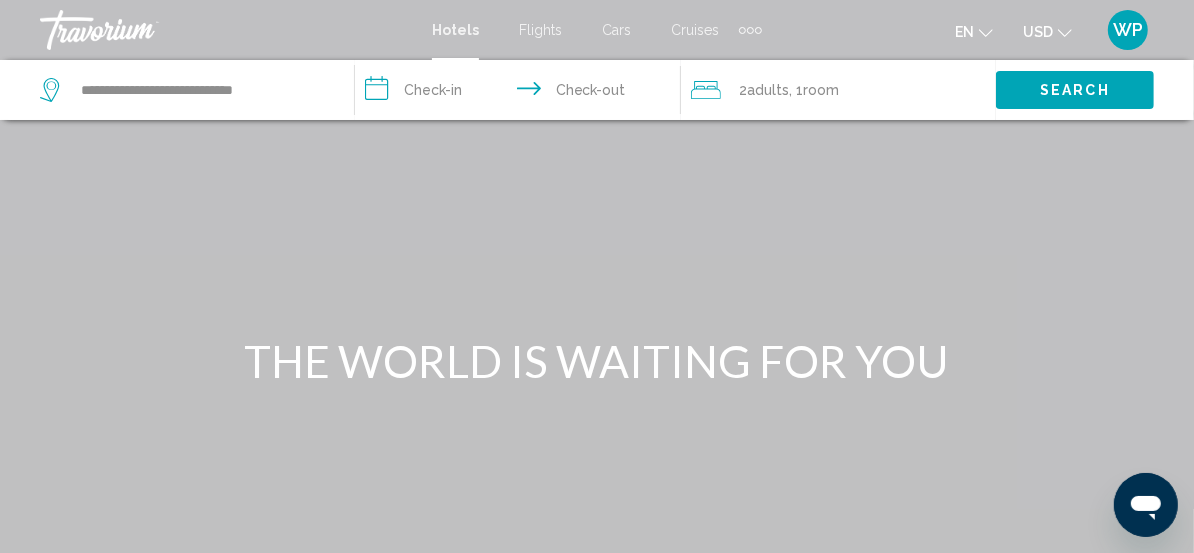 click on "**********" at bounding box center [521, 93] 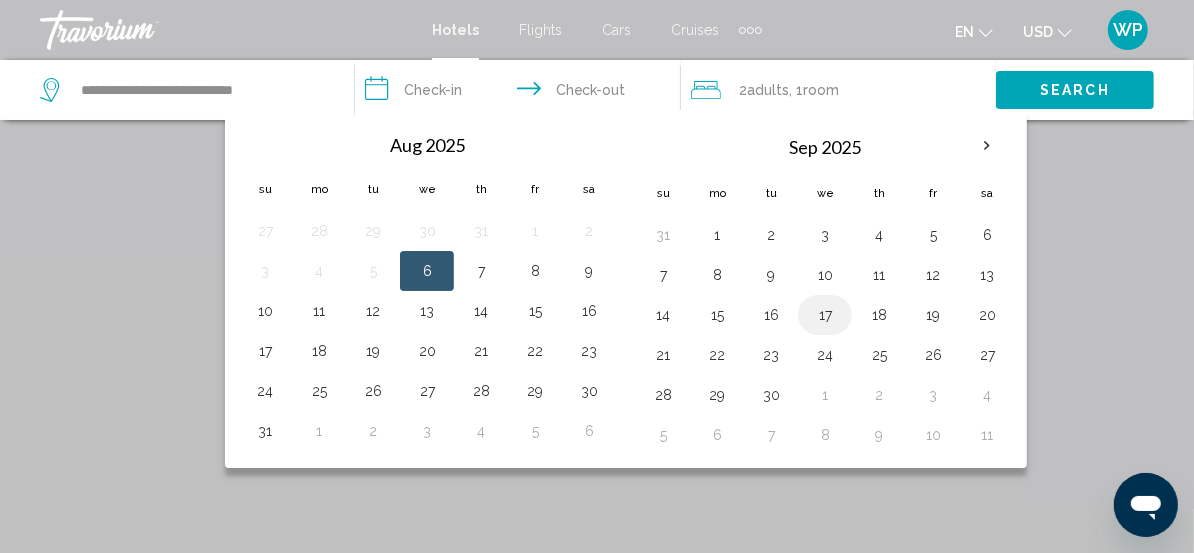 drag, startPoint x: 893, startPoint y: 276, endPoint x: 925, endPoint y: 302, distance: 41.231056 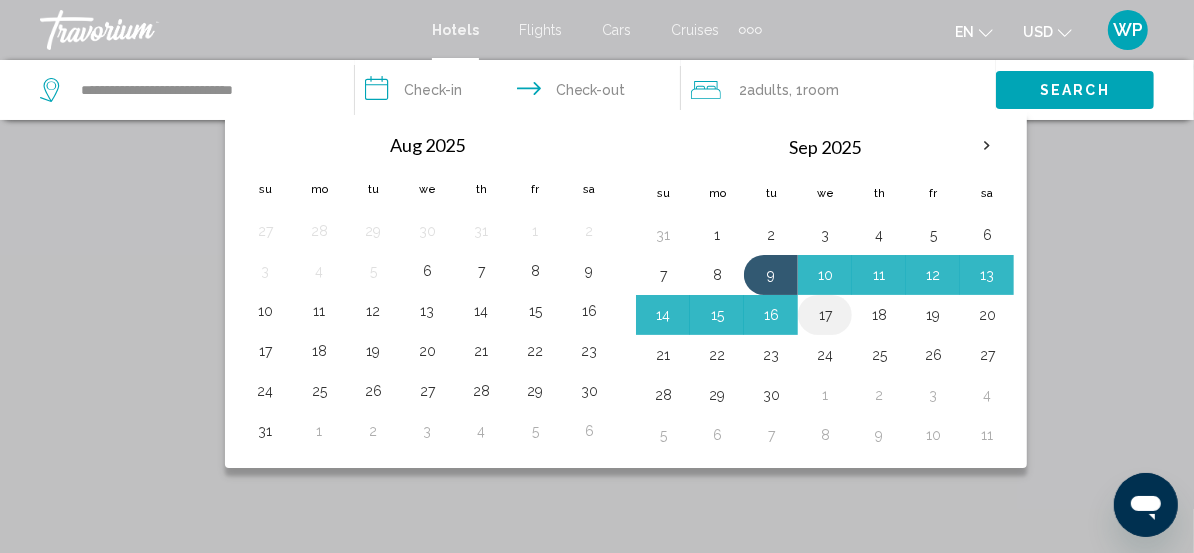 click on "17" at bounding box center [825, 315] 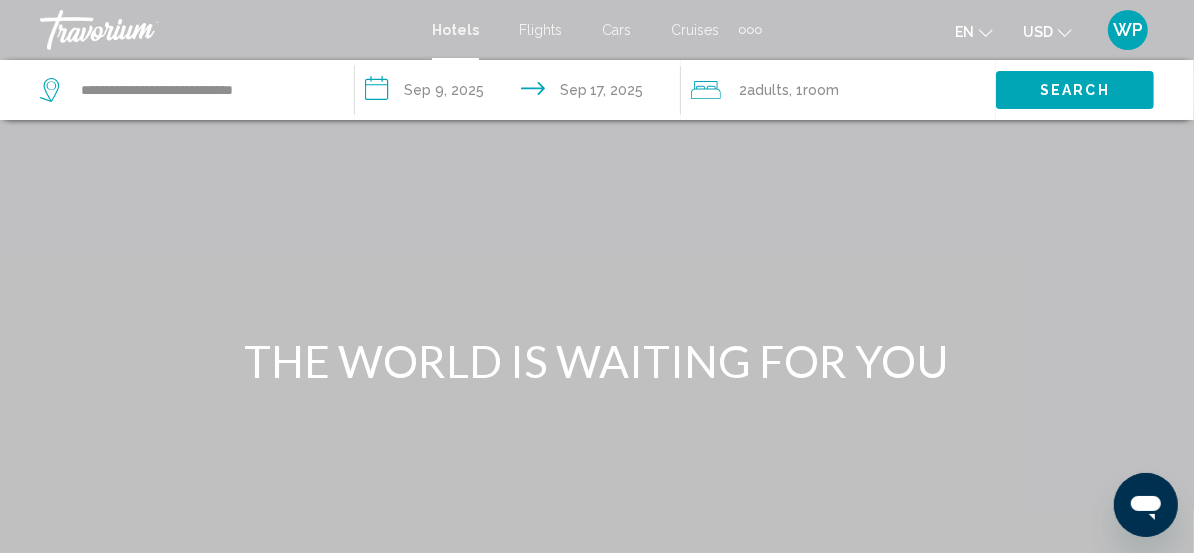 click on "2  Adult Adults , 1  Room rooms" 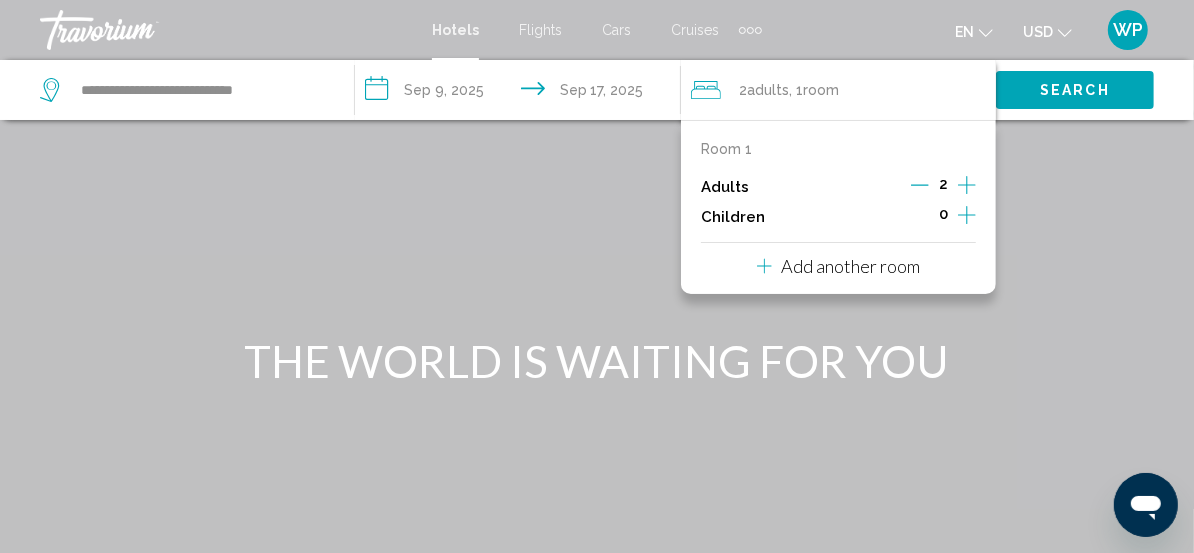 click 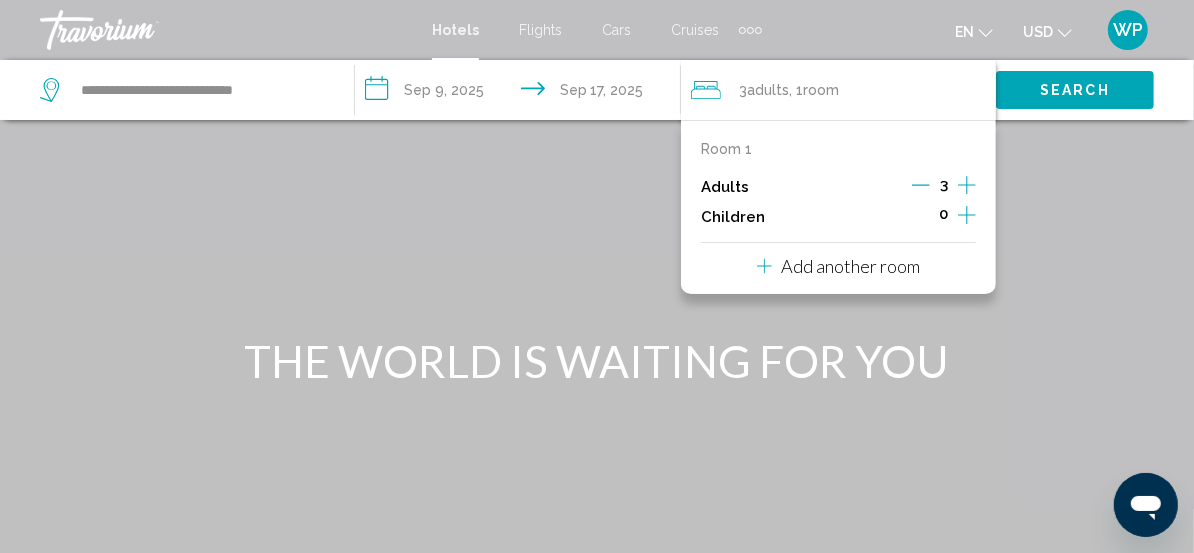 click 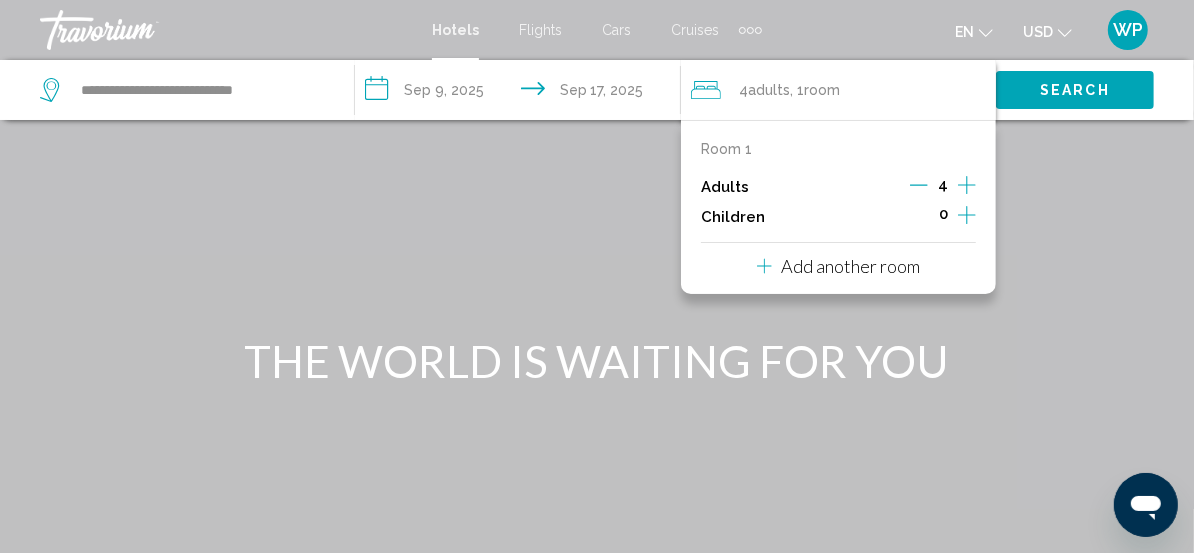click on "Search" at bounding box center (1075, 91) 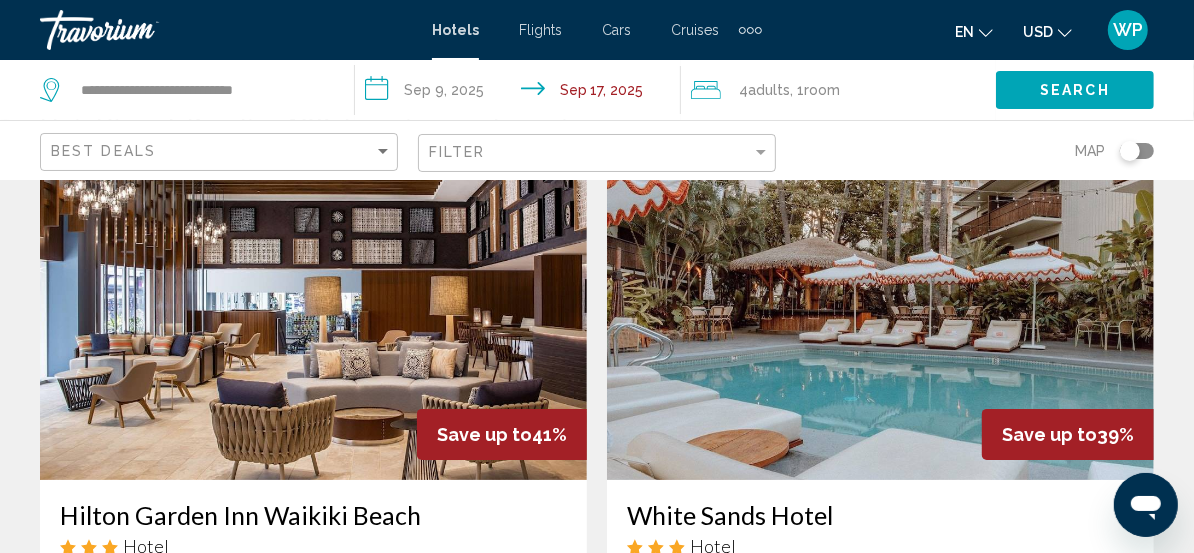 scroll, scrollTop: 91, scrollLeft: 0, axis: vertical 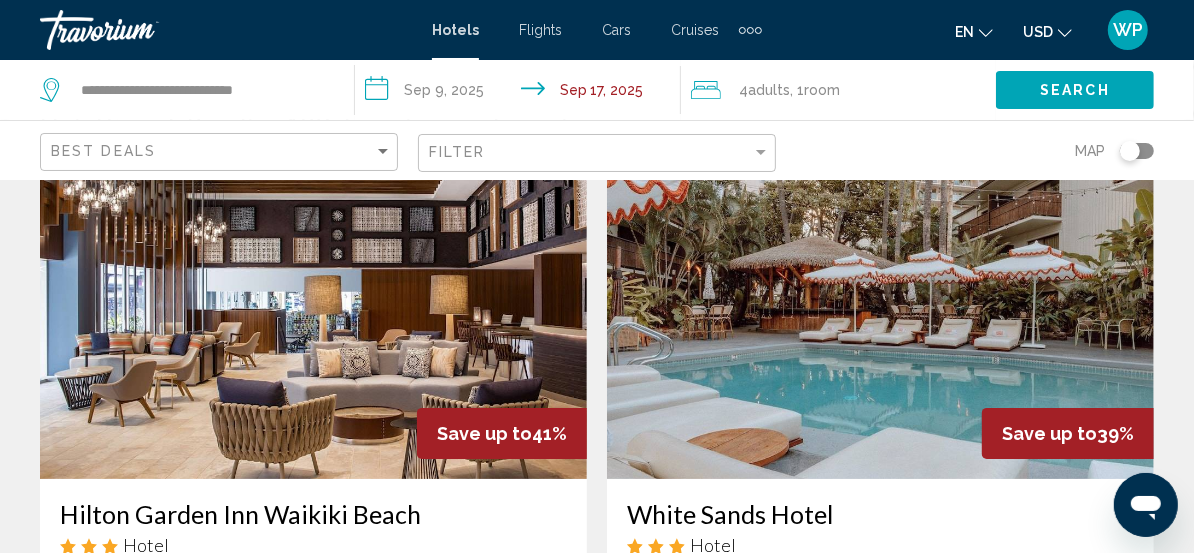 click at bounding box center (313, 319) 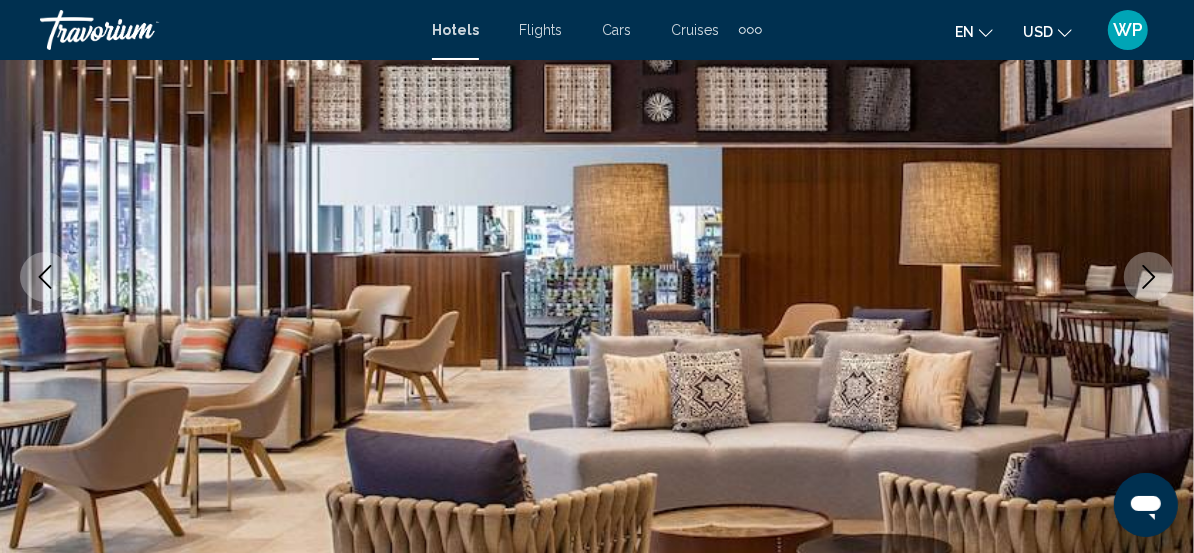 click 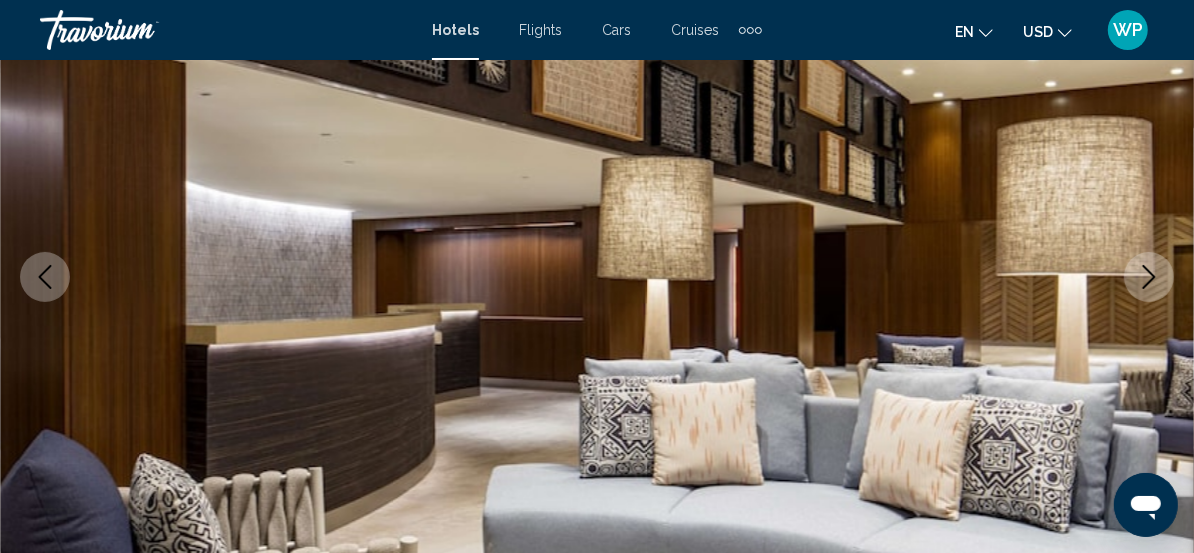 click 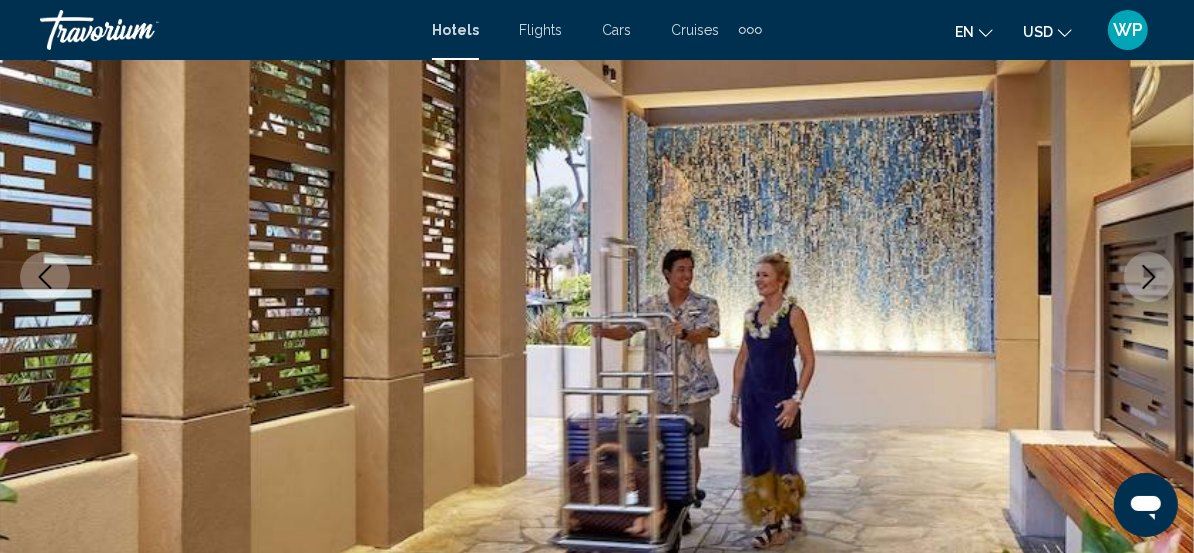 click 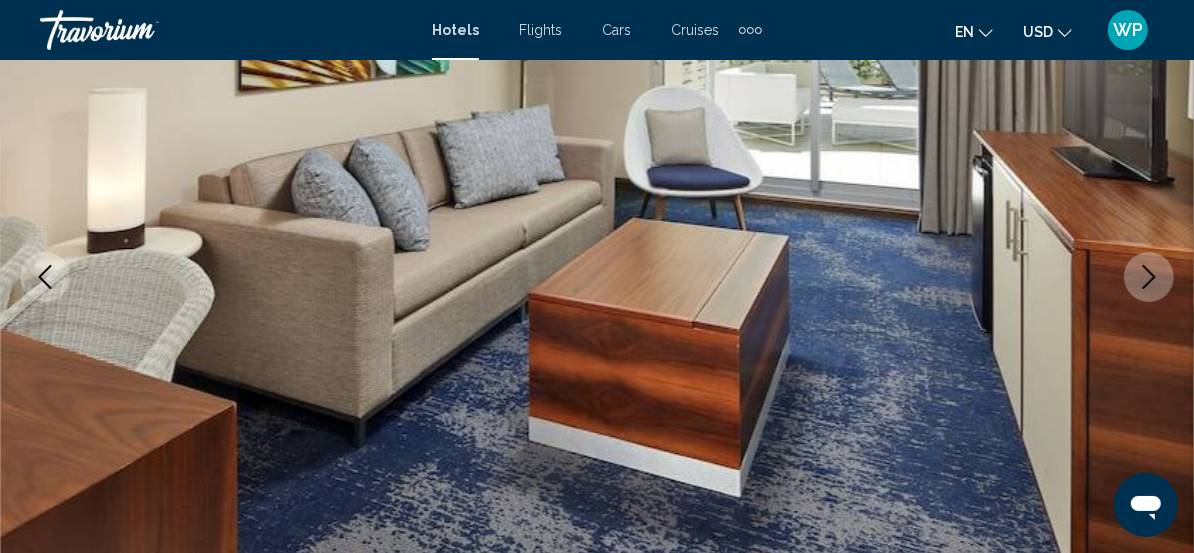 click 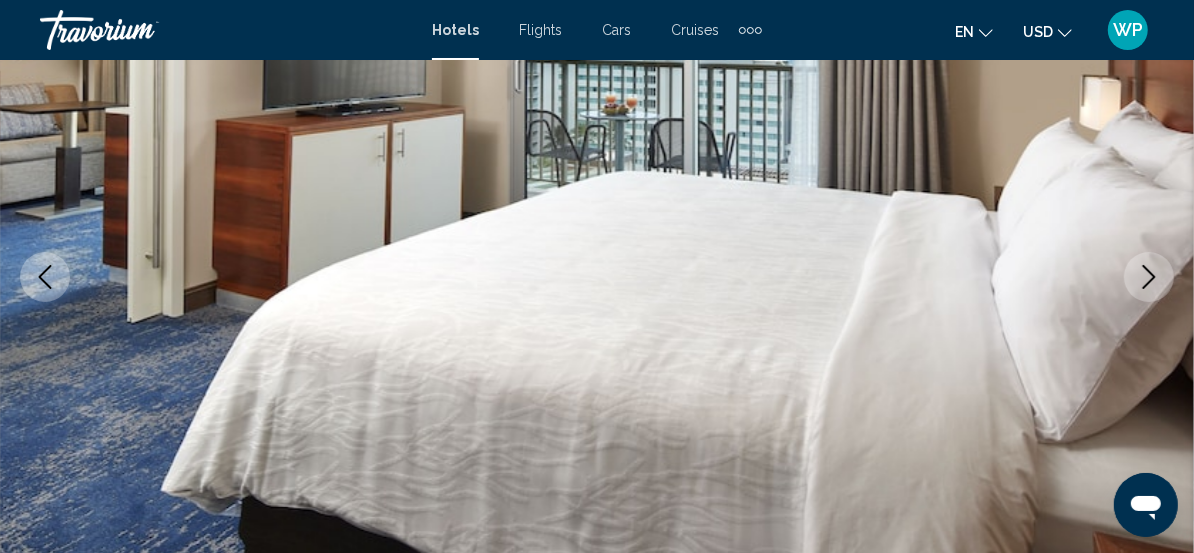 click 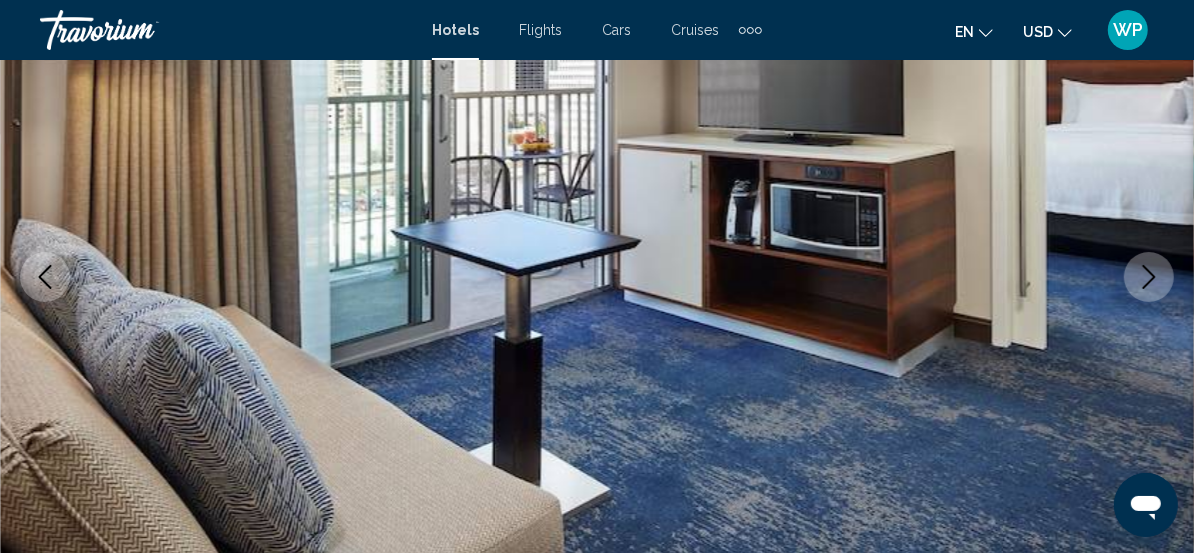 click 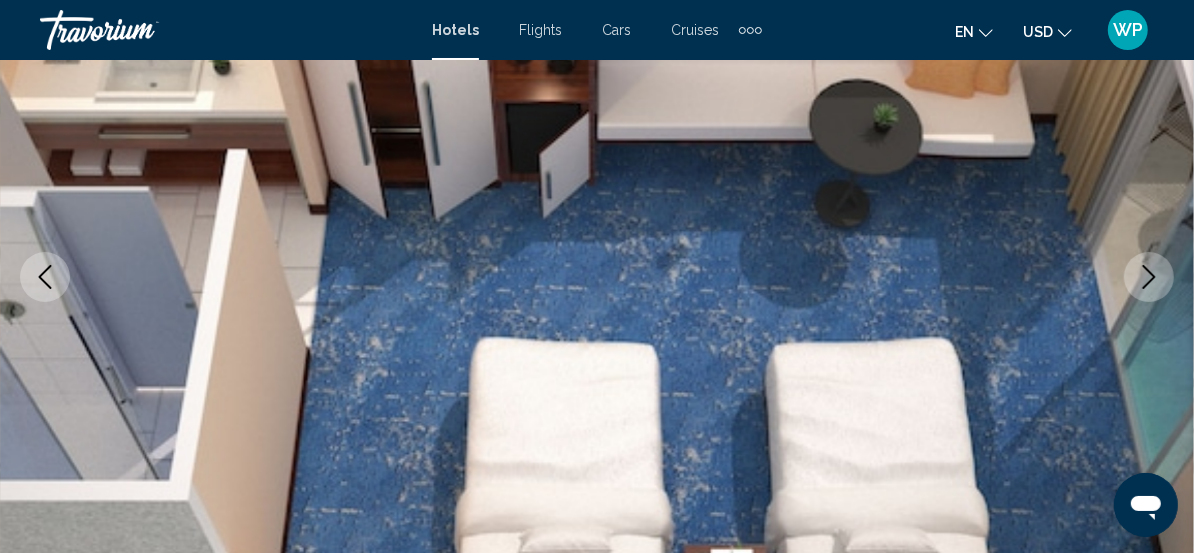 click 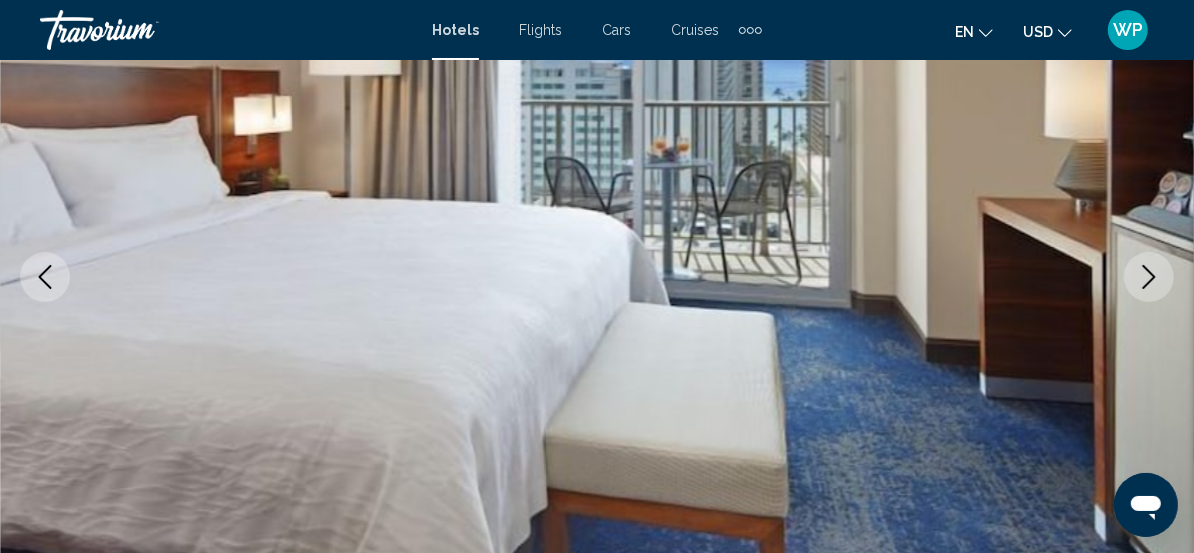 click 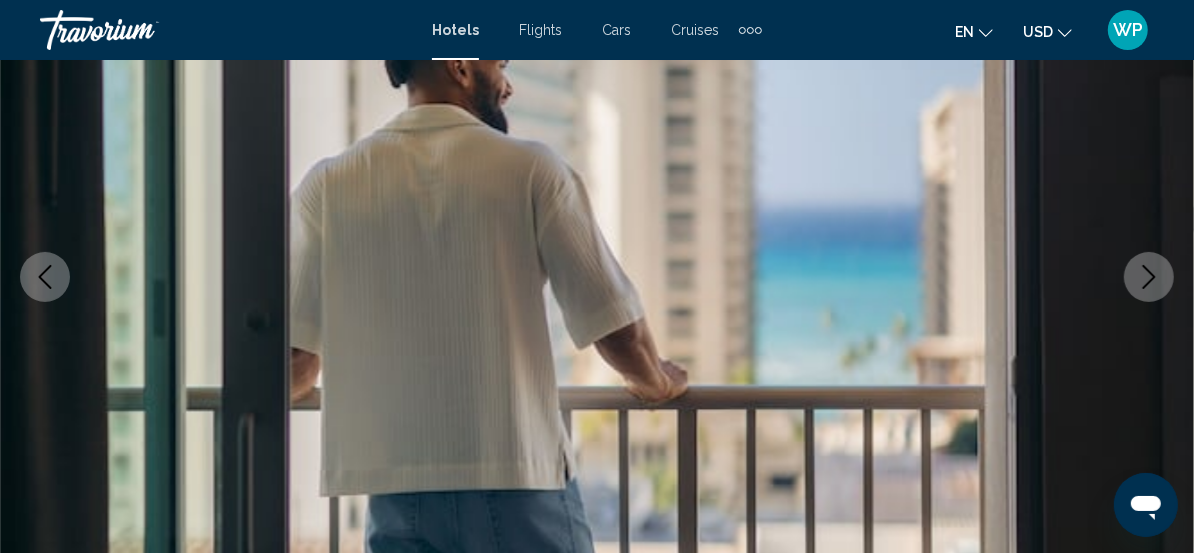 click 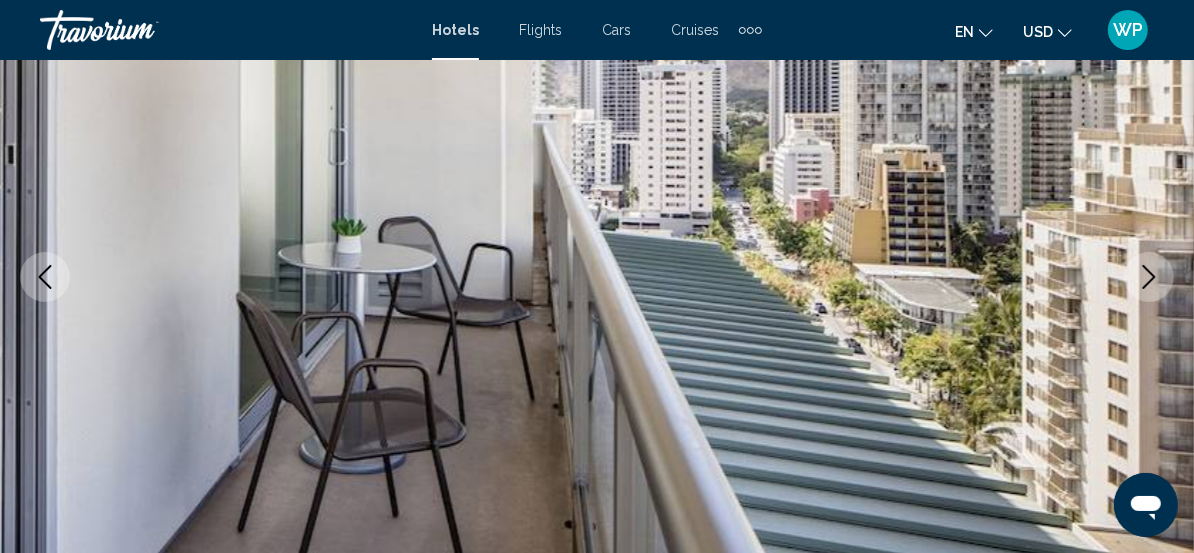 click 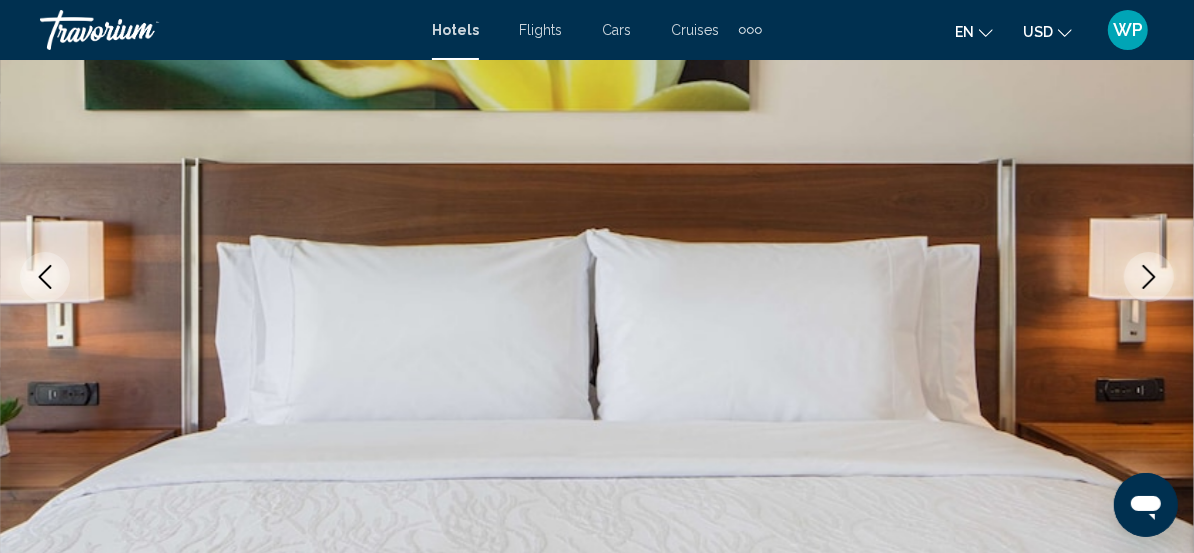 click 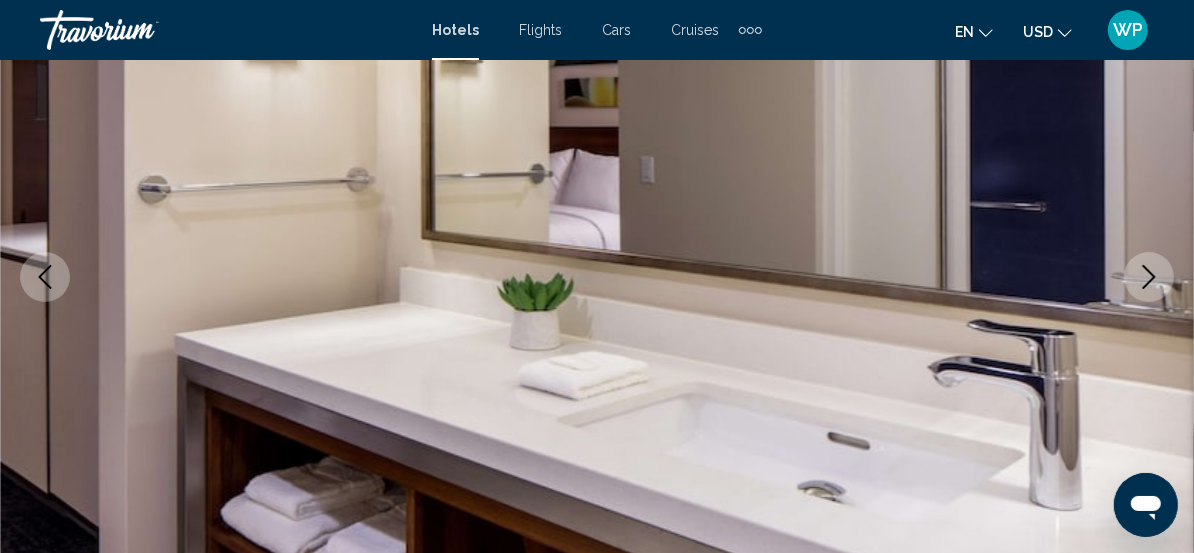 click 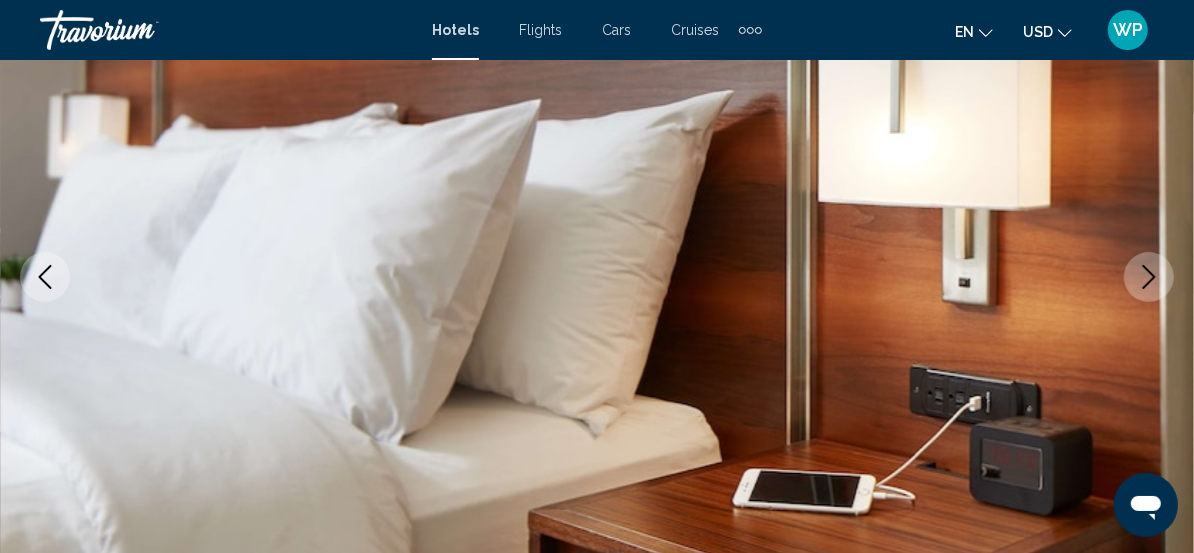 click 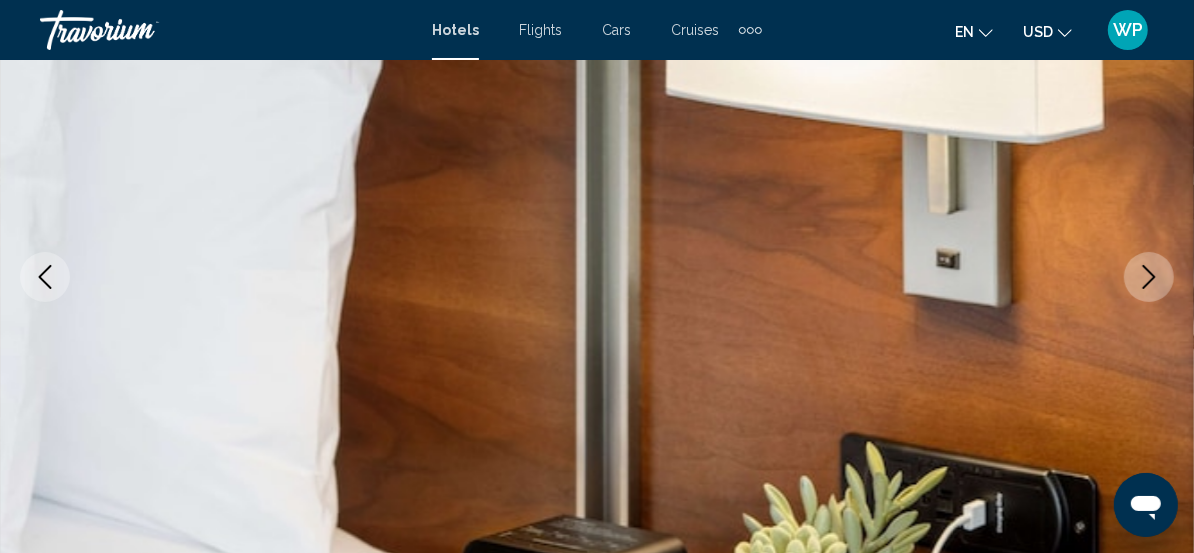 click 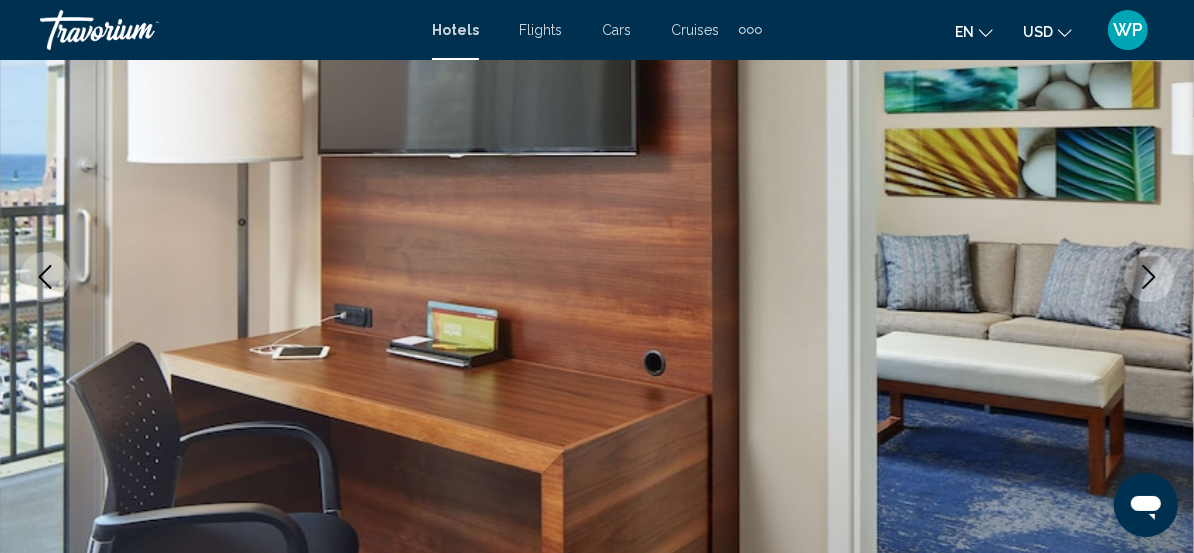 click 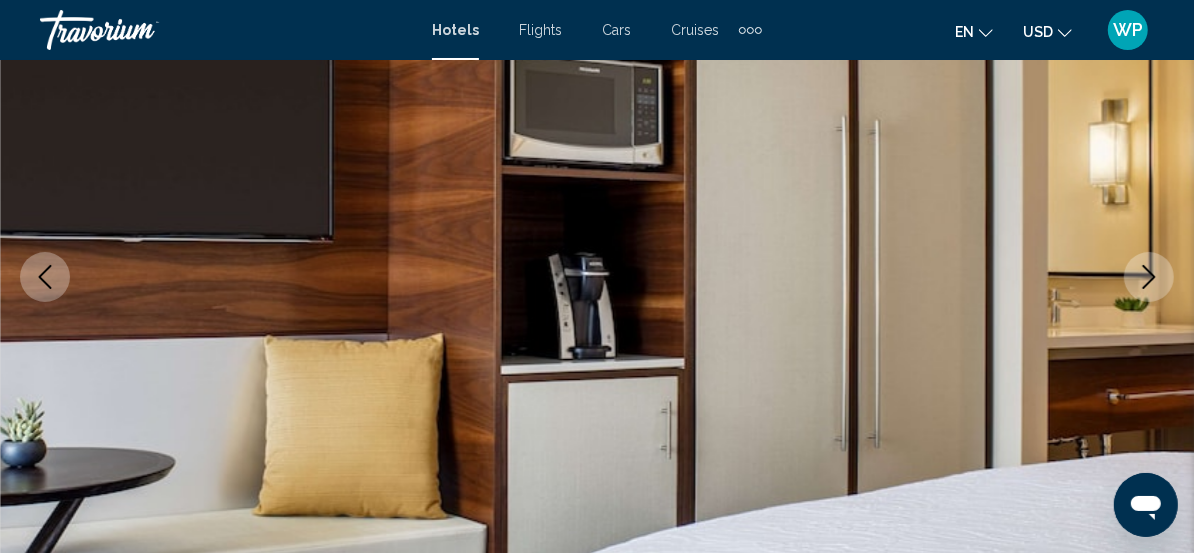 click 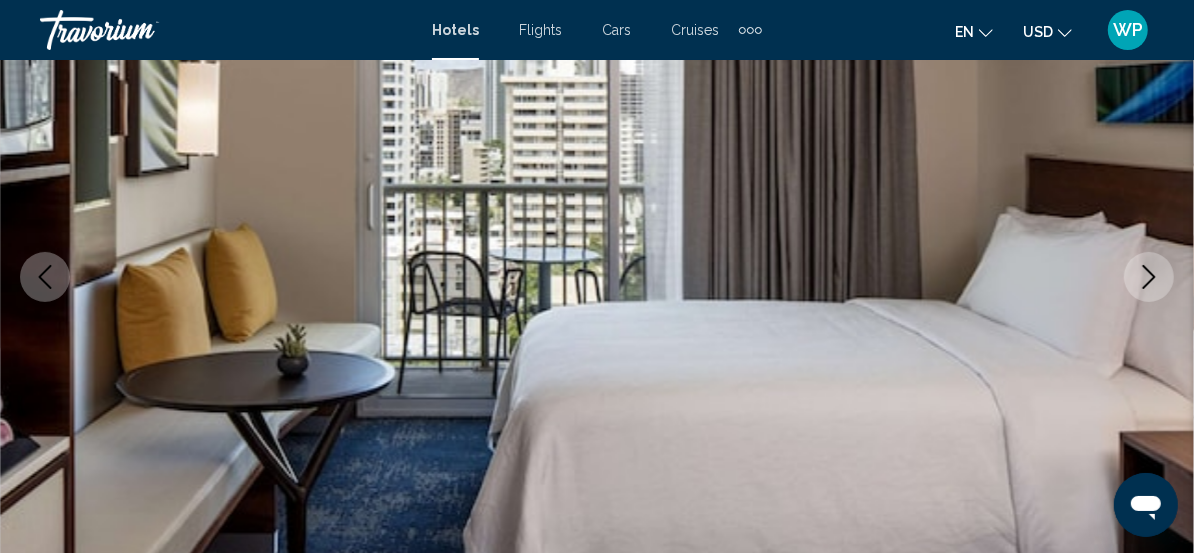 click 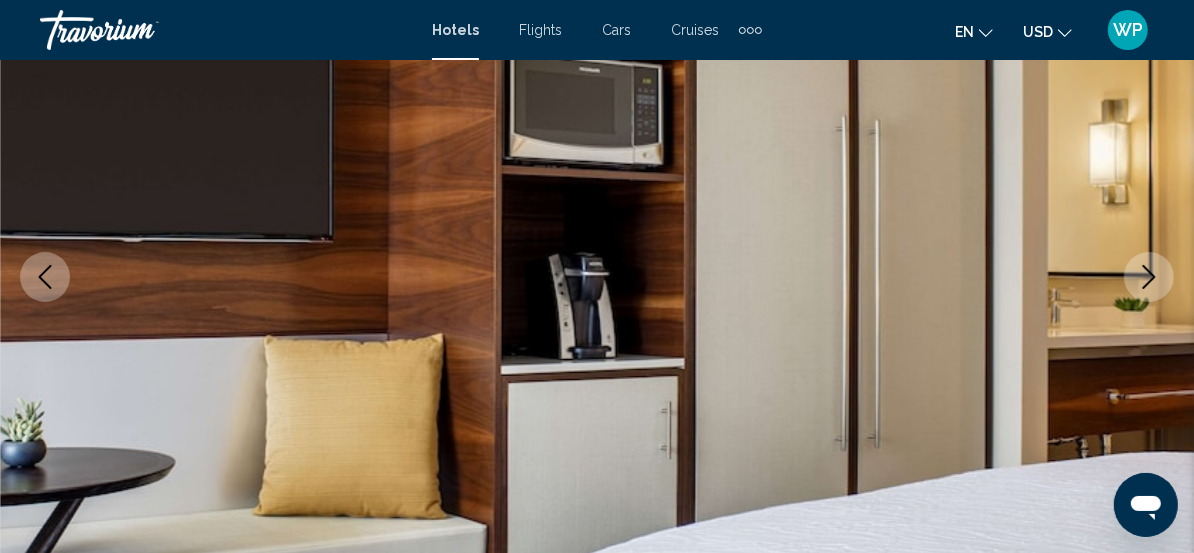 click 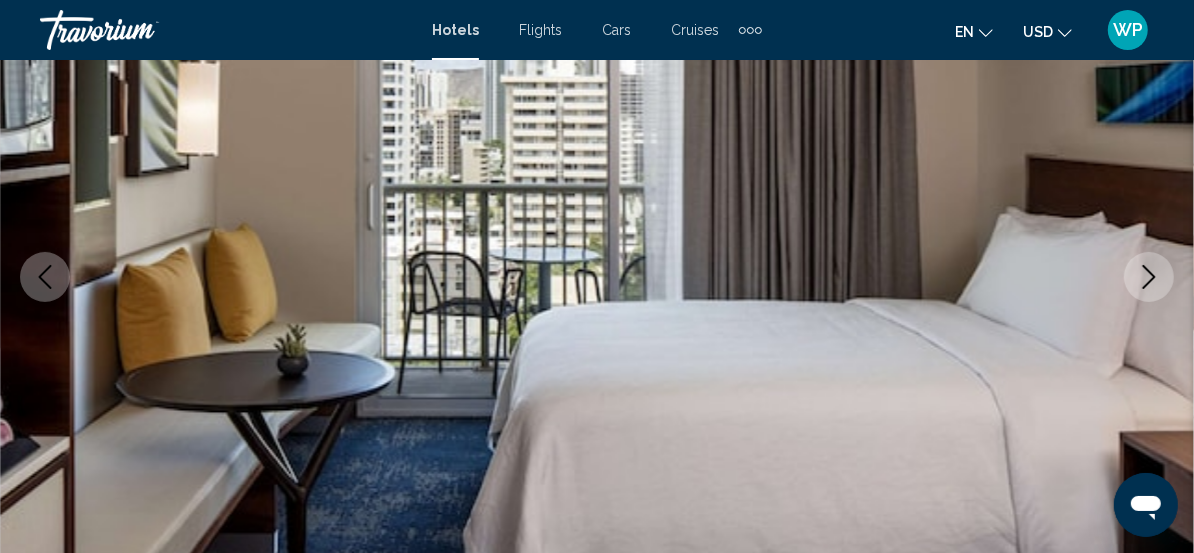 click 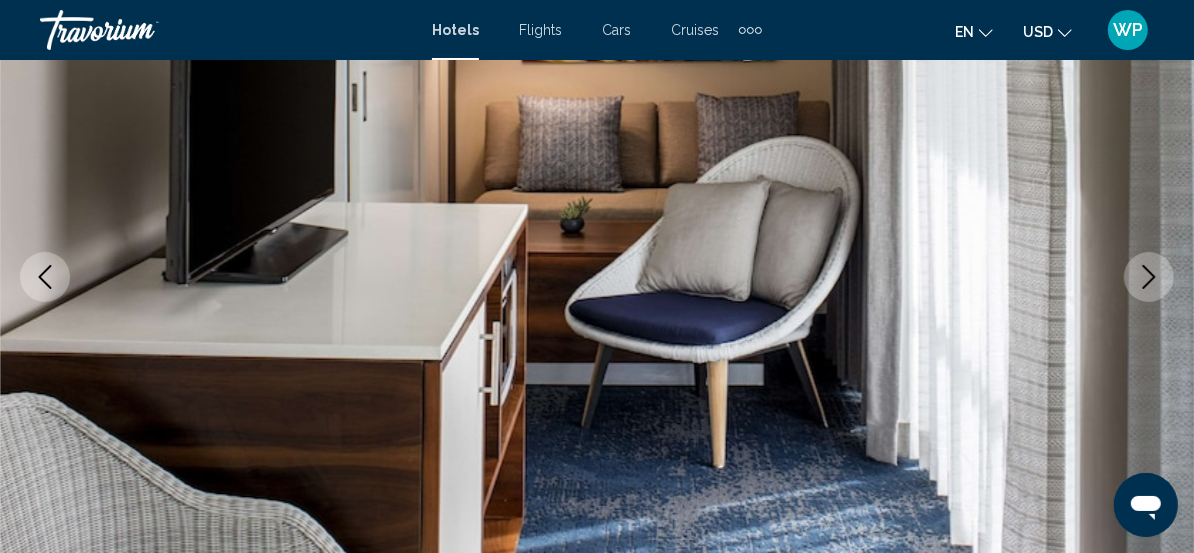 click 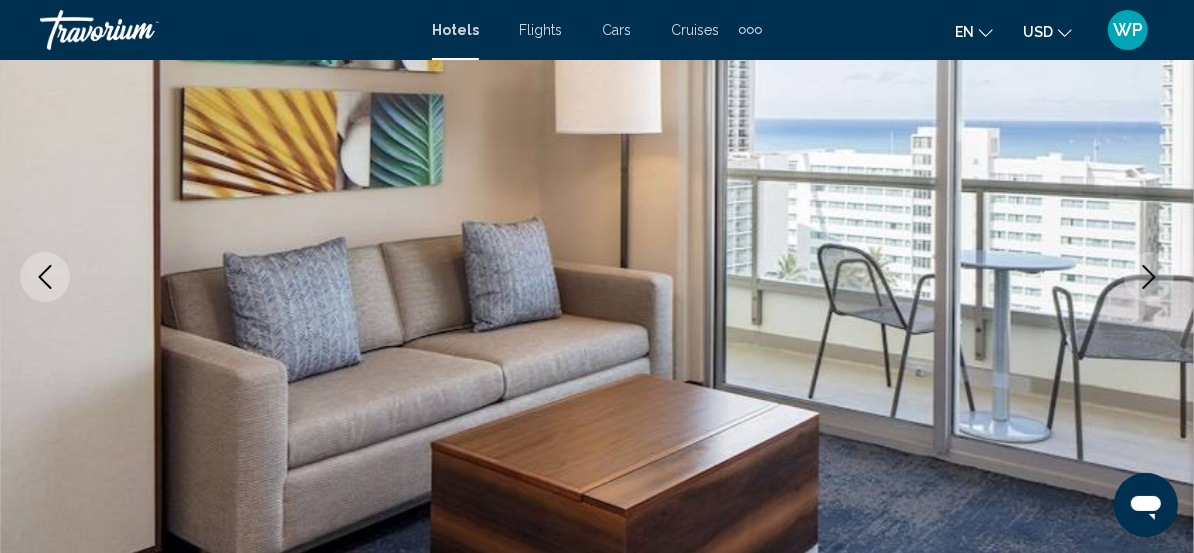 click 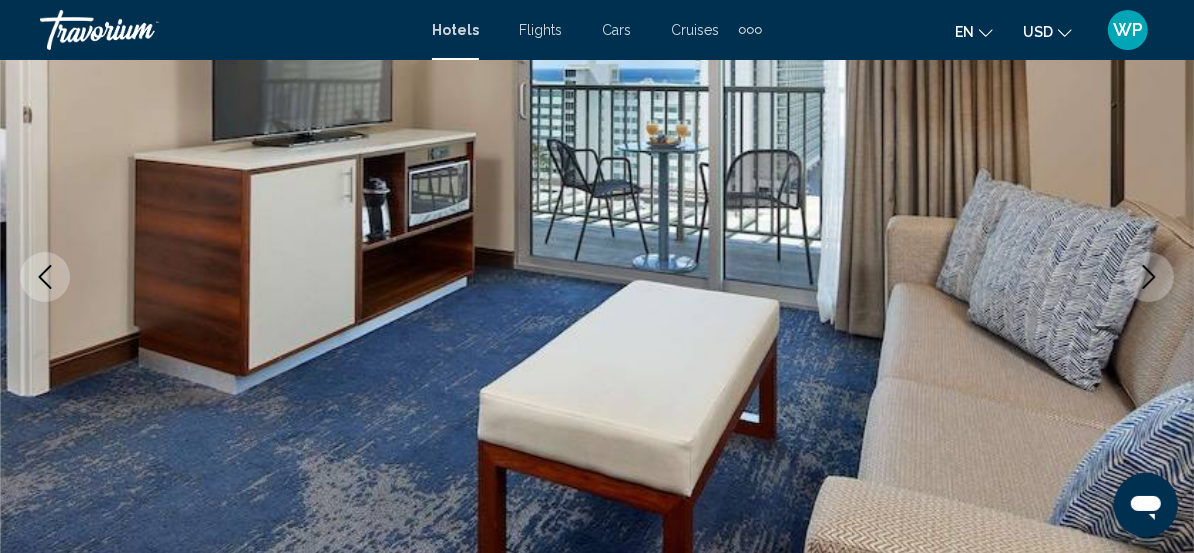 click 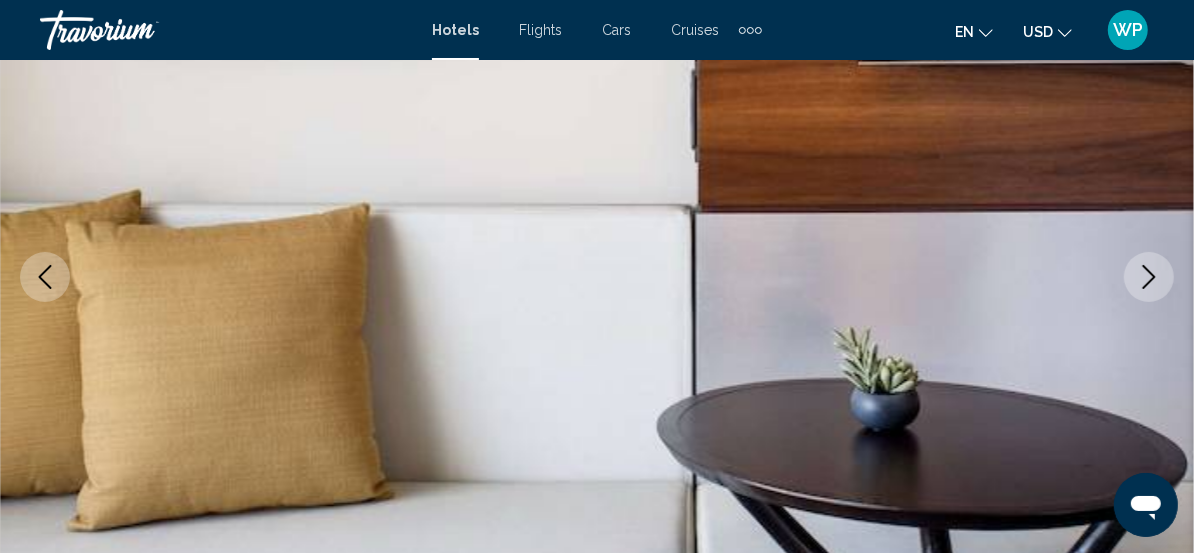 click 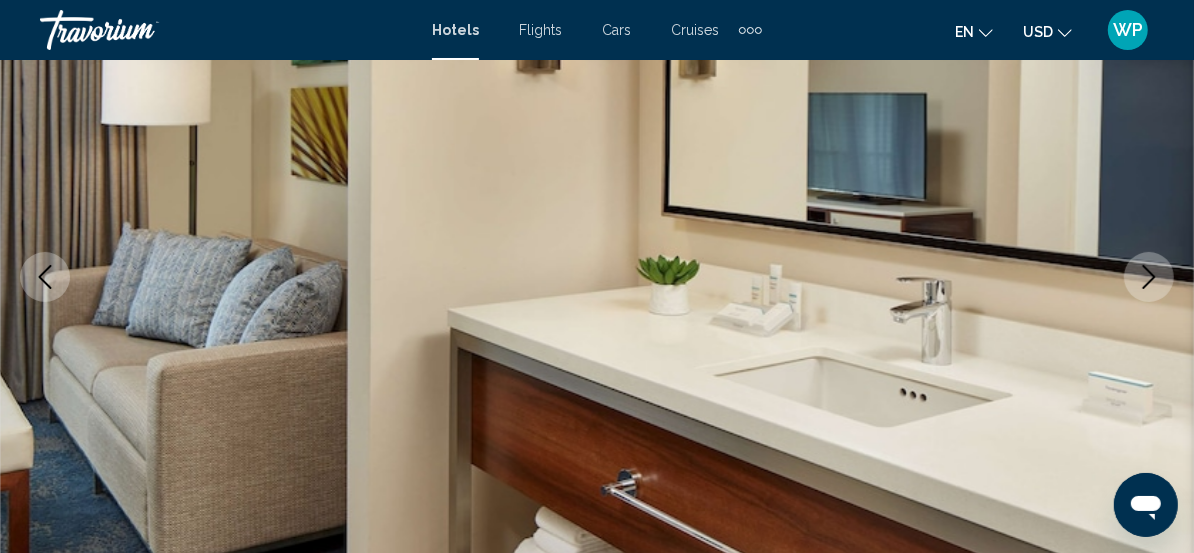 click 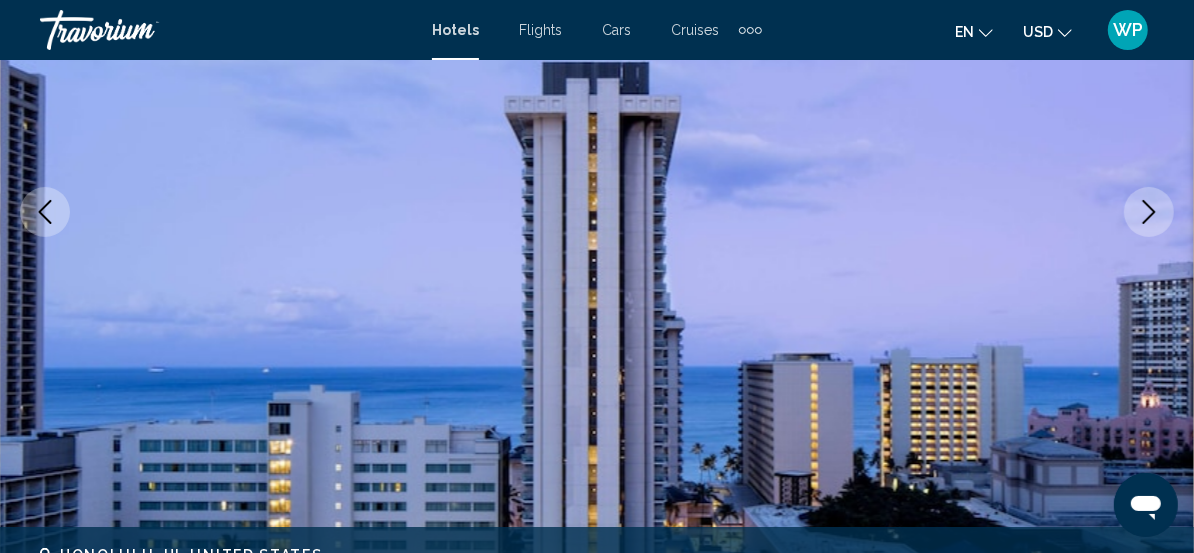 scroll, scrollTop: 348, scrollLeft: 0, axis: vertical 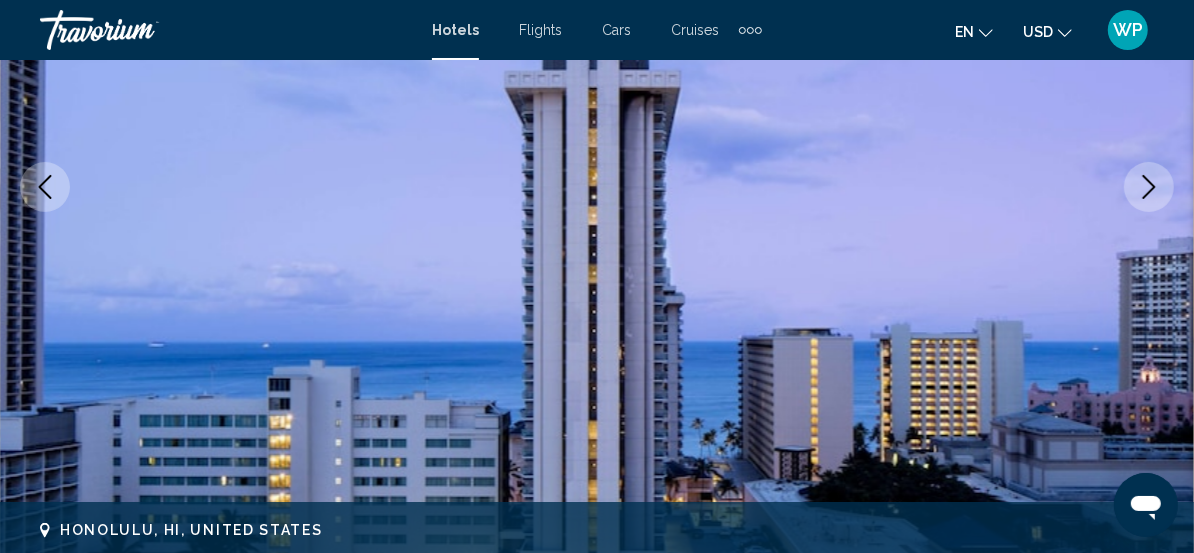 click 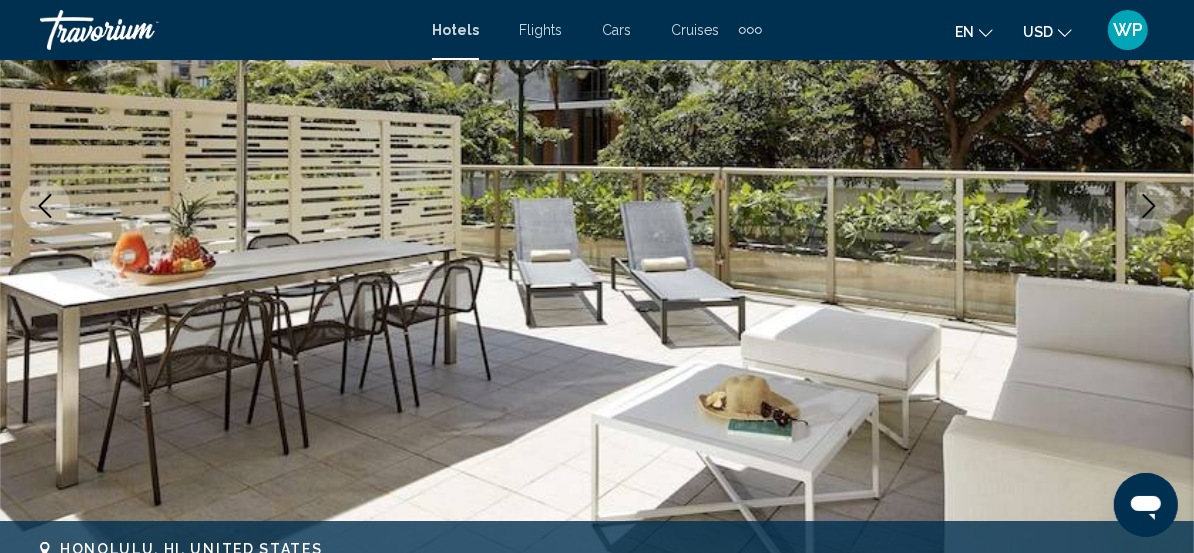 scroll, scrollTop: 91, scrollLeft: 0, axis: vertical 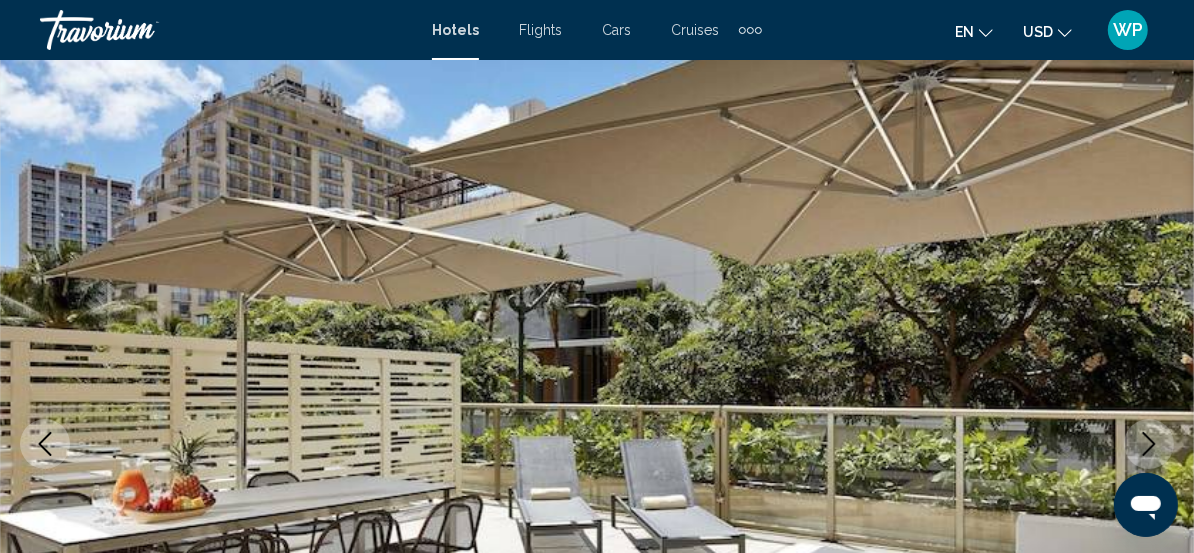 click 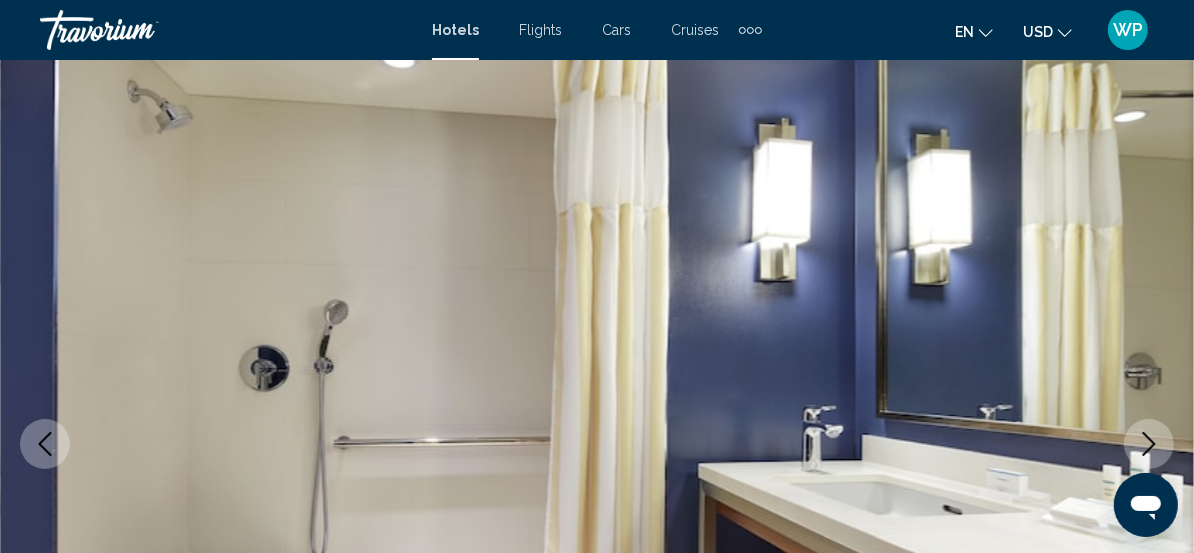 click 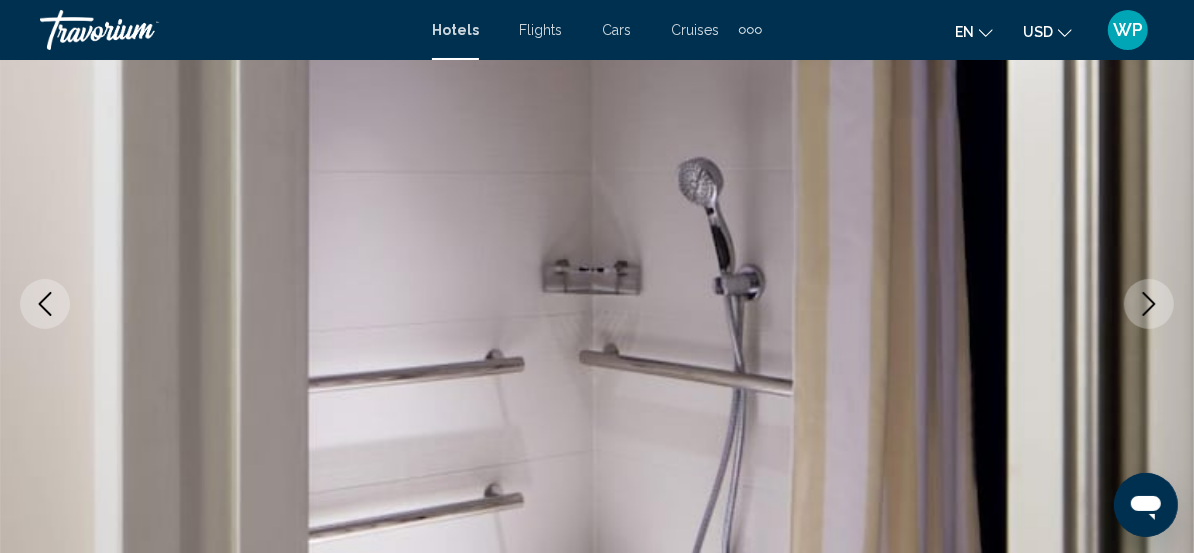 scroll, scrollTop: 273, scrollLeft: 0, axis: vertical 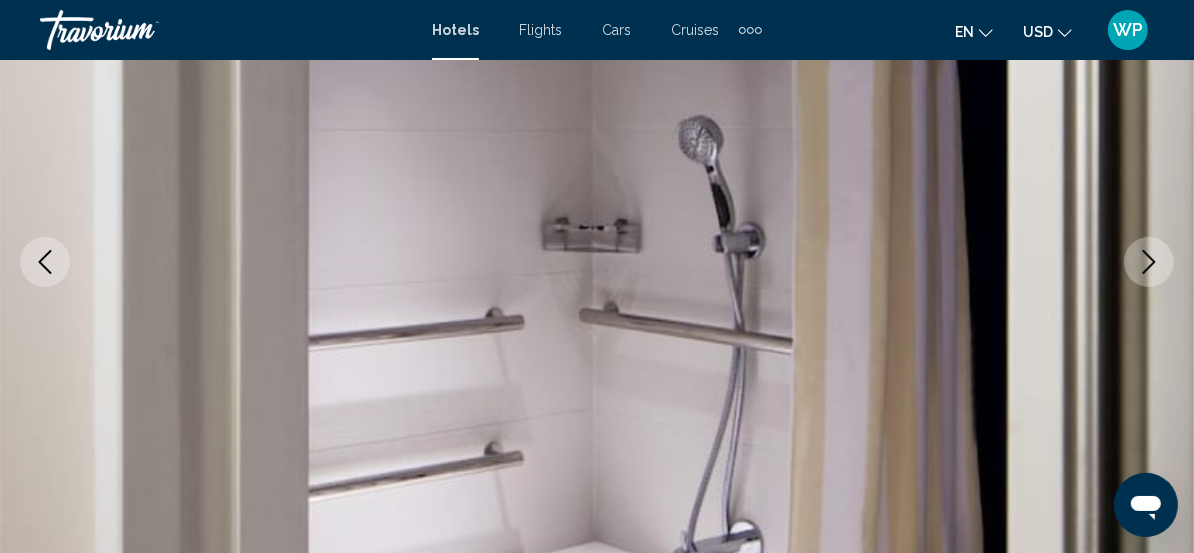 click 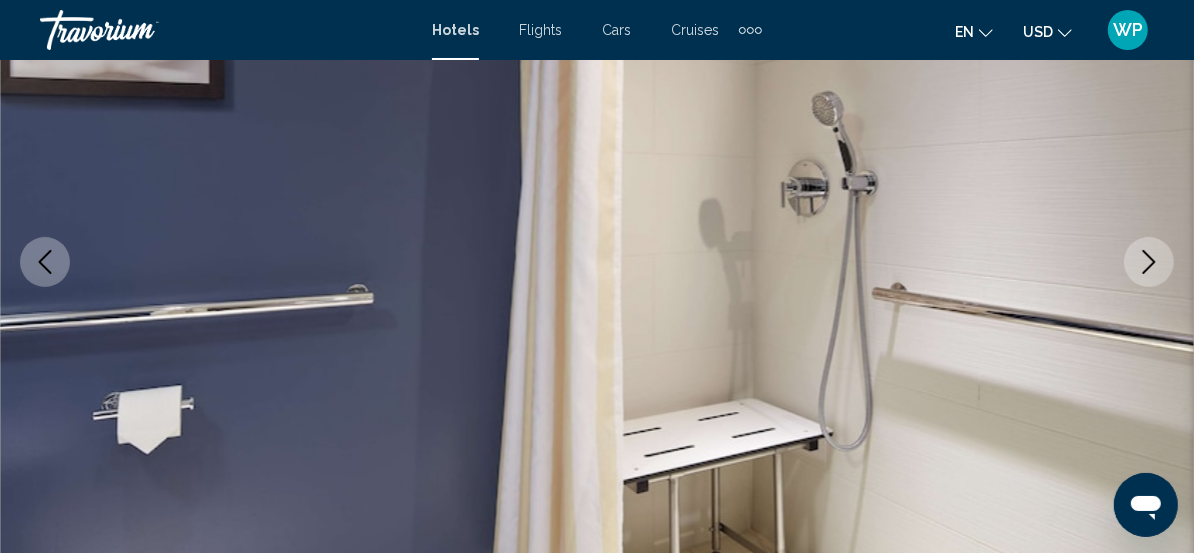 click 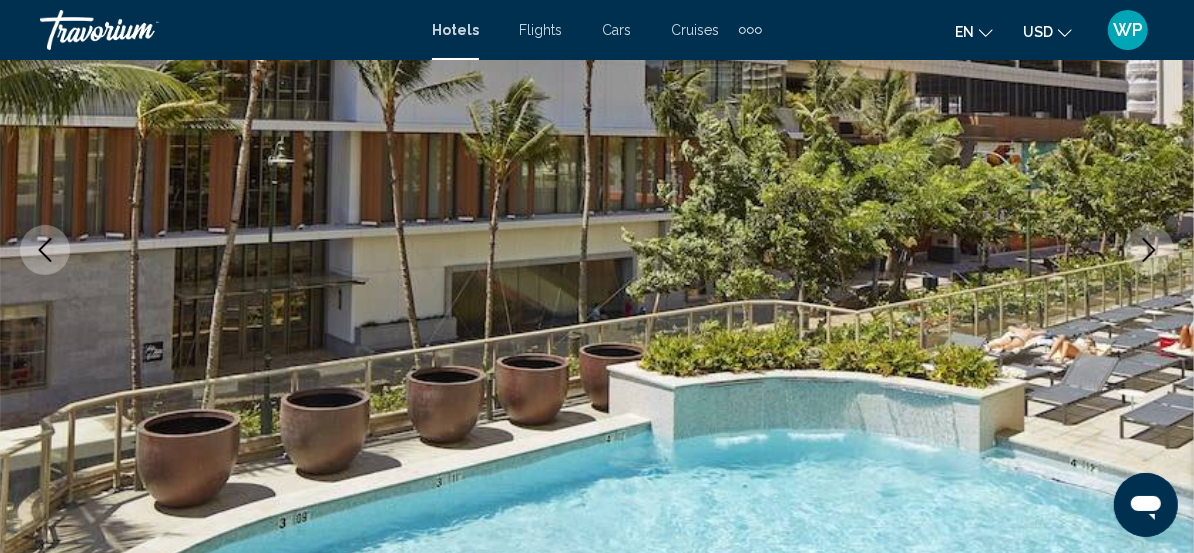 scroll, scrollTop: 363, scrollLeft: 0, axis: vertical 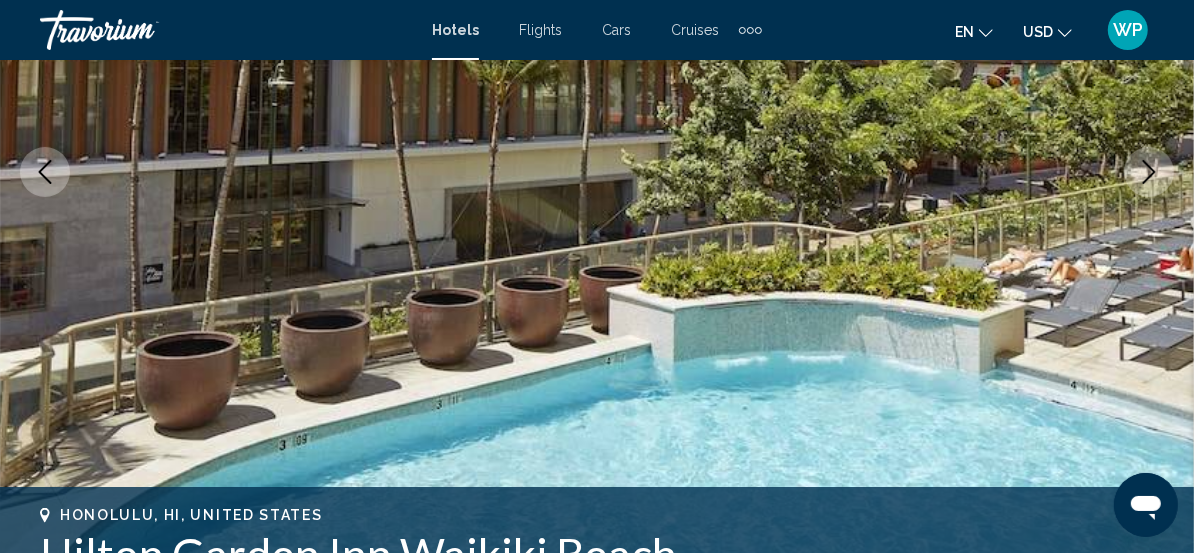 click 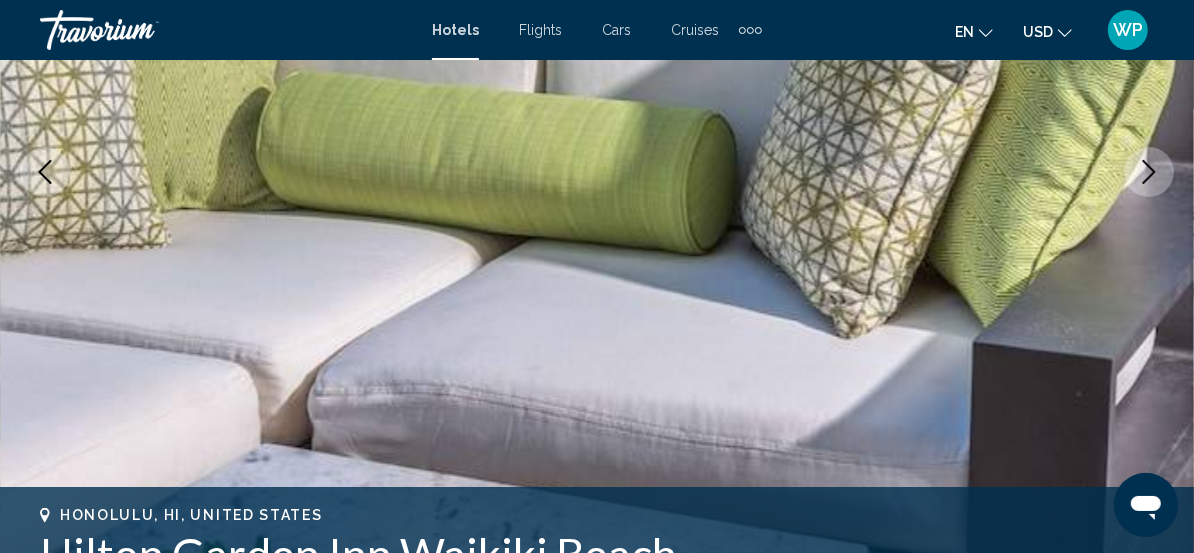 scroll, scrollTop: 273, scrollLeft: 0, axis: vertical 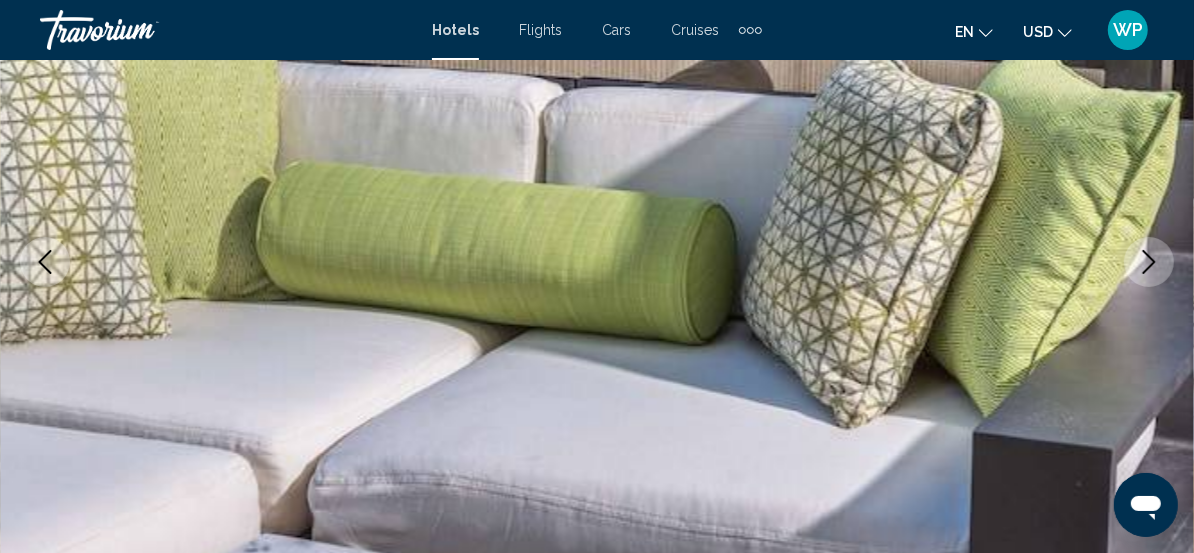 click 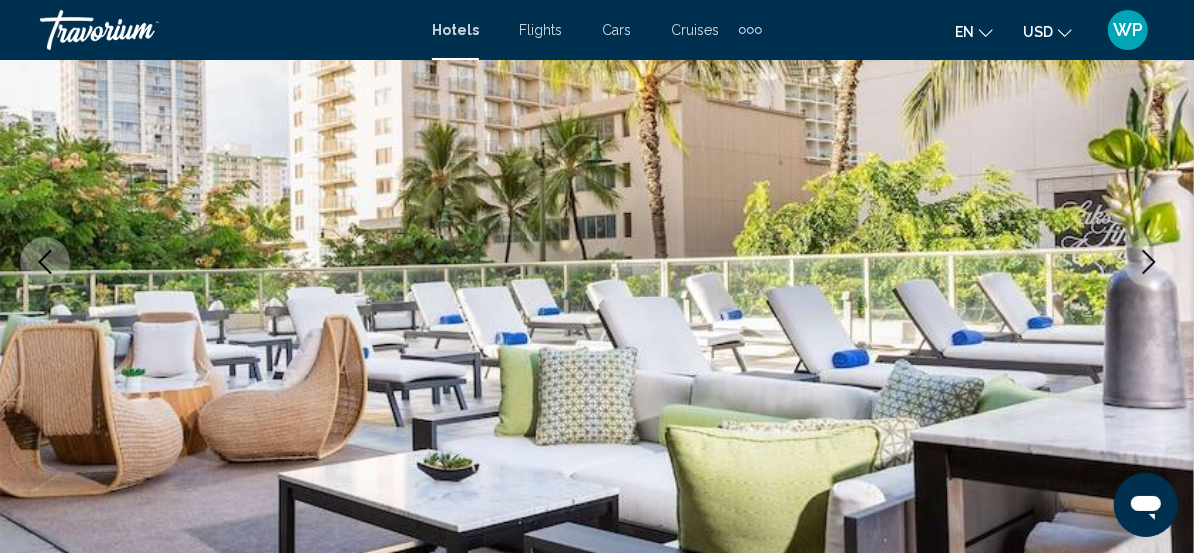 click 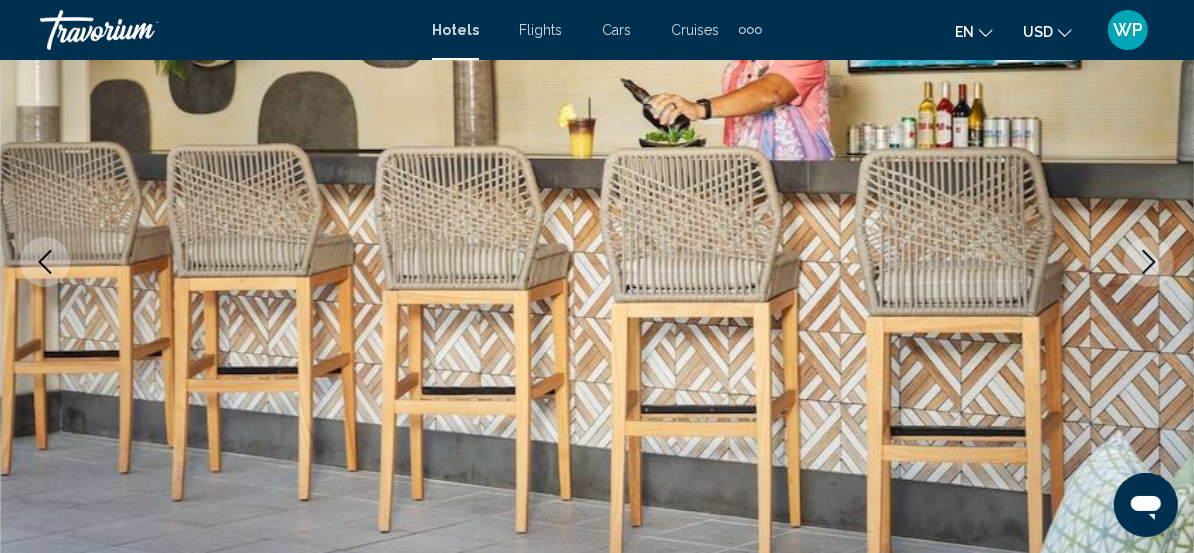 click 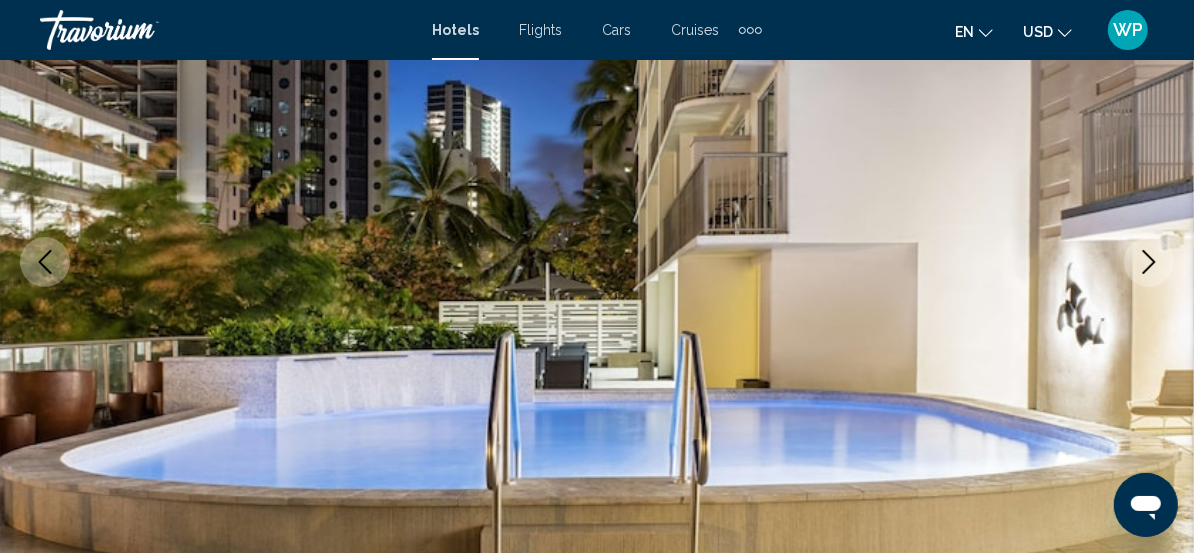 click 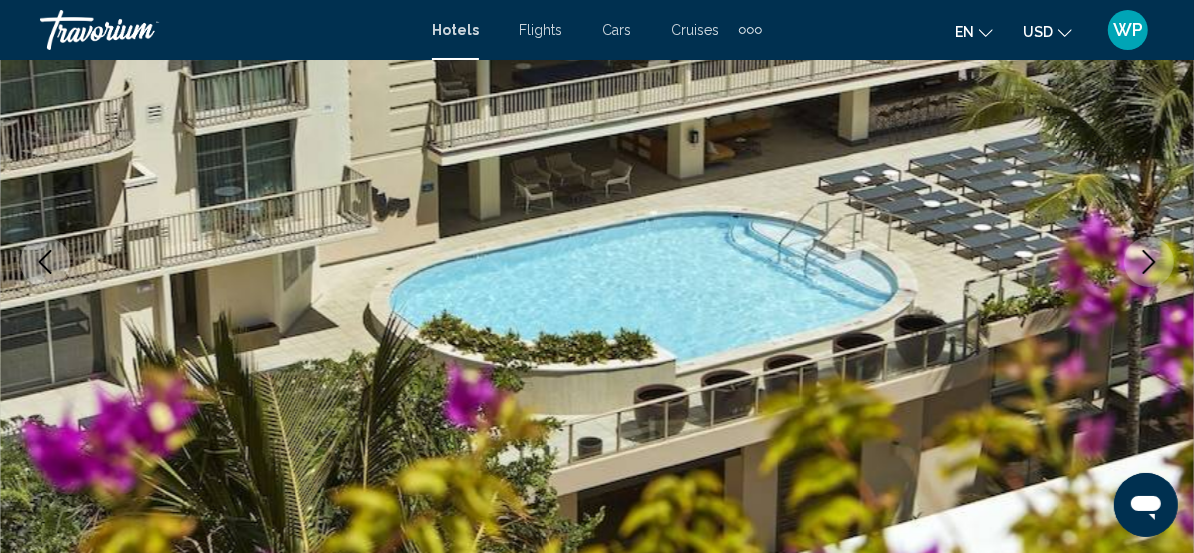click 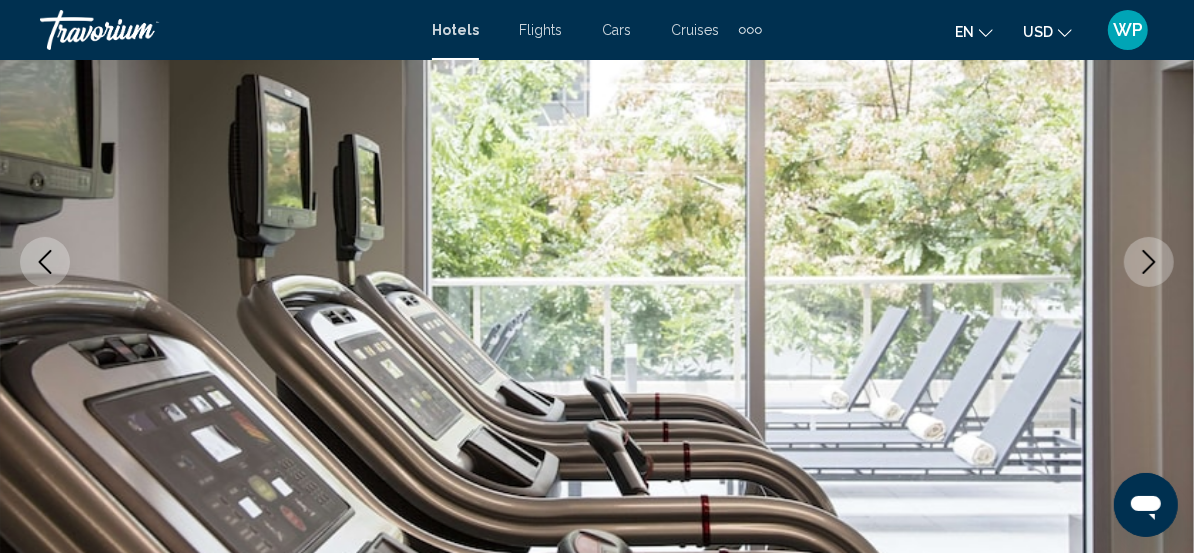 click 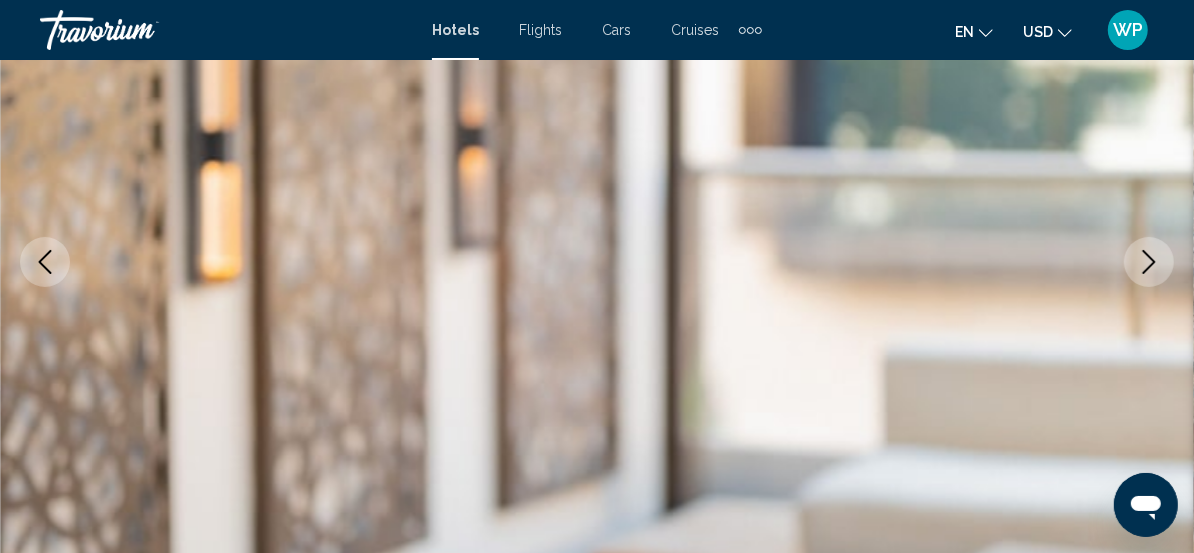 click 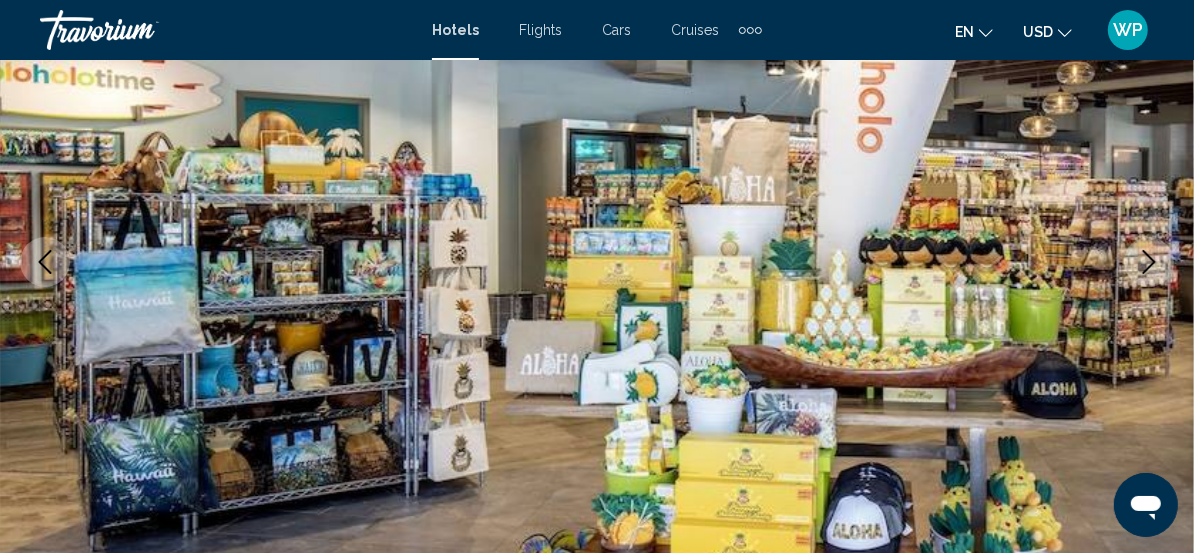 click 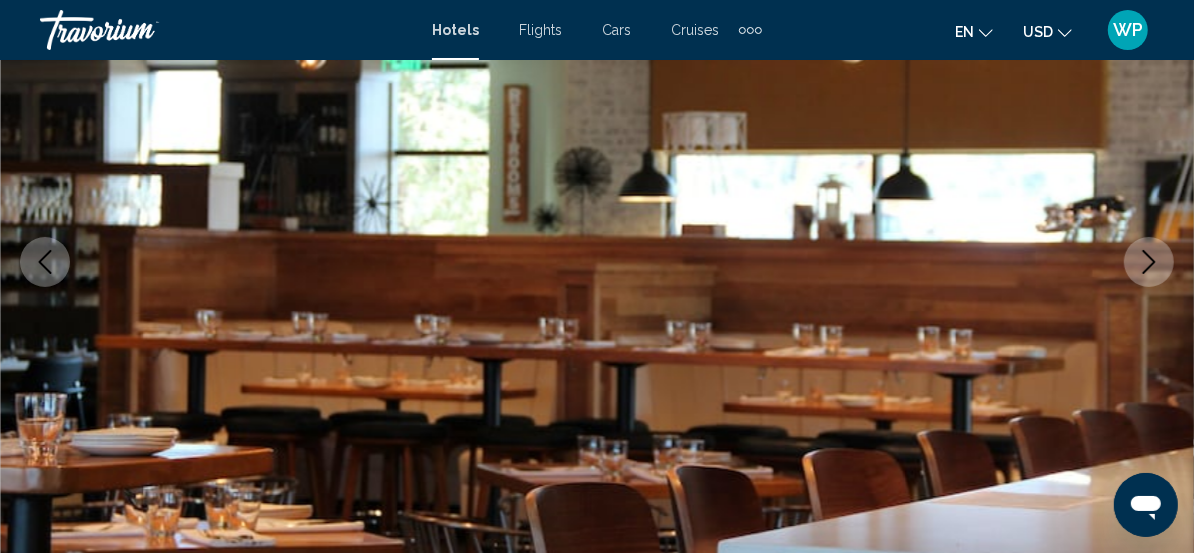 click 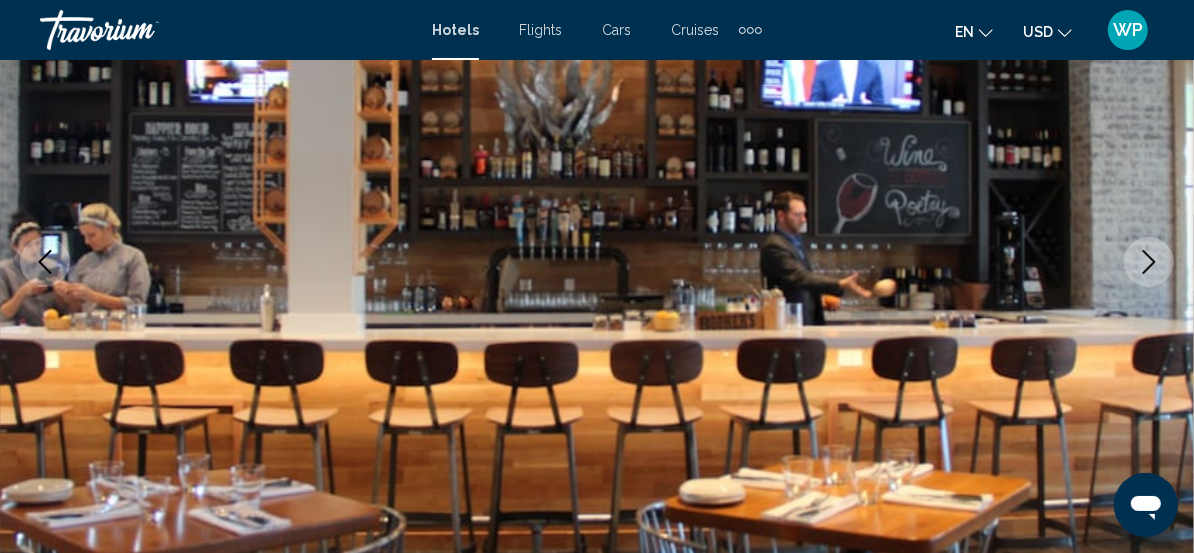 click 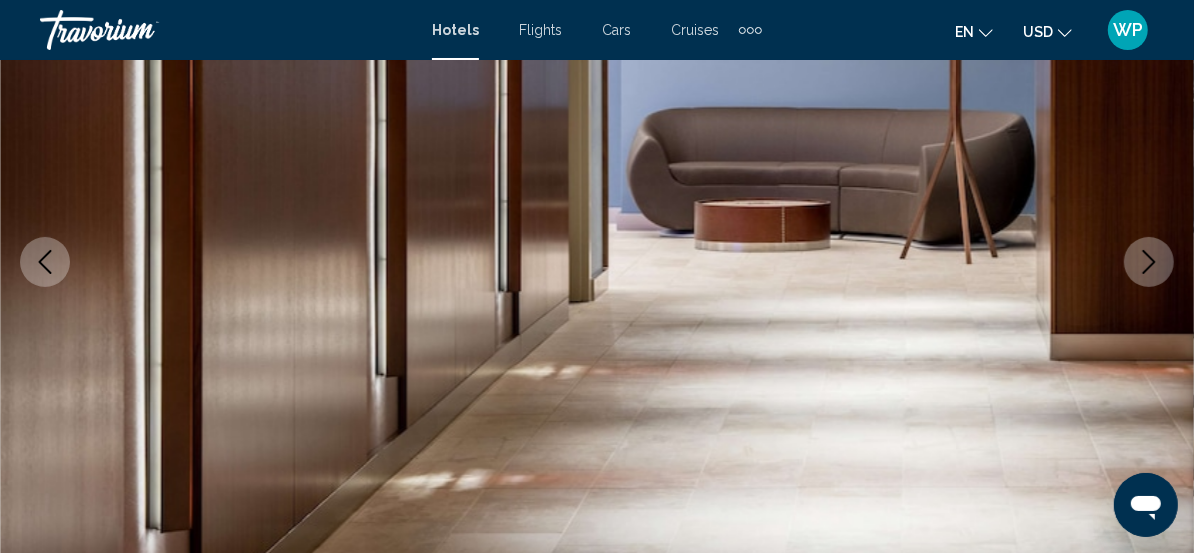 click 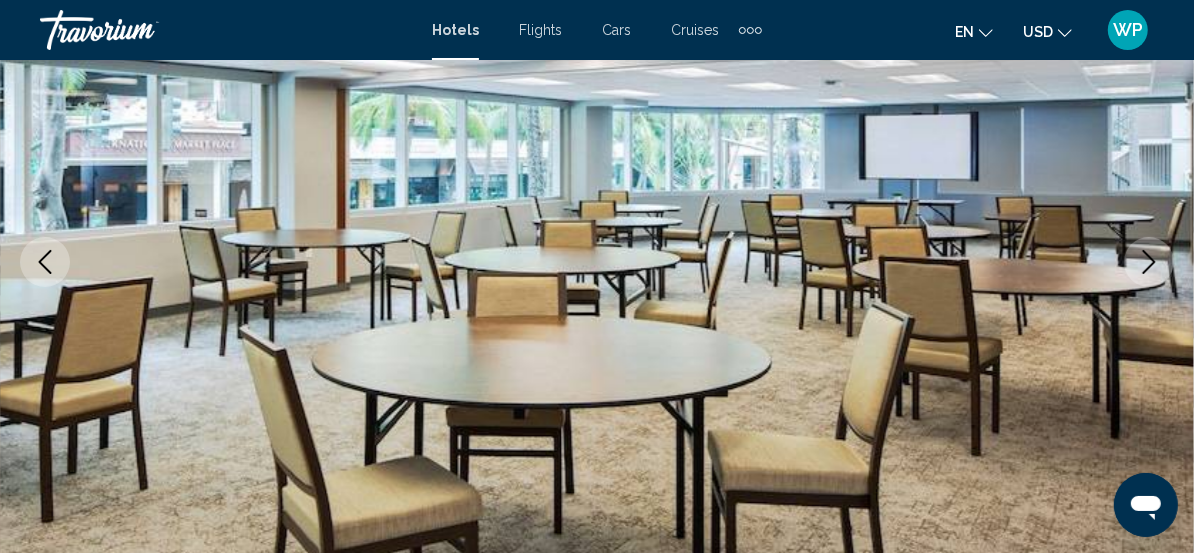 click 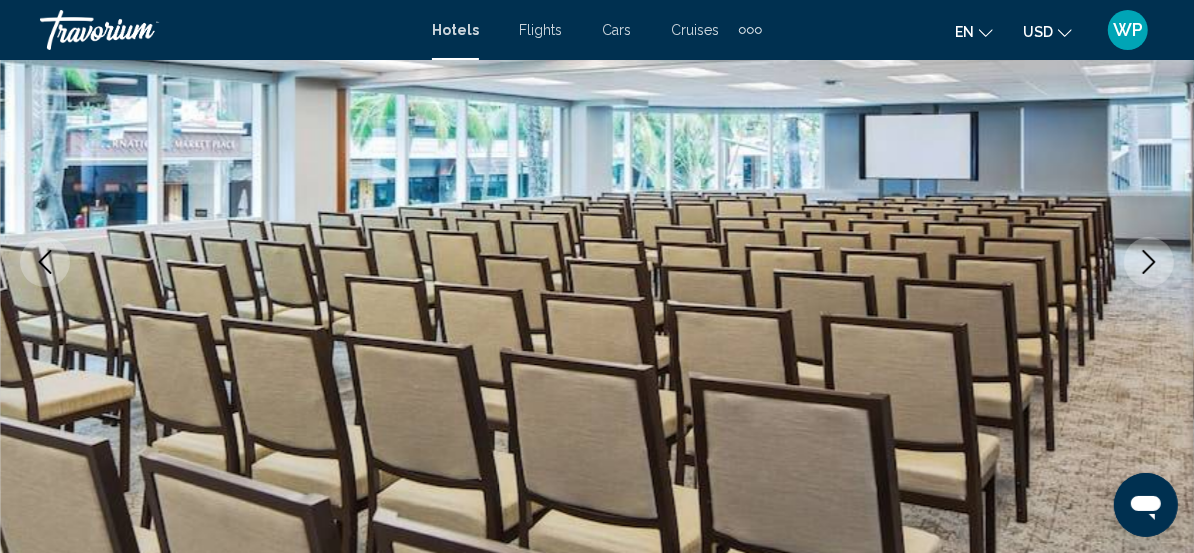 click 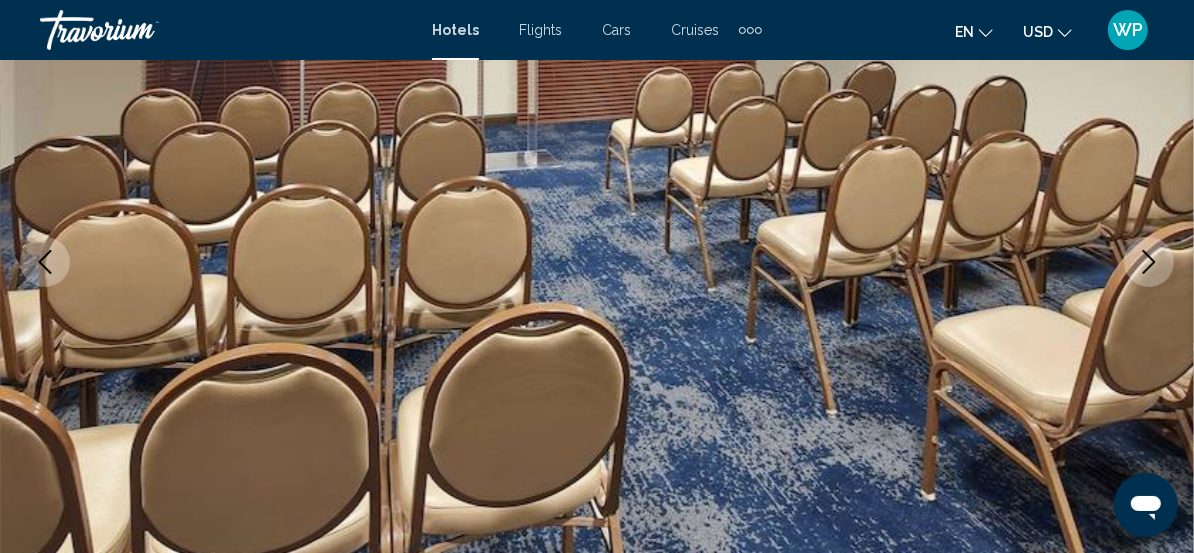 click 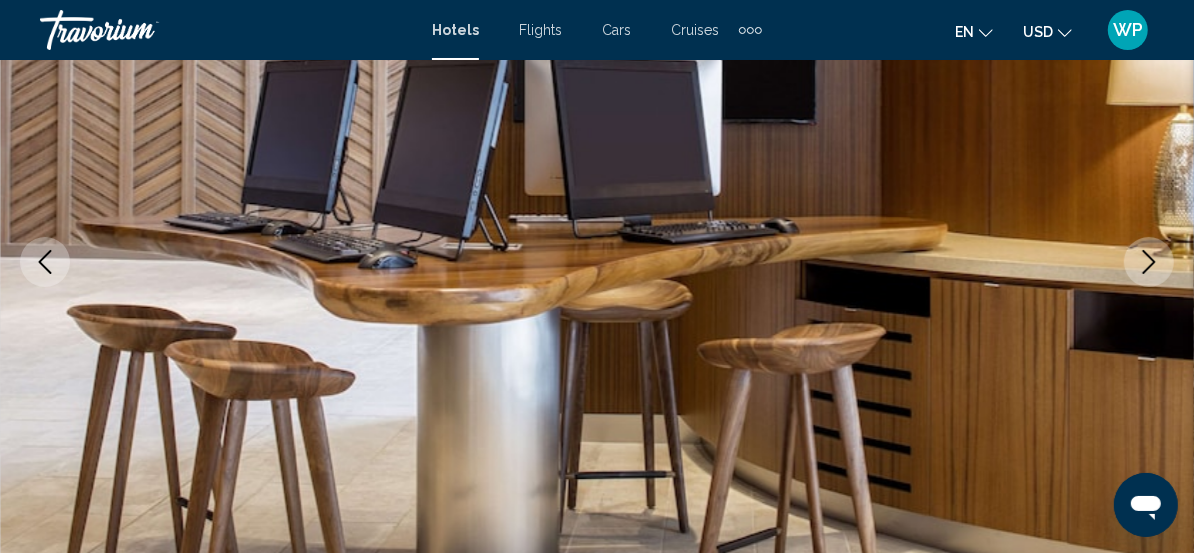 click 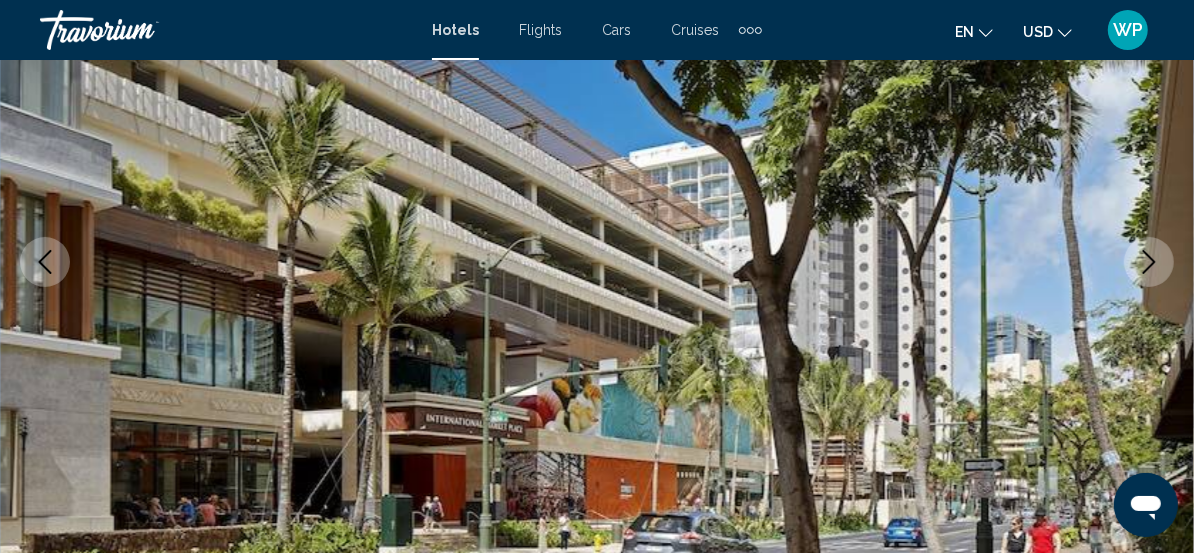 click 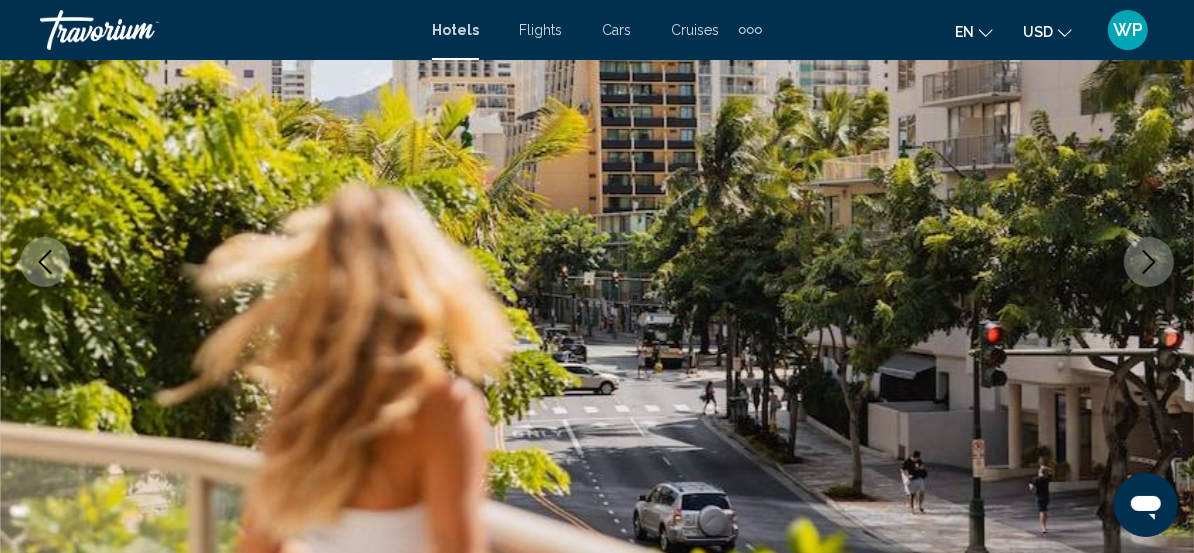 click 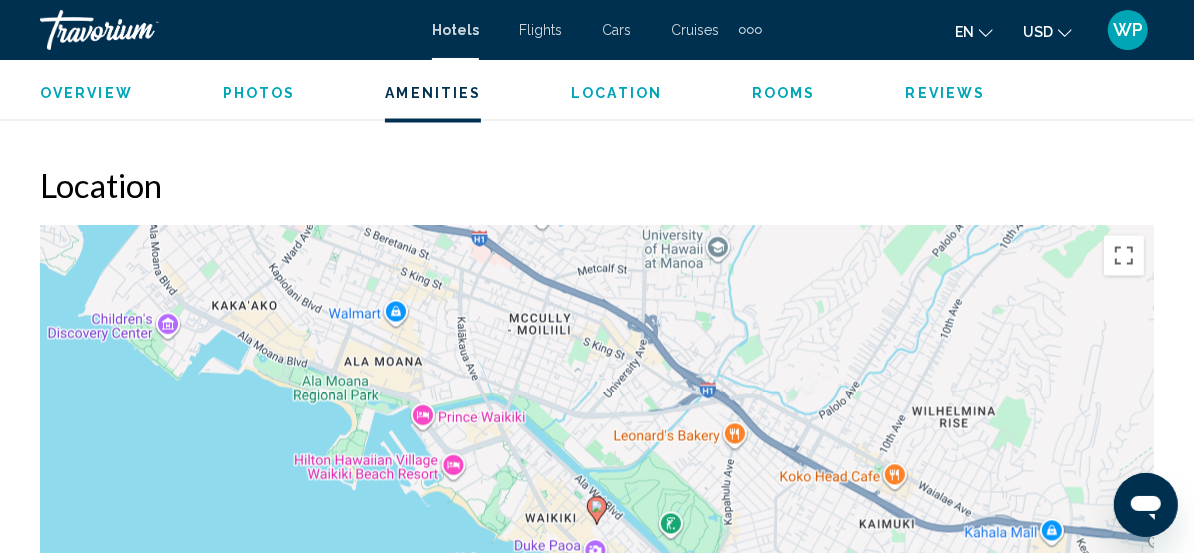 scroll, scrollTop: 2181, scrollLeft: 0, axis: vertical 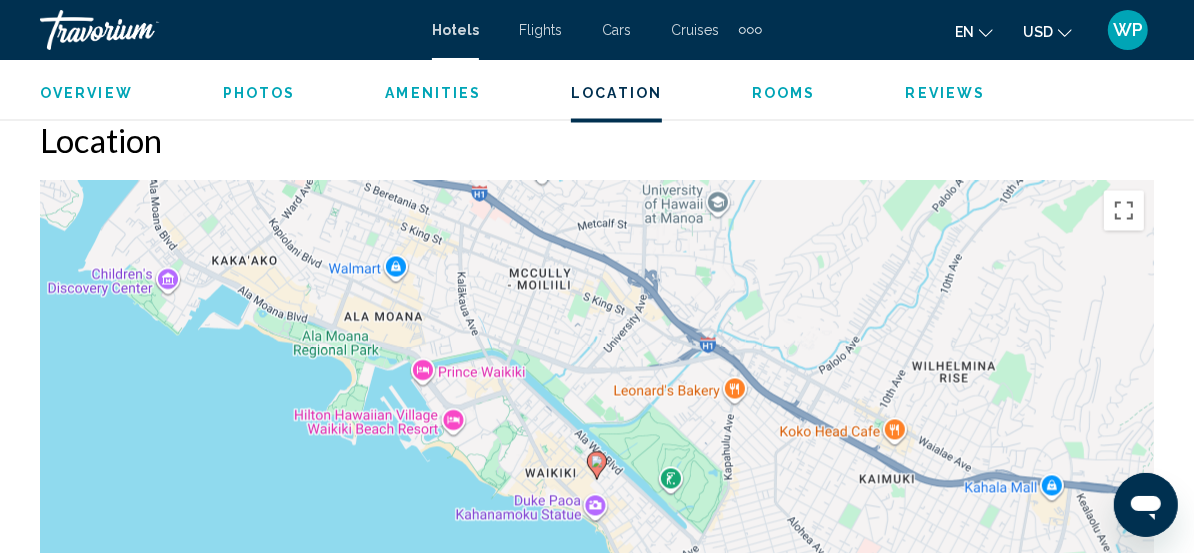 click on "Rooms" at bounding box center (784, 93) 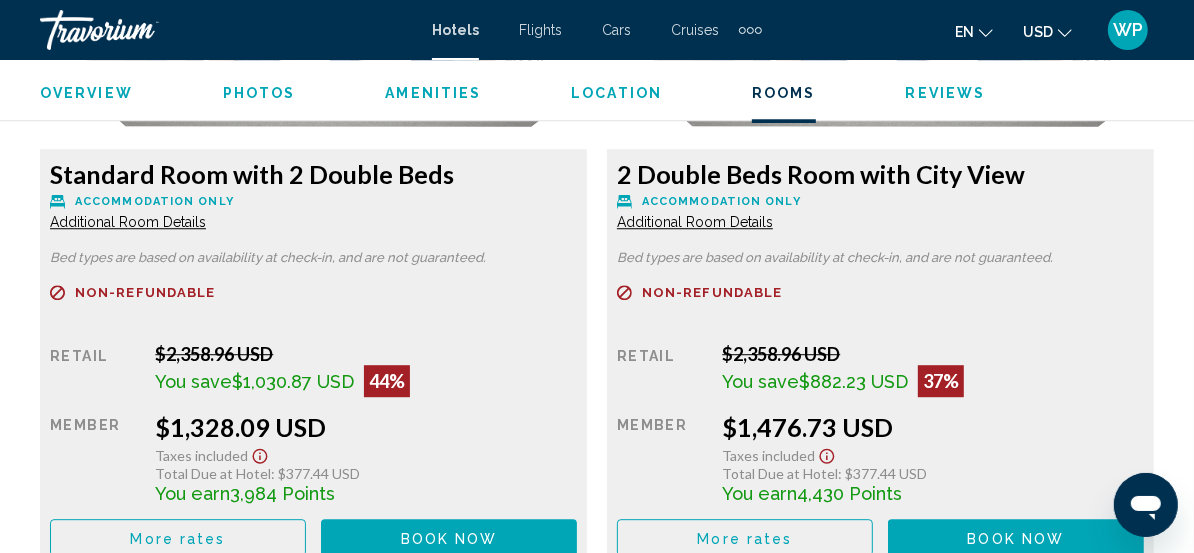 scroll, scrollTop: 3245, scrollLeft: 0, axis: vertical 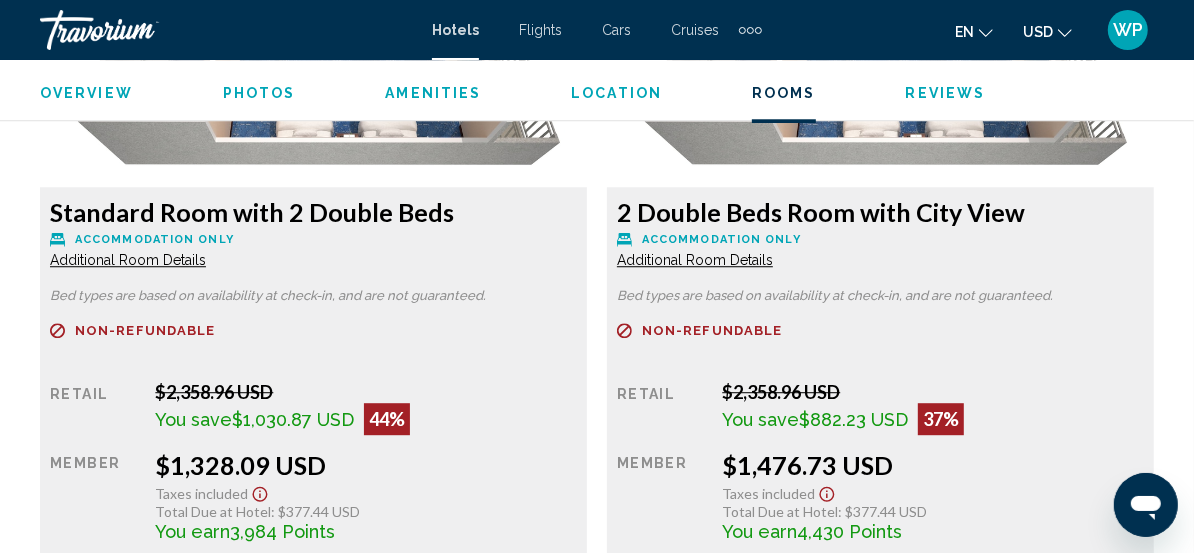 click on "Additional Room Details" at bounding box center (128, 260) 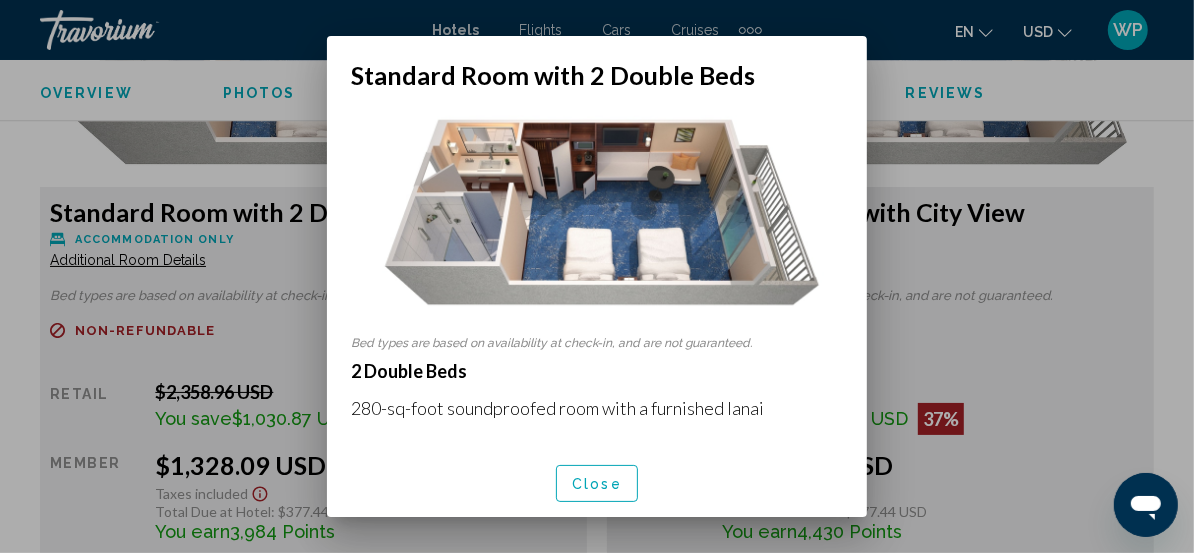 scroll, scrollTop: 0, scrollLeft: 0, axis: both 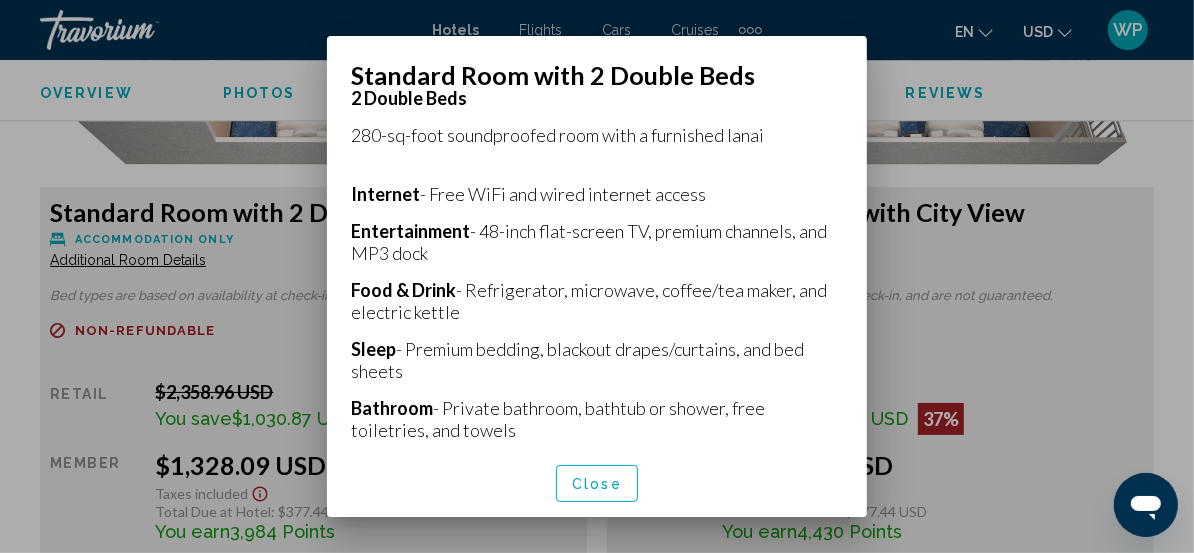 click on "Close" at bounding box center (597, 483) 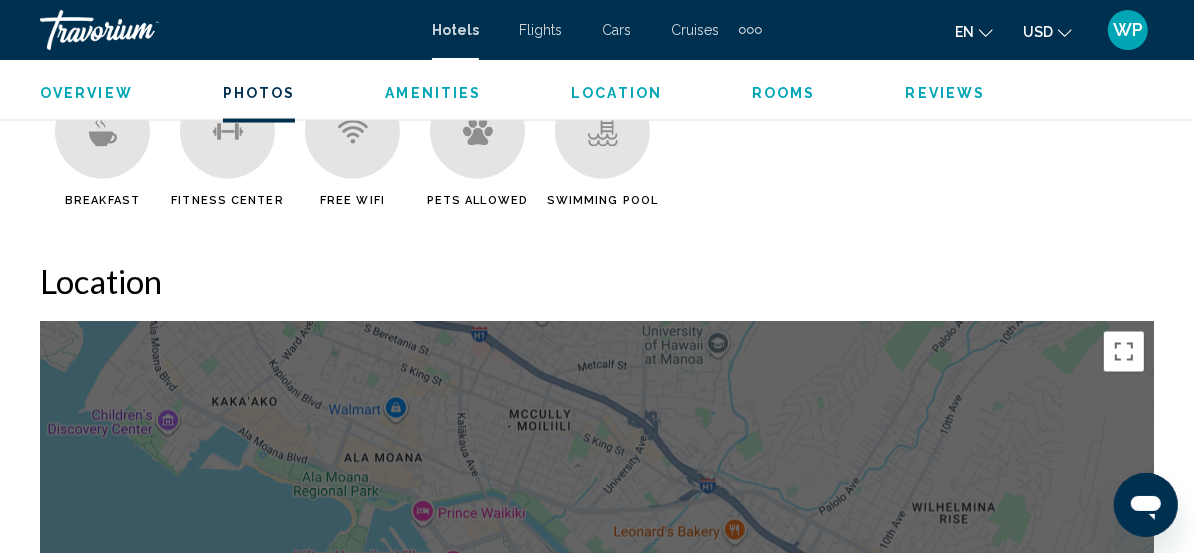 scroll, scrollTop: 1881, scrollLeft: 0, axis: vertical 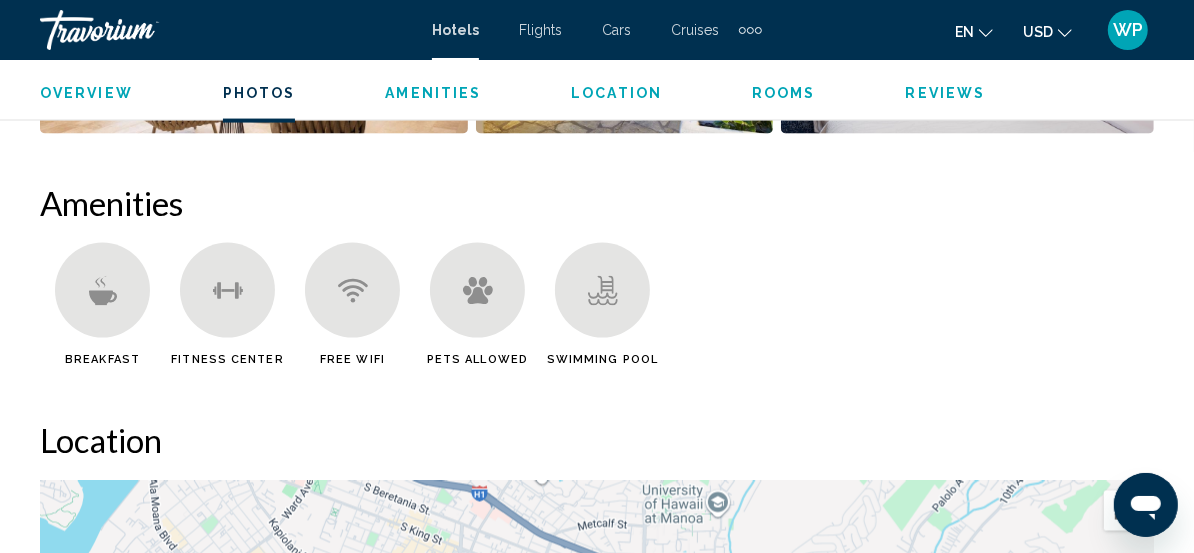 click on "Overview" at bounding box center (86, 93) 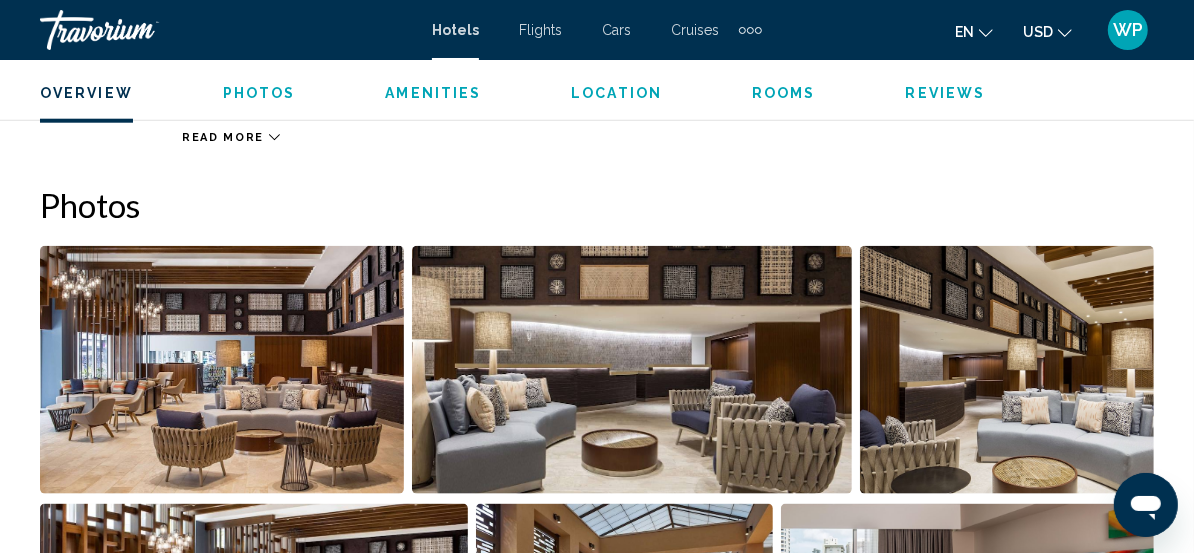 scroll, scrollTop: 1536, scrollLeft: 0, axis: vertical 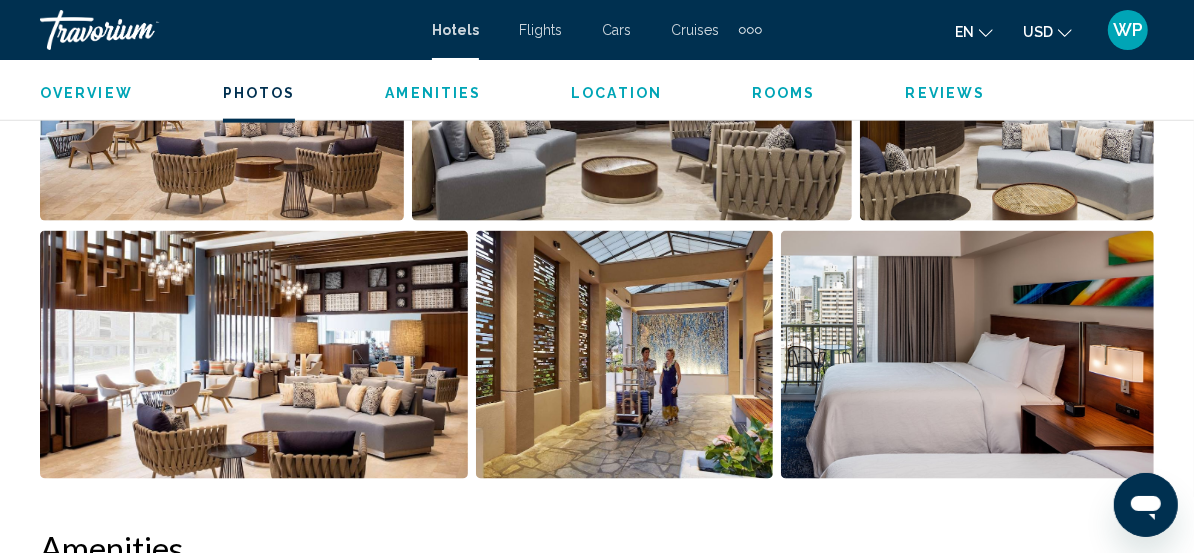 click on "Rooms" at bounding box center [784, 93] 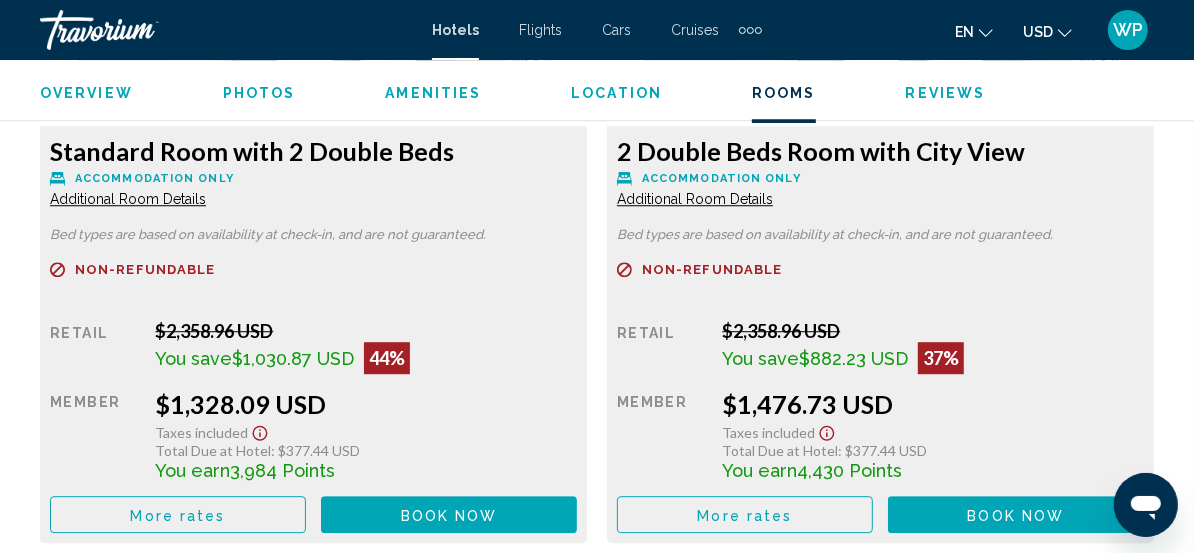 scroll, scrollTop: 3335, scrollLeft: 0, axis: vertical 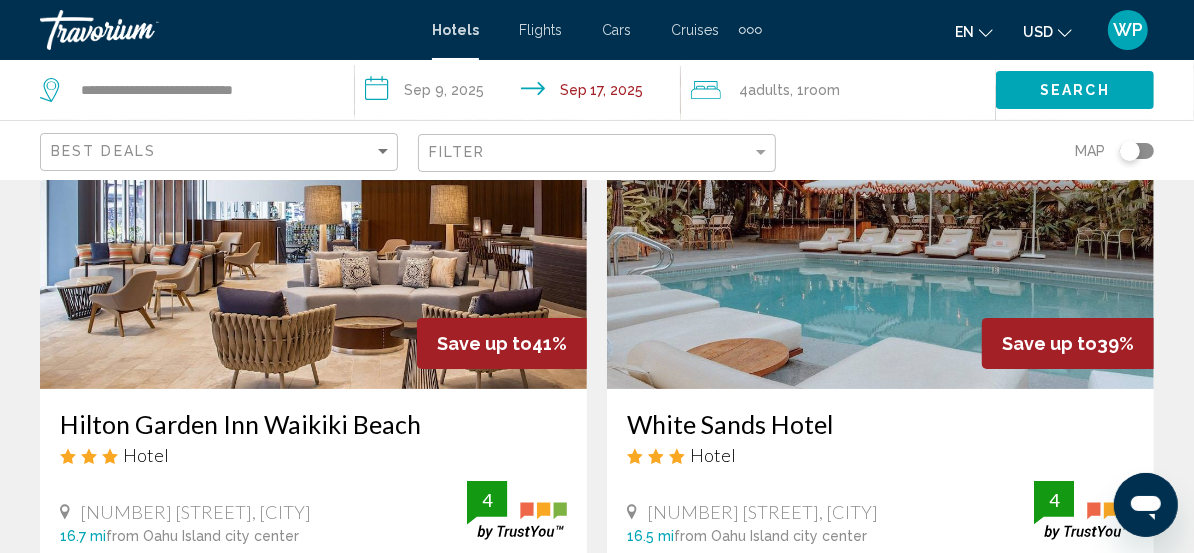 click at bounding box center (313, 229) 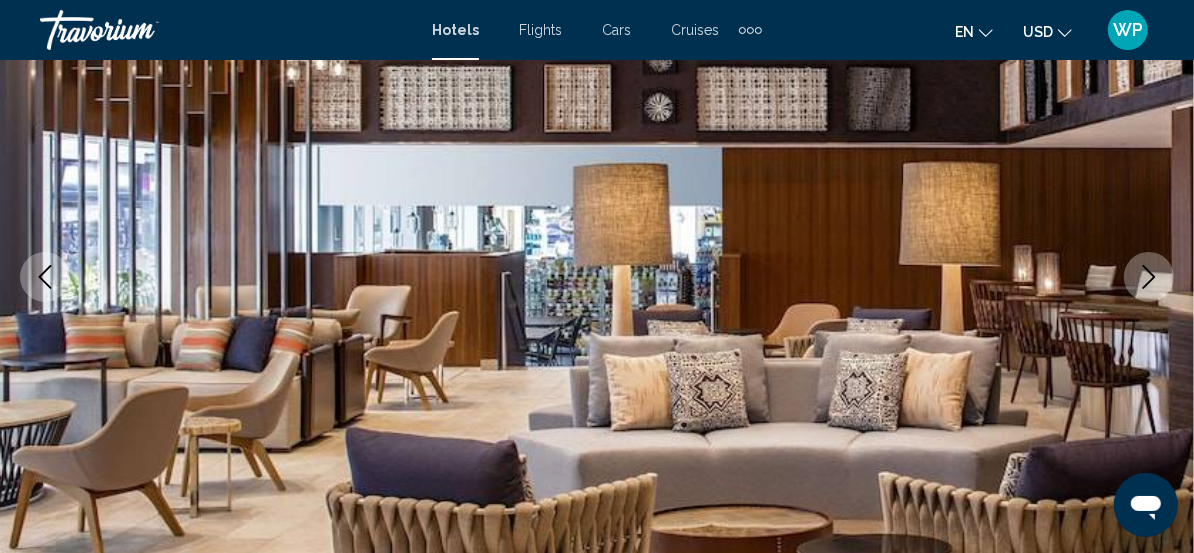 scroll, scrollTop: 713, scrollLeft: 0, axis: vertical 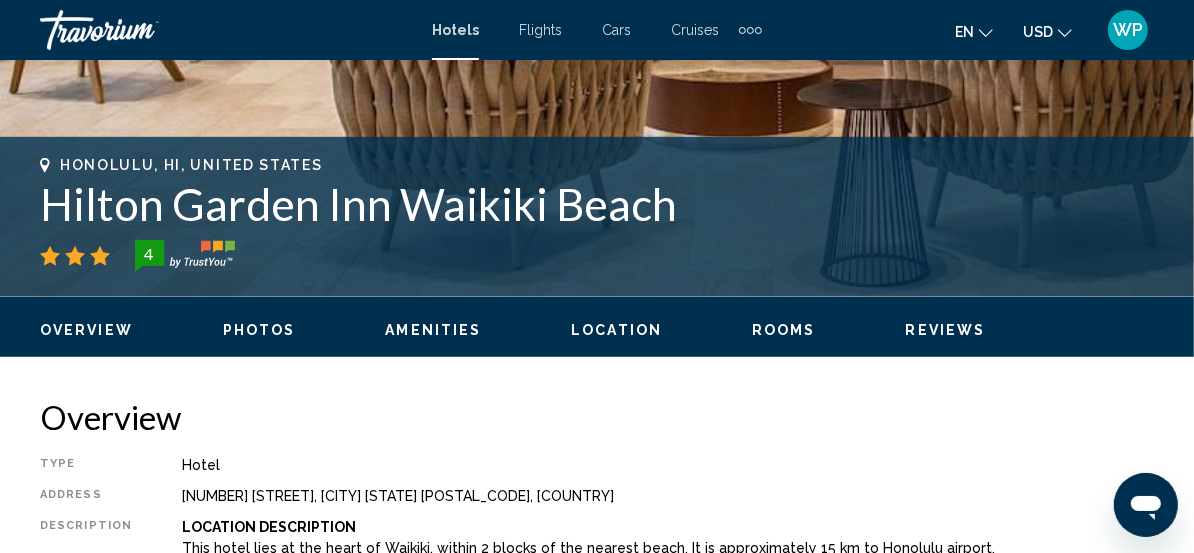 click on "Rooms" at bounding box center (784, 330) 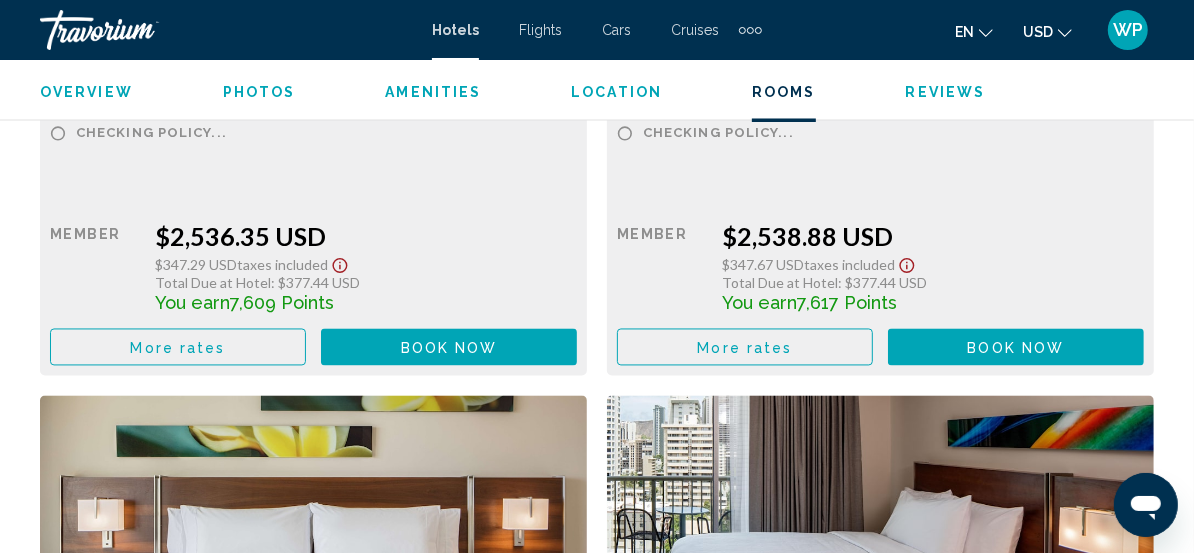 scroll, scrollTop: 6879, scrollLeft: 0, axis: vertical 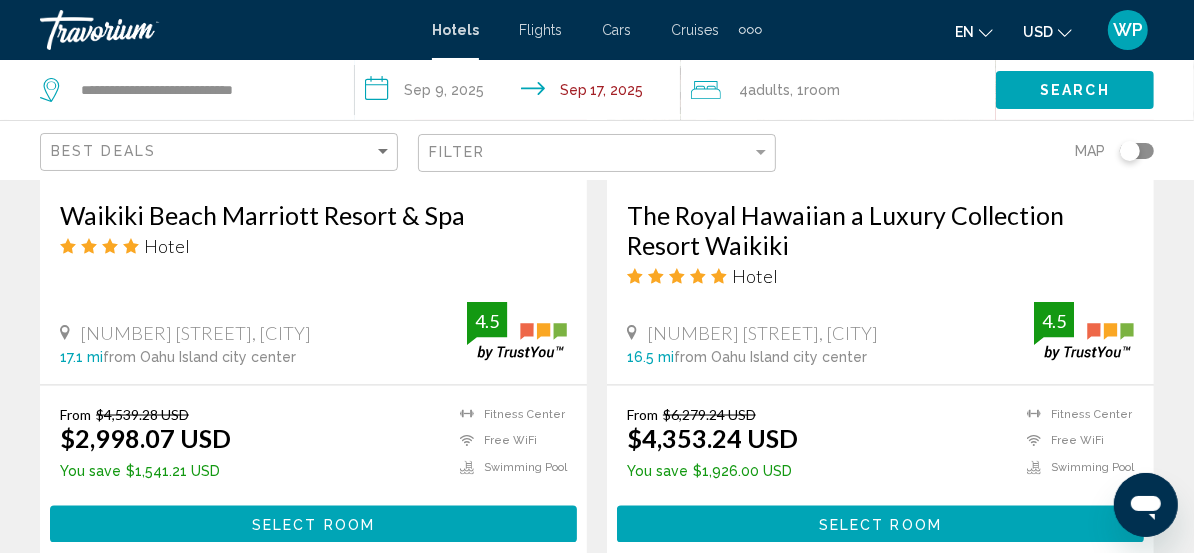 click at bounding box center [313, 1477] 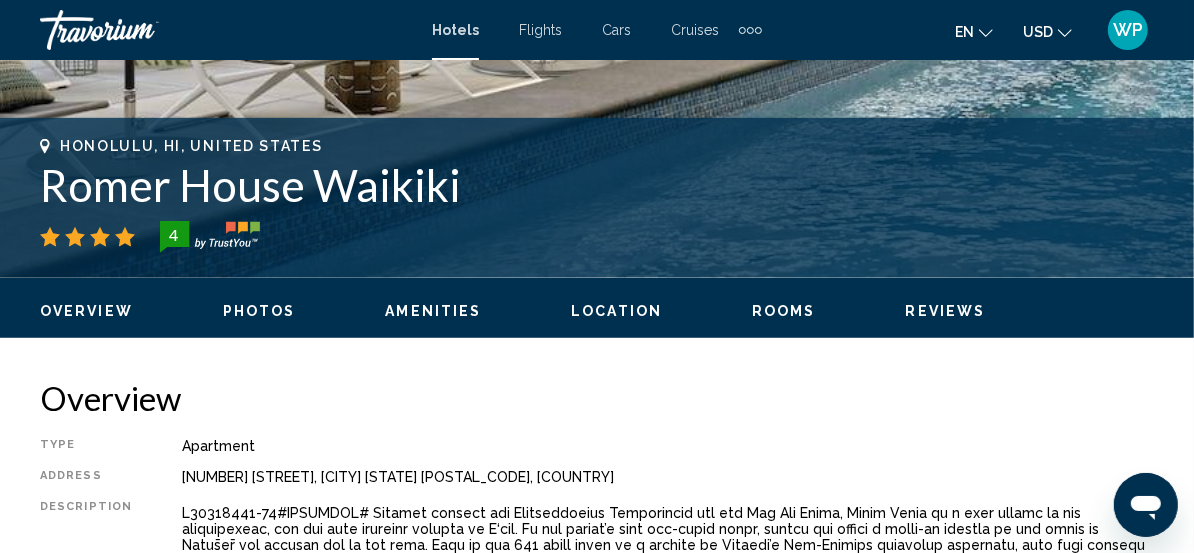 scroll, scrollTop: 713, scrollLeft: 0, axis: vertical 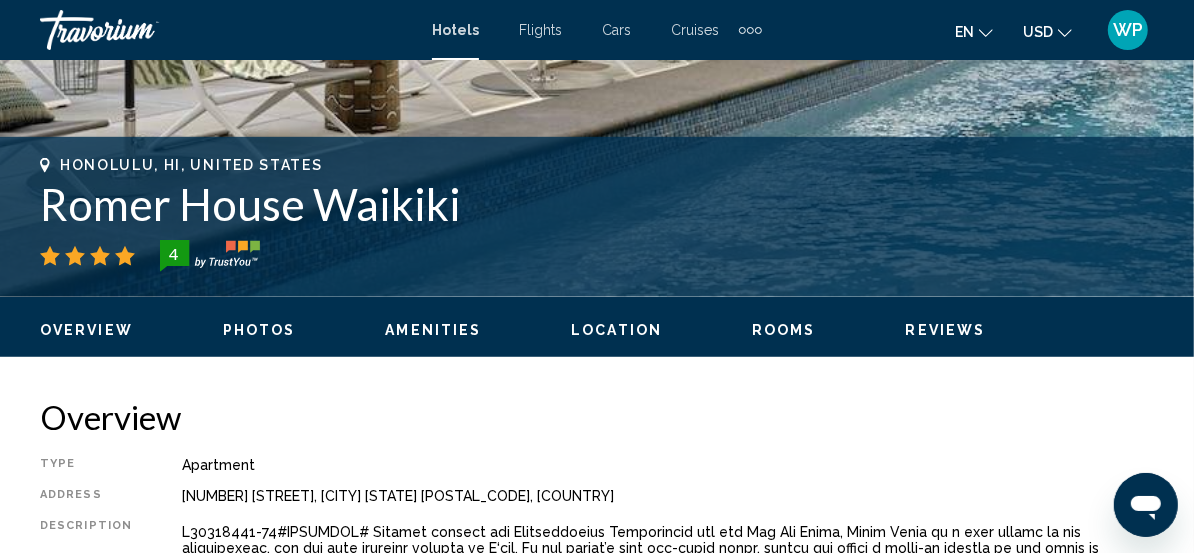click on "Rooms" at bounding box center [784, 330] 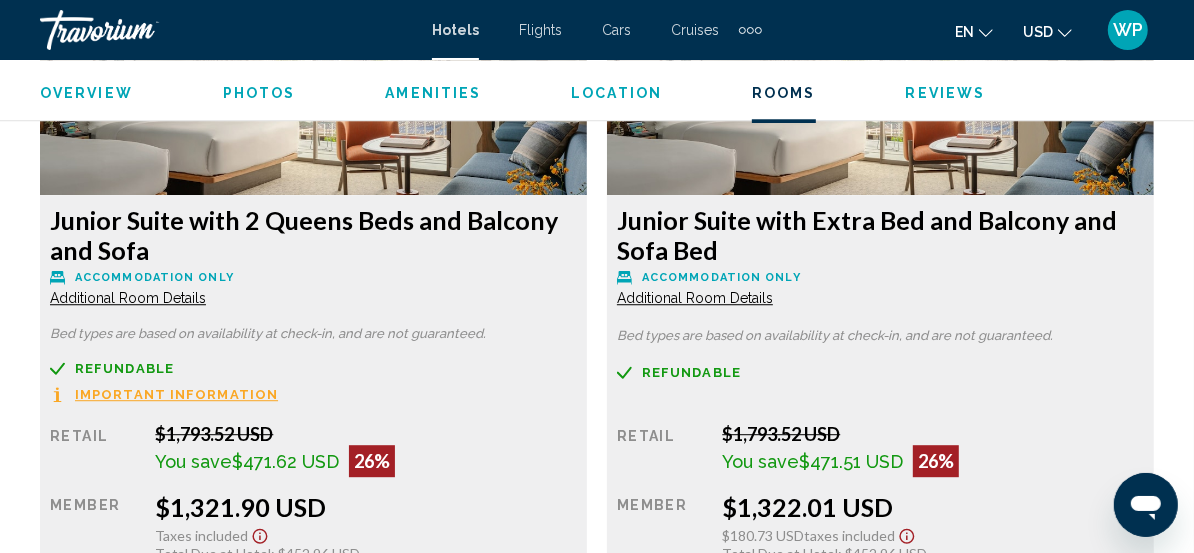 scroll, scrollTop: 3244, scrollLeft: 0, axis: vertical 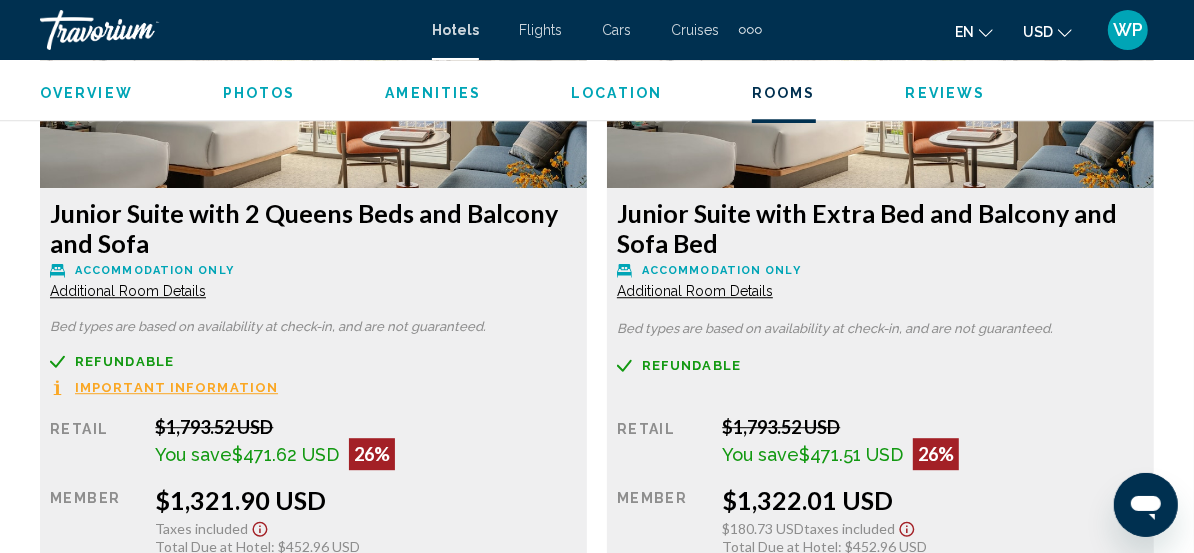 click on "Additional Room Details" at bounding box center [128, 291] 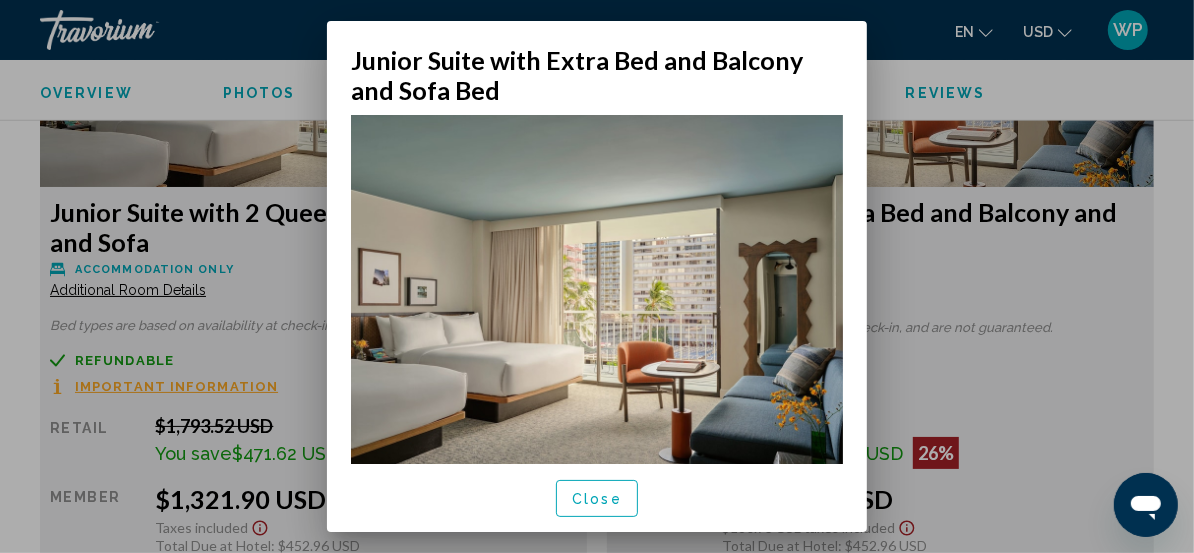 scroll, scrollTop: 0, scrollLeft: 0, axis: both 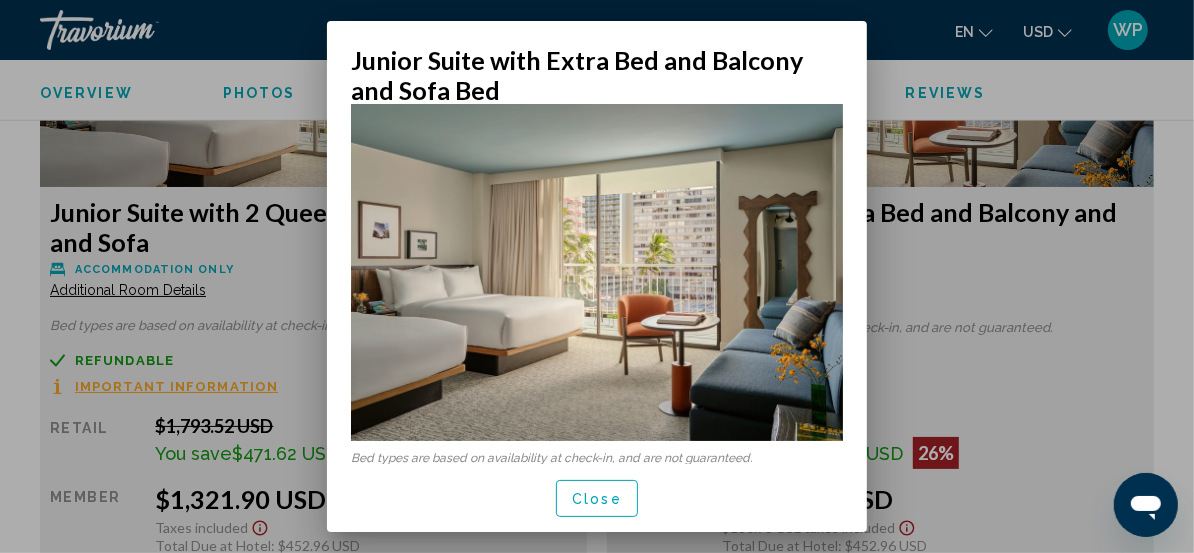 drag, startPoint x: 597, startPoint y: 496, endPoint x: 584, endPoint y: 490, distance: 14.3178215 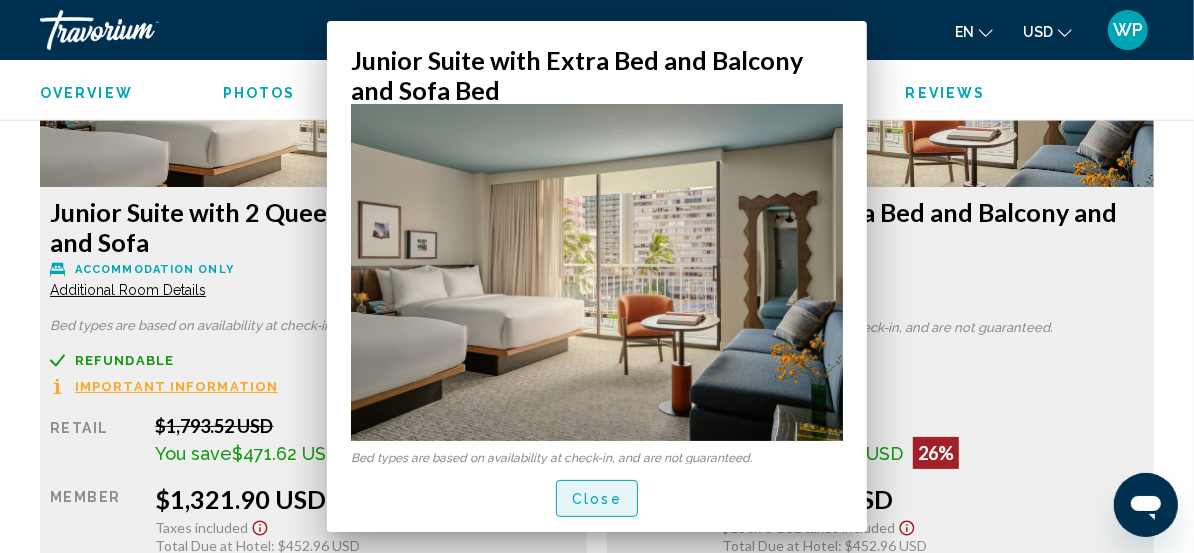 scroll, scrollTop: 3244, scrollLeft: 0, axis: vertical 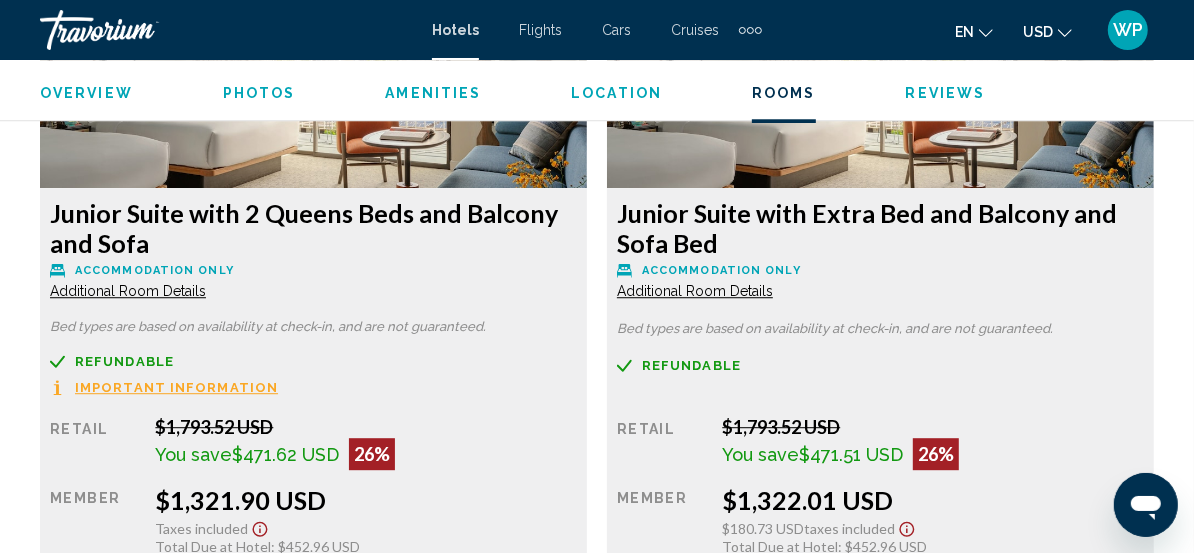 click on "Important Information" at bounding box center (176, 387) 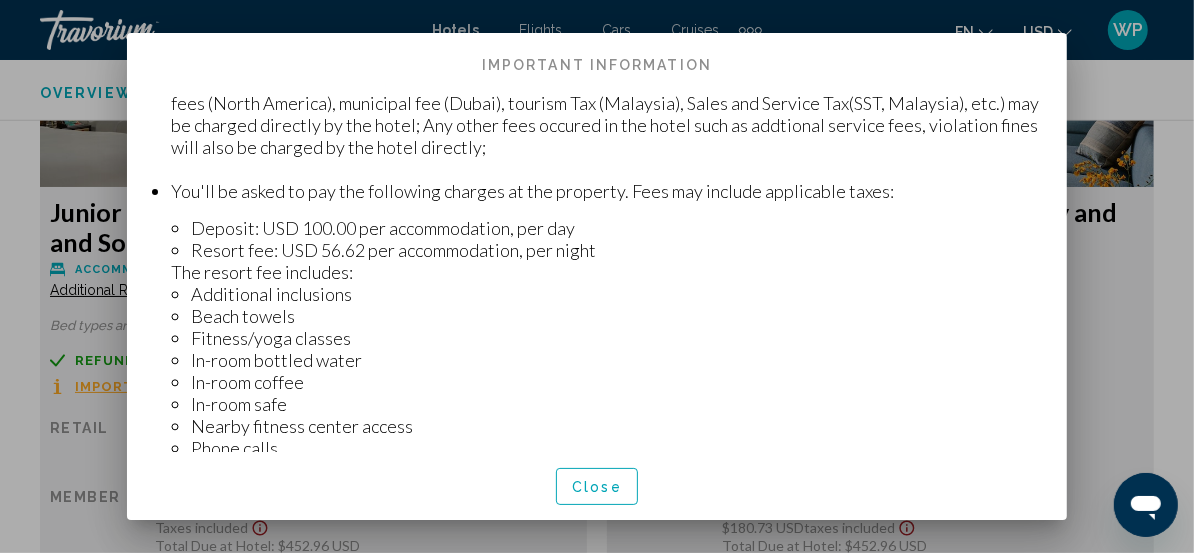 scroll, scrollTop: 600, scrollLeft: 0, axis: vertical 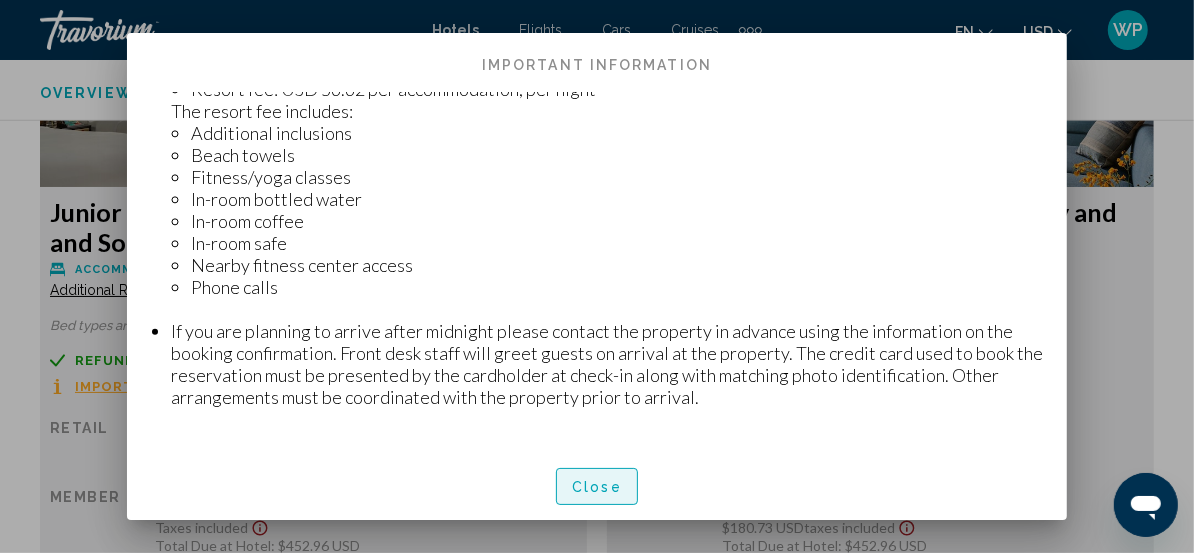 click on "Close" at bounding box center [597, 487] 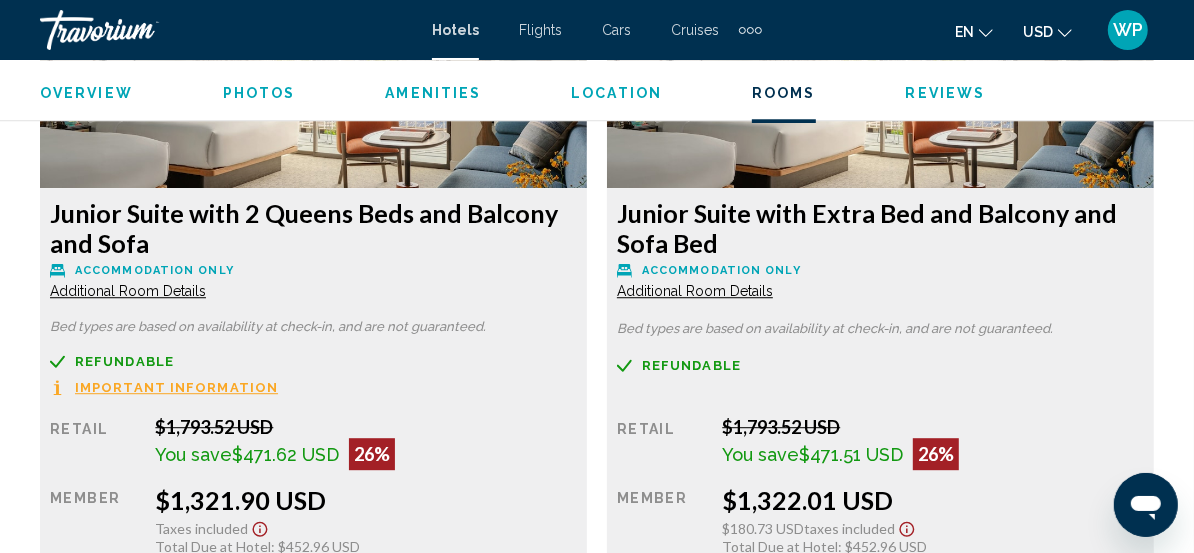 click on "Additional Room Details" at bounding box center (128, 291) 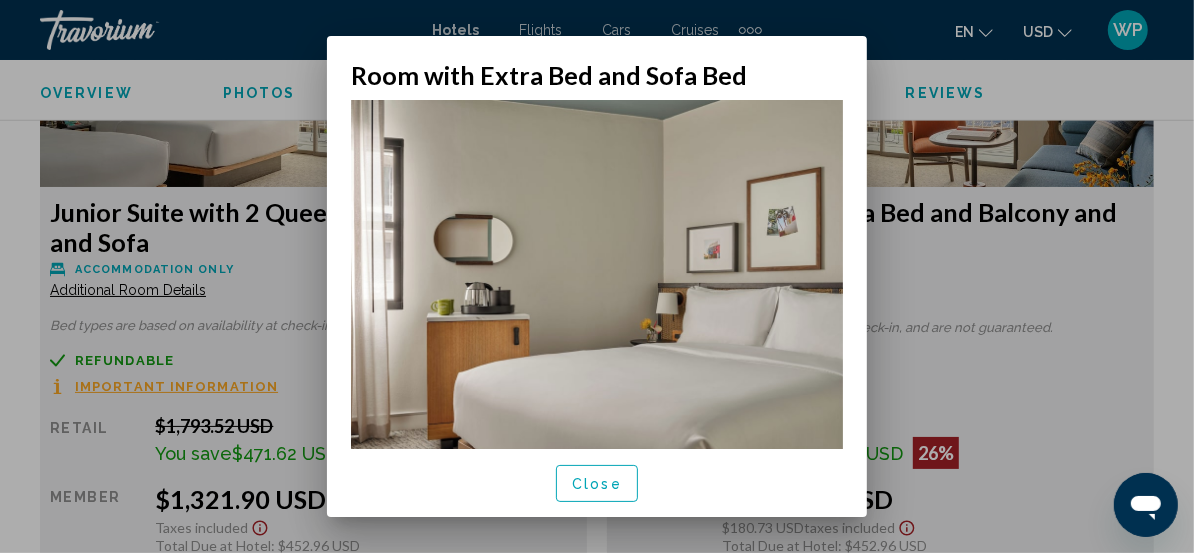 scroll, scrollTop: 0, scrollLeft: 0, axis: both 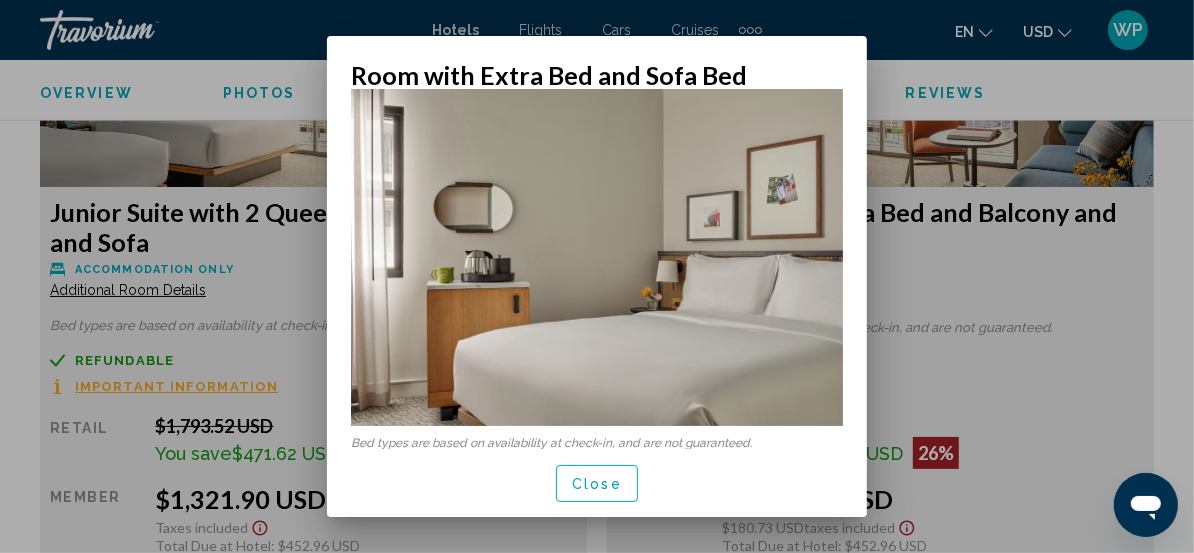 click on "Close" at bounding box center [597, 484] 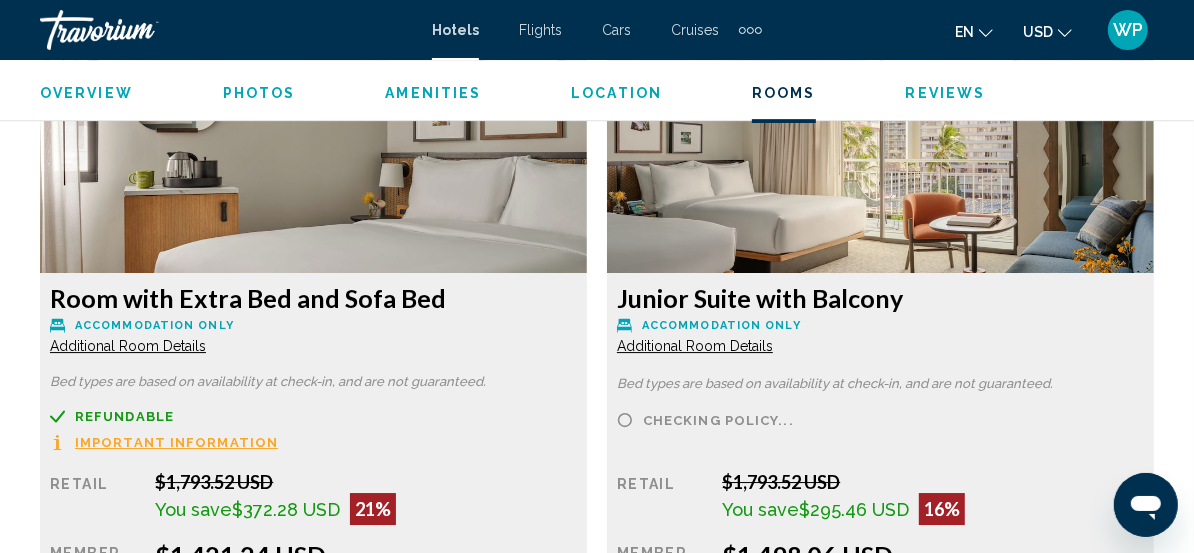 scroll, scrollTop: 3881, scrollLeft: 0, axis: vertical 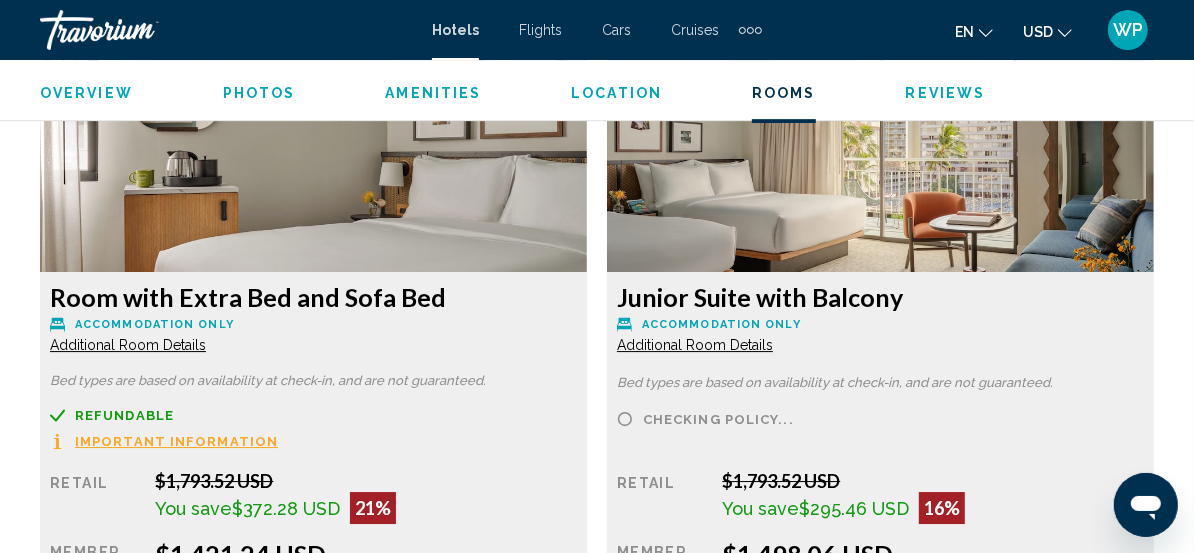 click on "Additional Room Details" at bounding box center [128, -346] 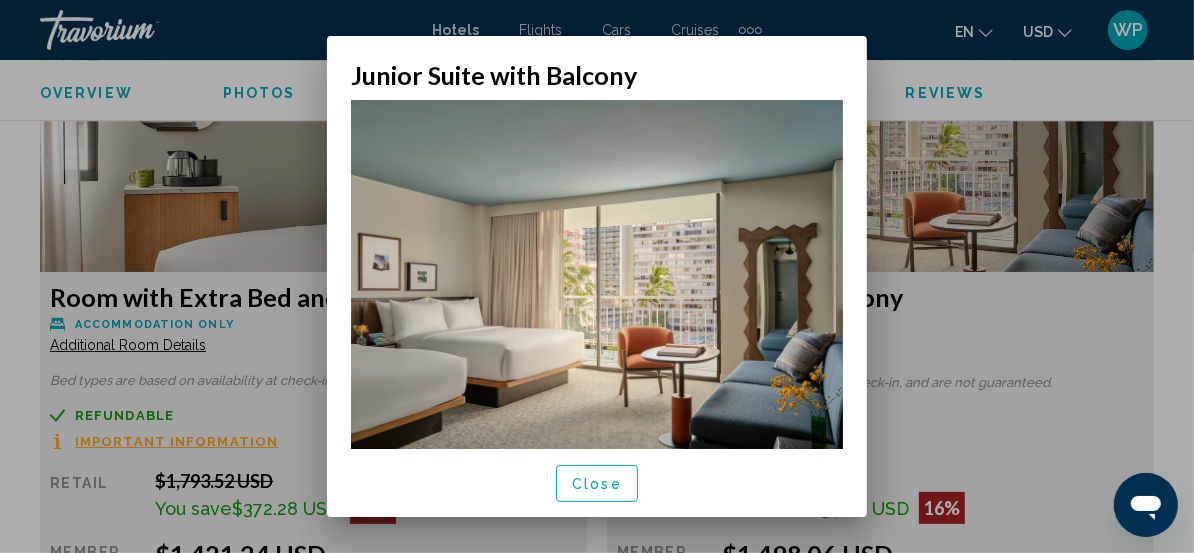 scroll, scrollTop: 0, scrollLeft: 0, axis: both 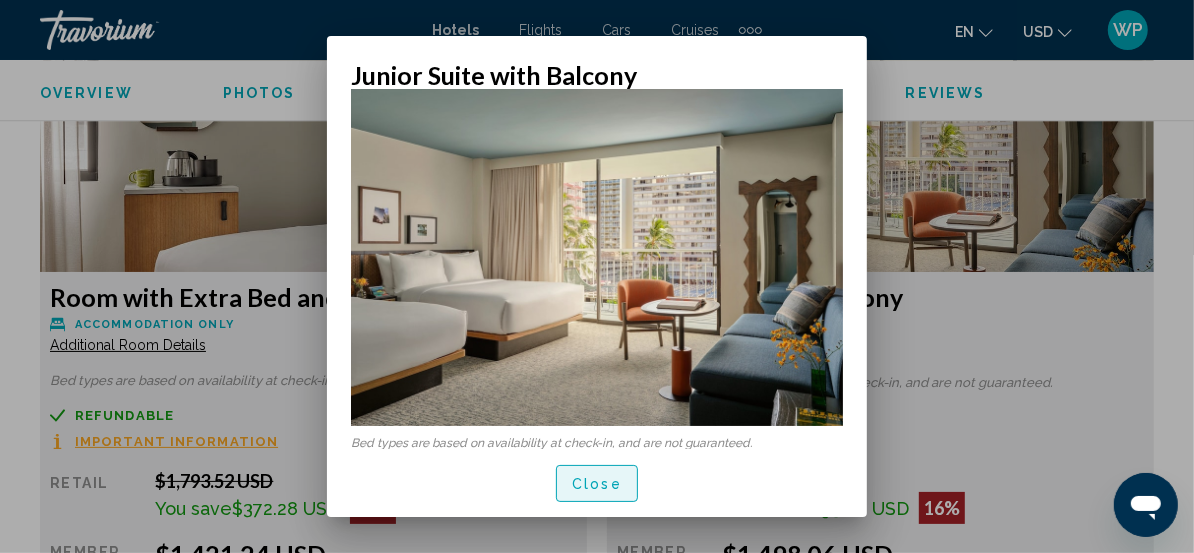 click on "Close" at bounding box center [597, 484] 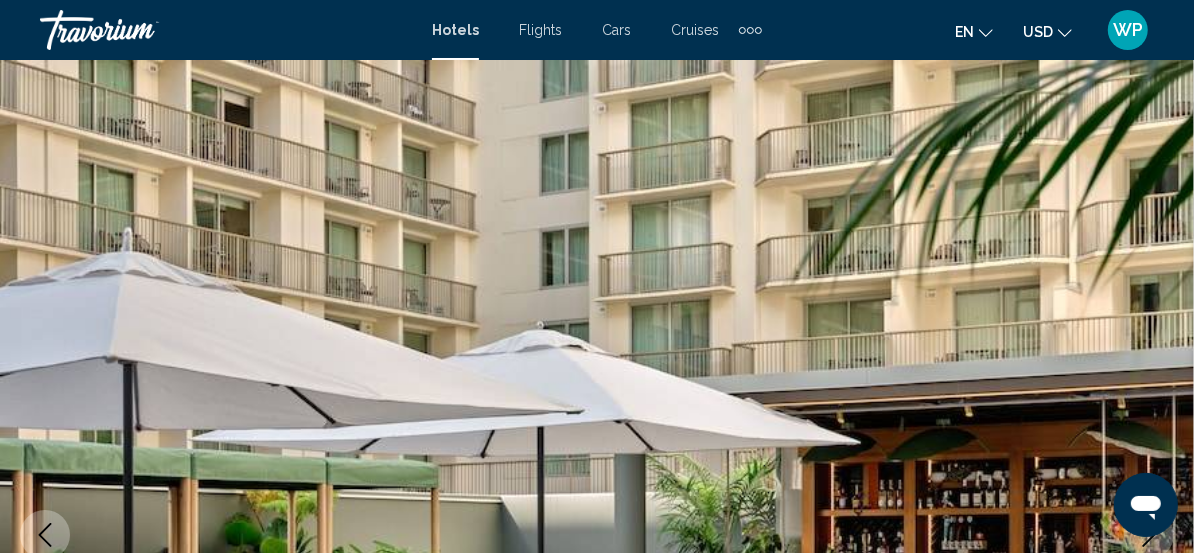 scroll, scrollTop: 3881, scrollLeft: 0, axis: vertical 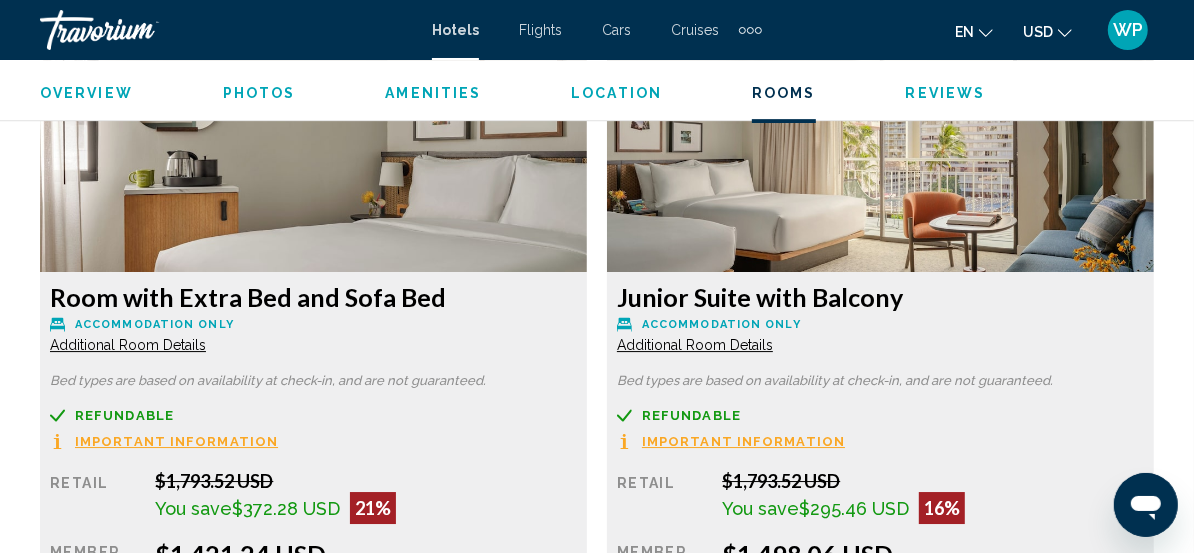click on "Additional Room Details" at bounding box center (128, -346) 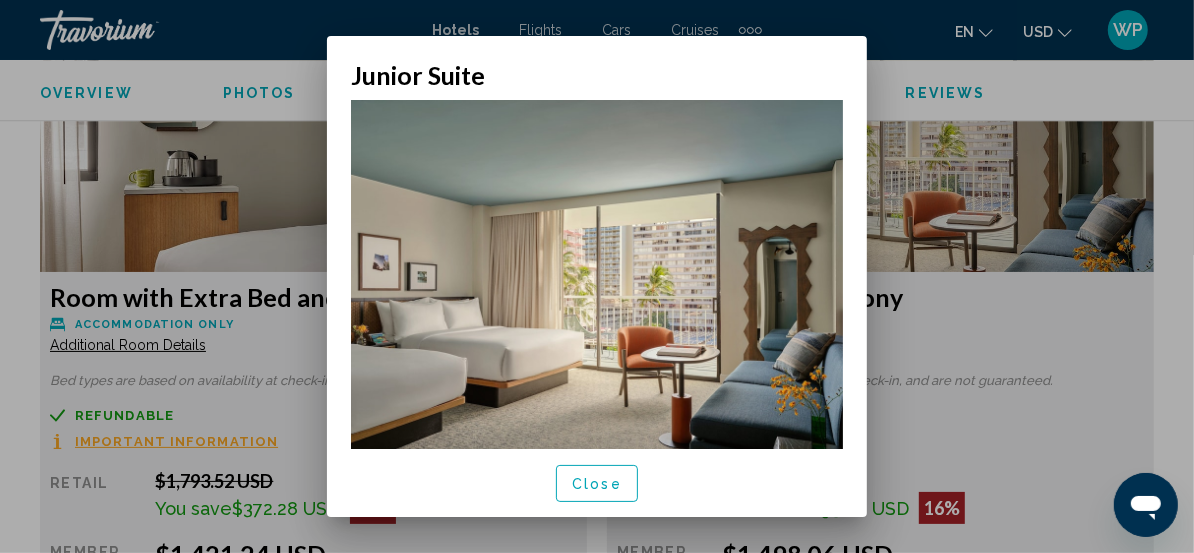 scroll, scrollTop: 47, scrollLeft: 0, axis: vertical 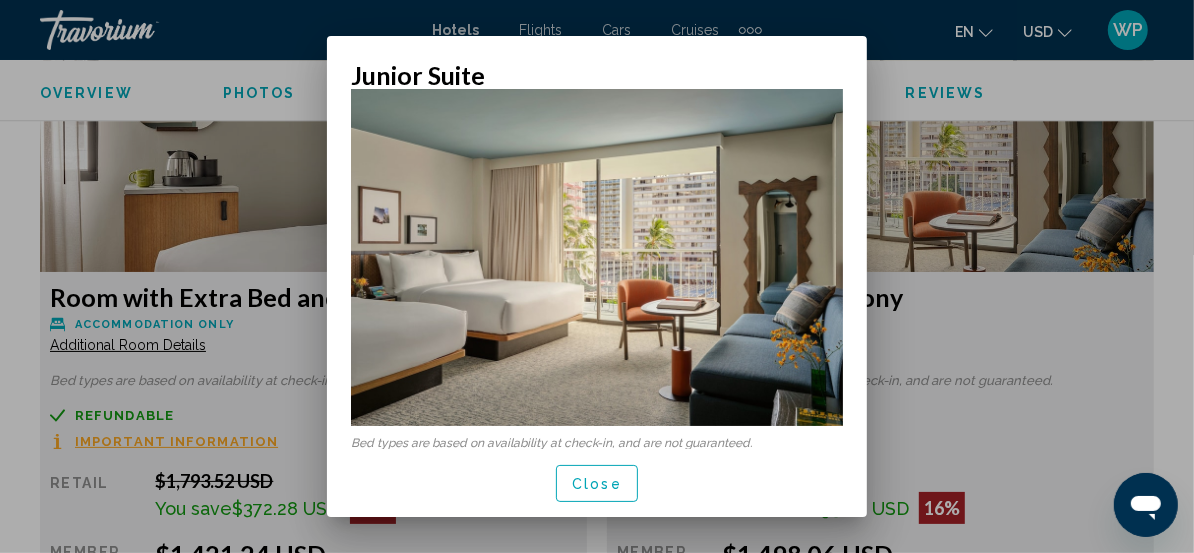 click on "Close" at bounding box center [597, 484] 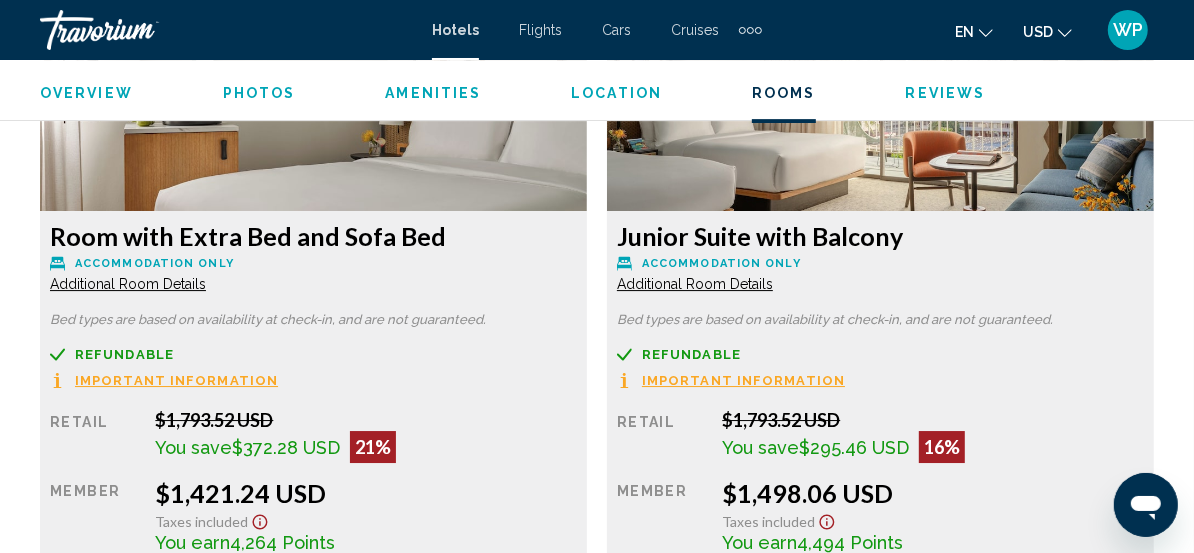 scroll, scrollTop: 3972, scrollLeft: 0, axis: vertical 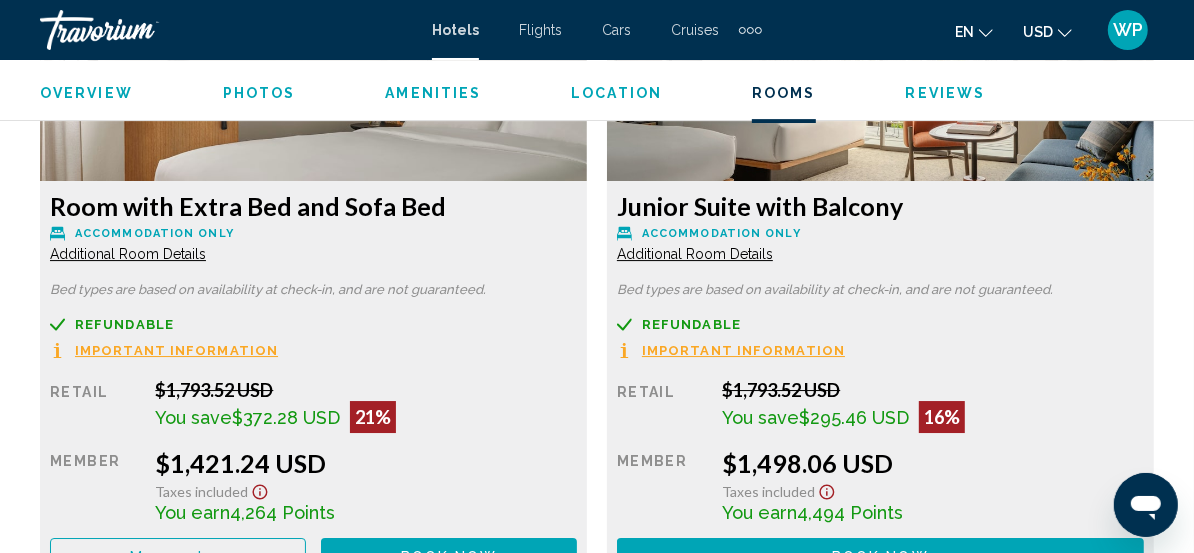 click on "Double Room
Accommodation Only Additional Room Details" at bounding box center (313, -479) 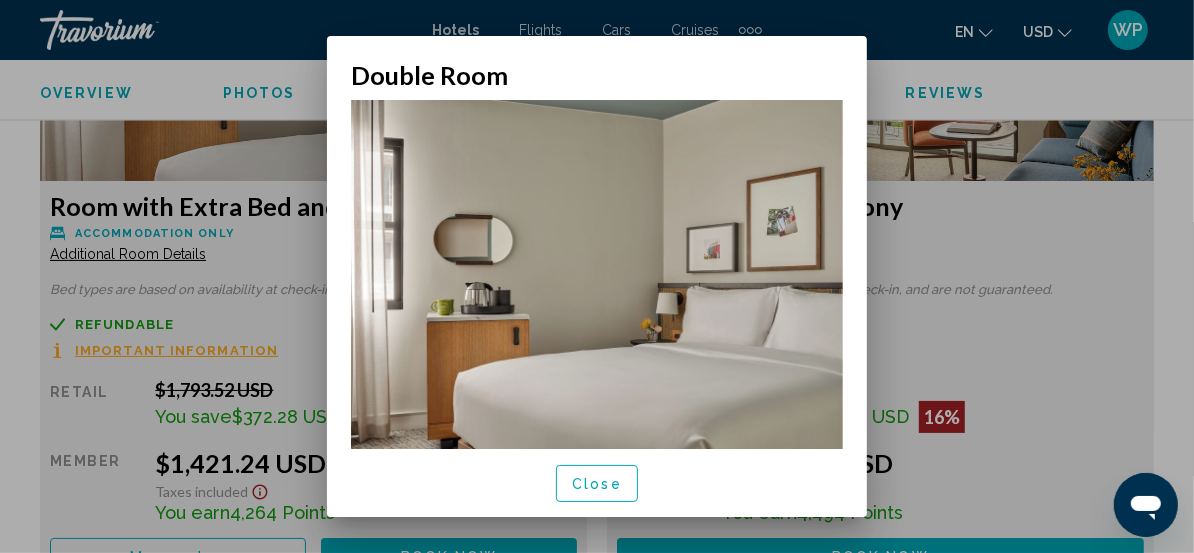 scroll, scrollTop: 0, scrollLeft: 0, axis: both 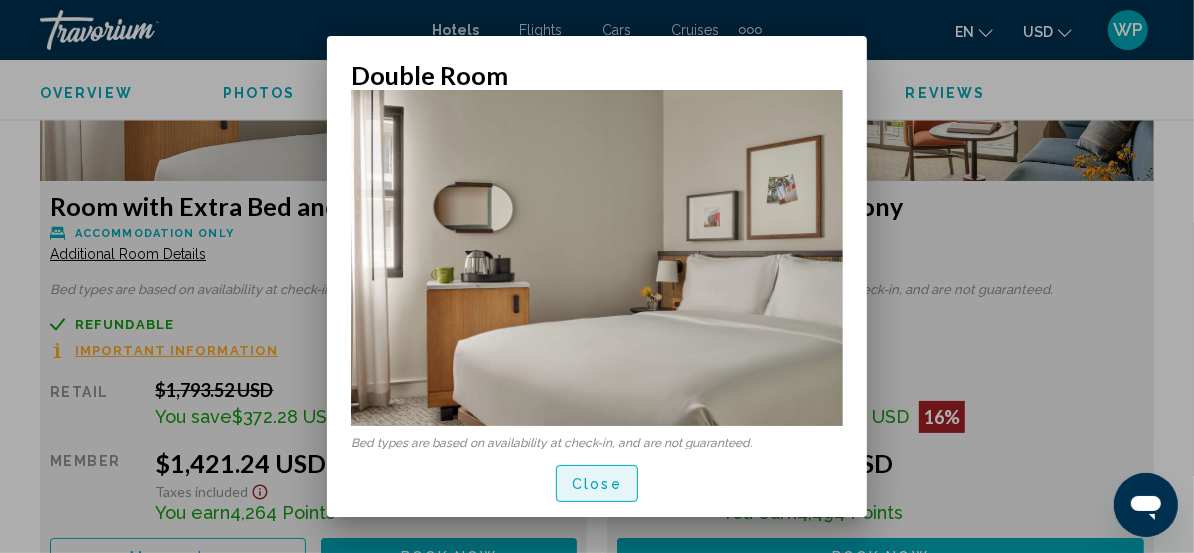 click on "Close" at bounding box center [597, 484] 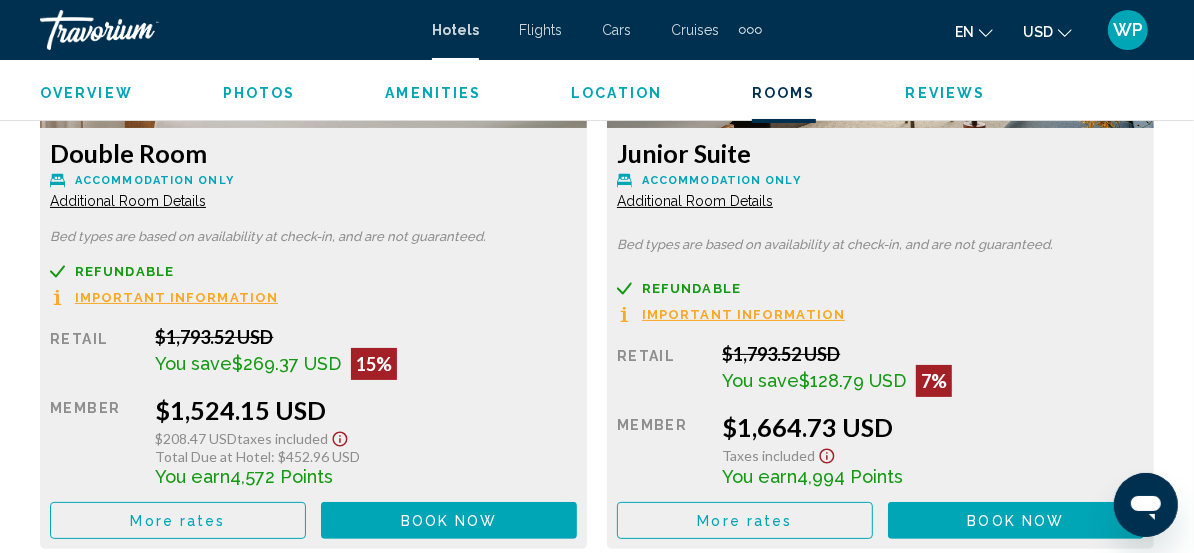 scroll, scrollTop: 4699, scrollLeft: 0, axis: vertical 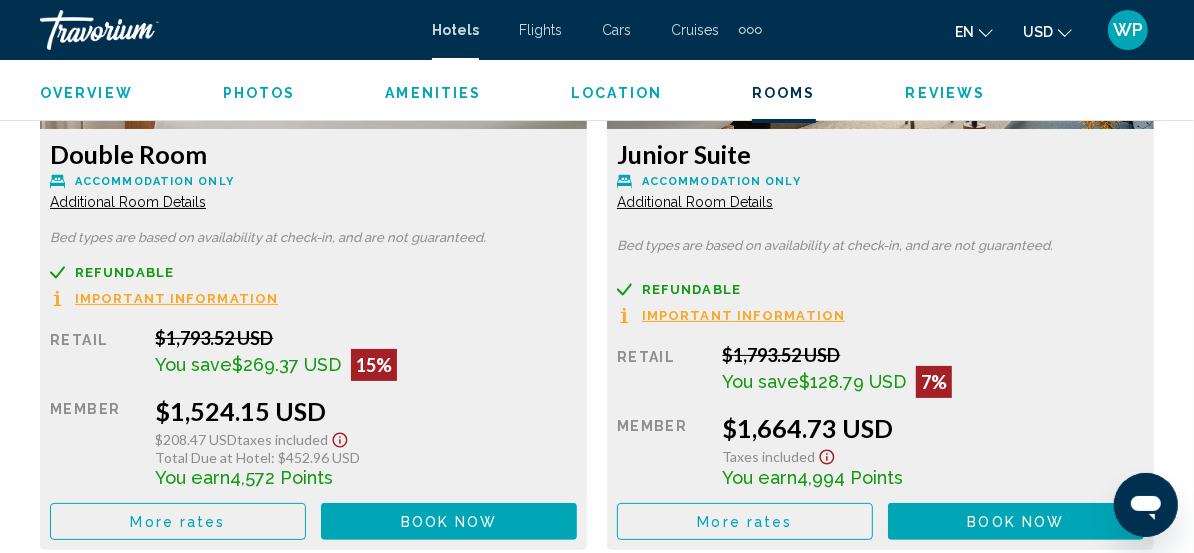 click on "Additional Room Details" at bounding box center [128, -1164] 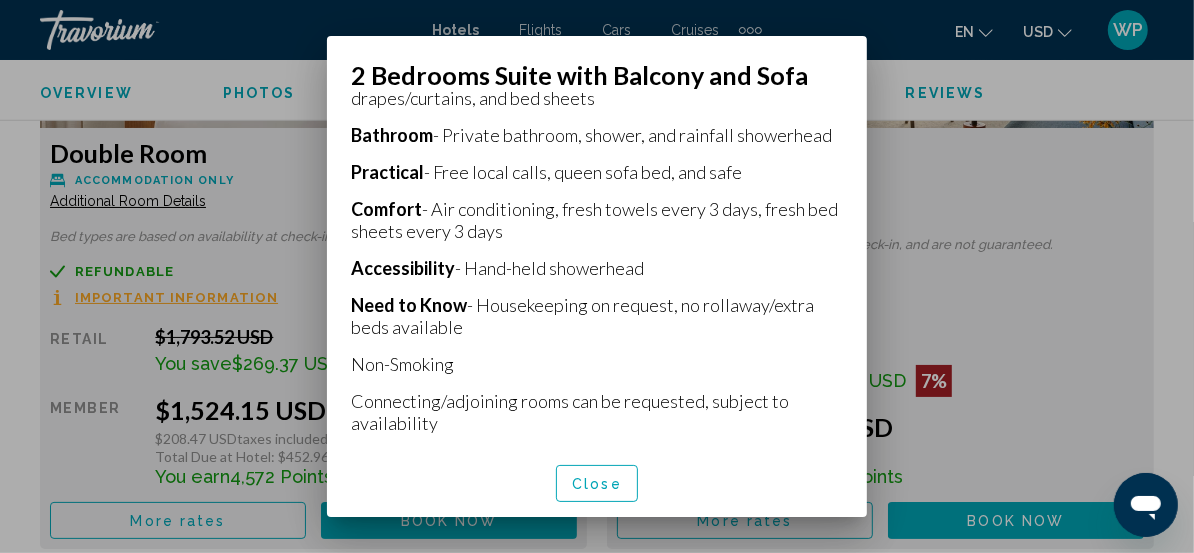 scroll, scrollTop: 718, scrollLeft: 0, axis: vertical 